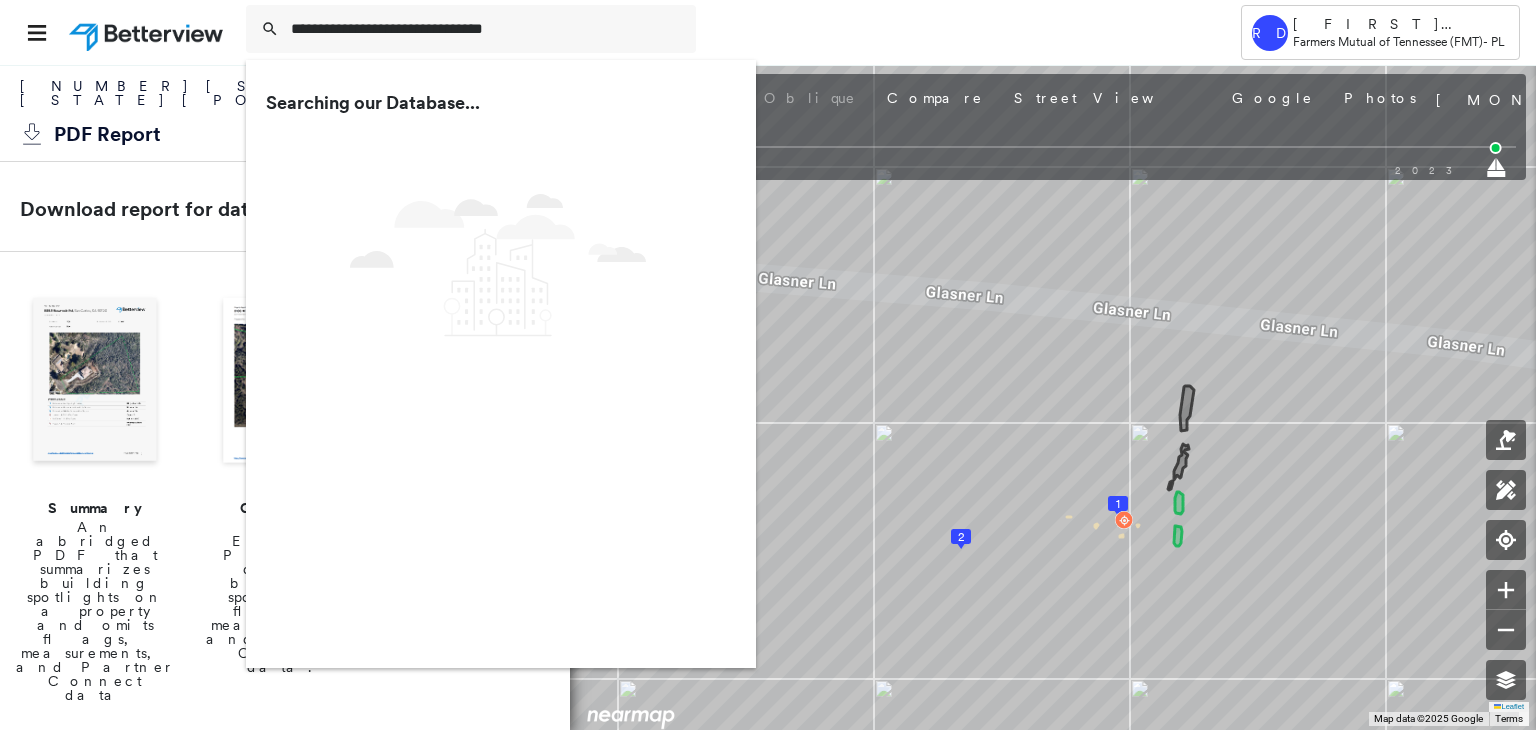 scroll, scrollTop: 0, scrollLeft: 0, axis: both 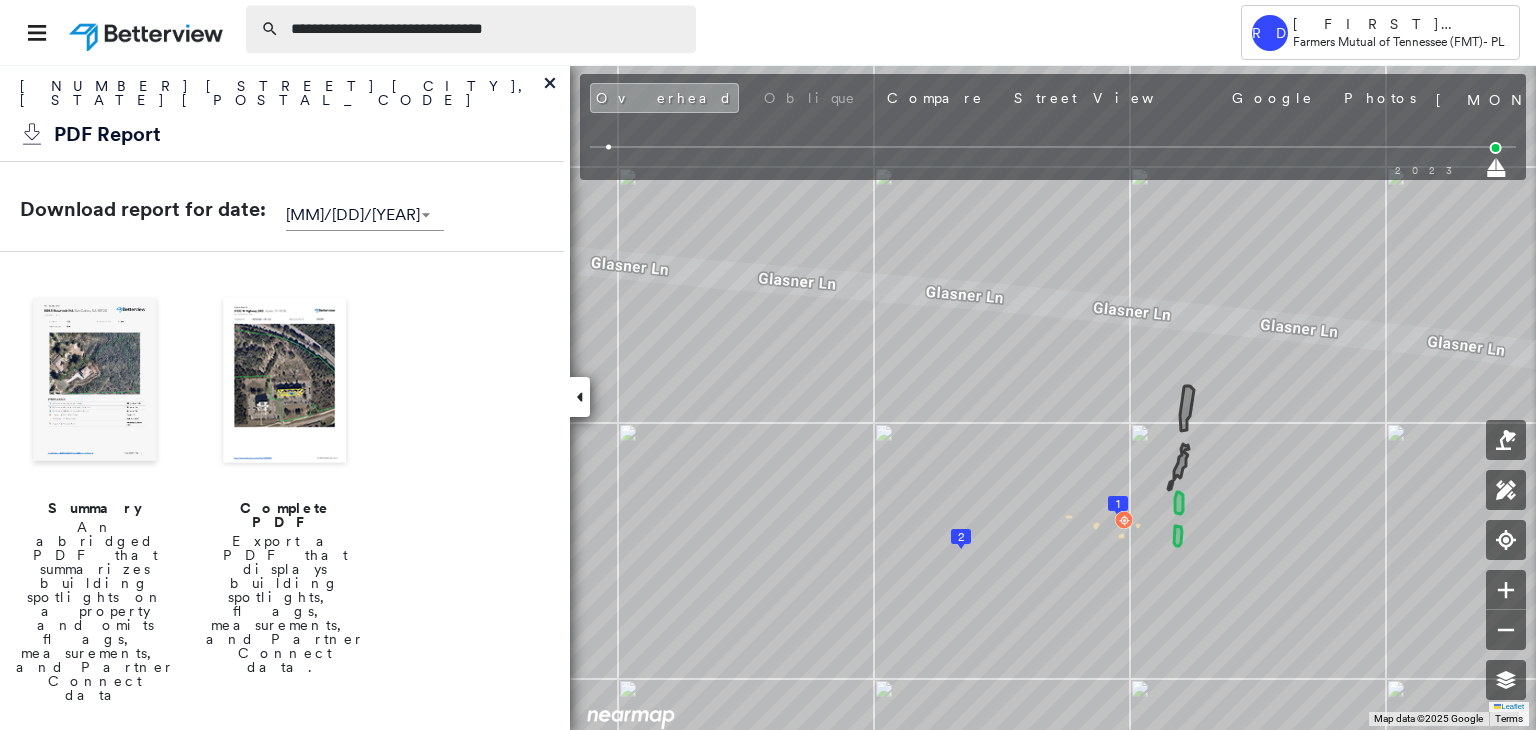 click on "**********" at bounding box center (487, 29) 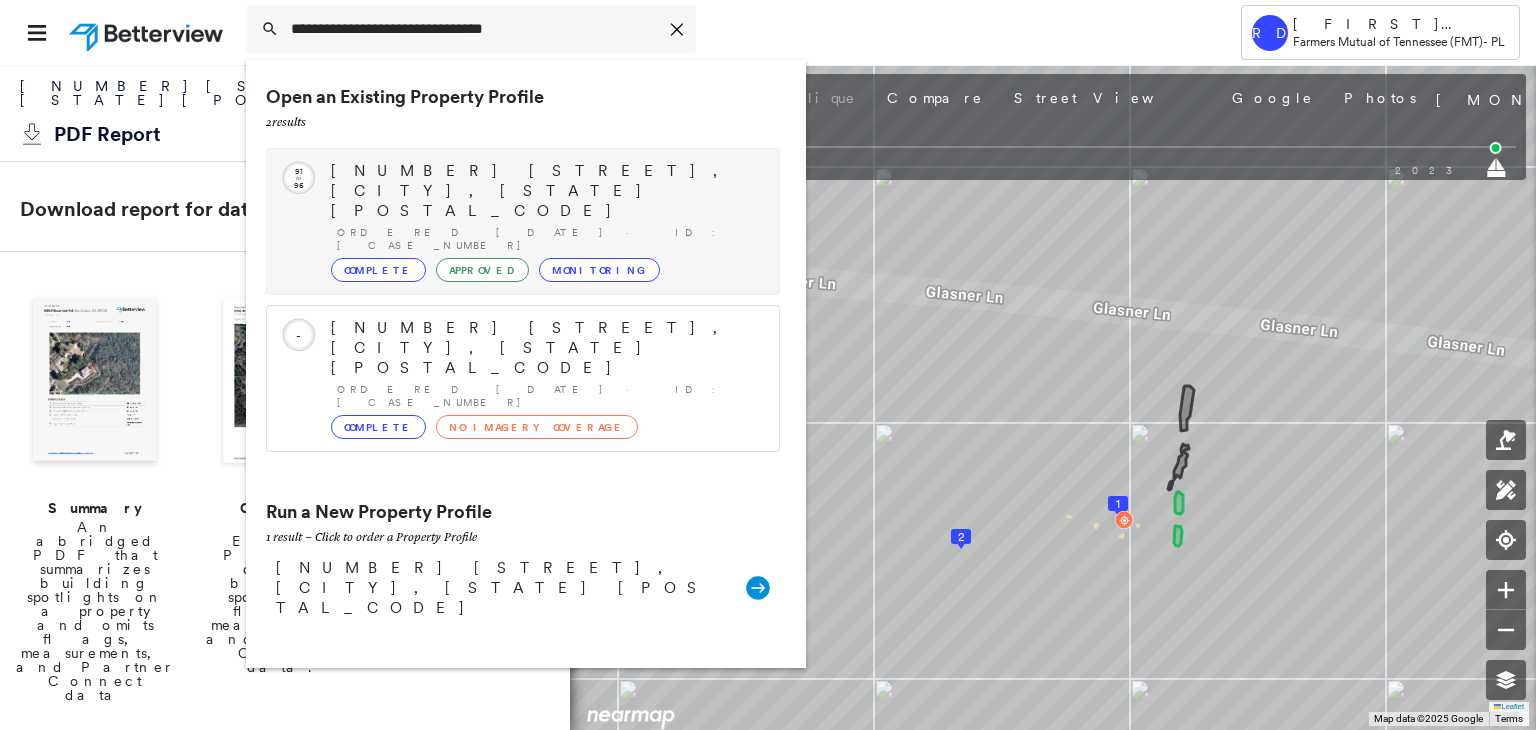 type on "**********" 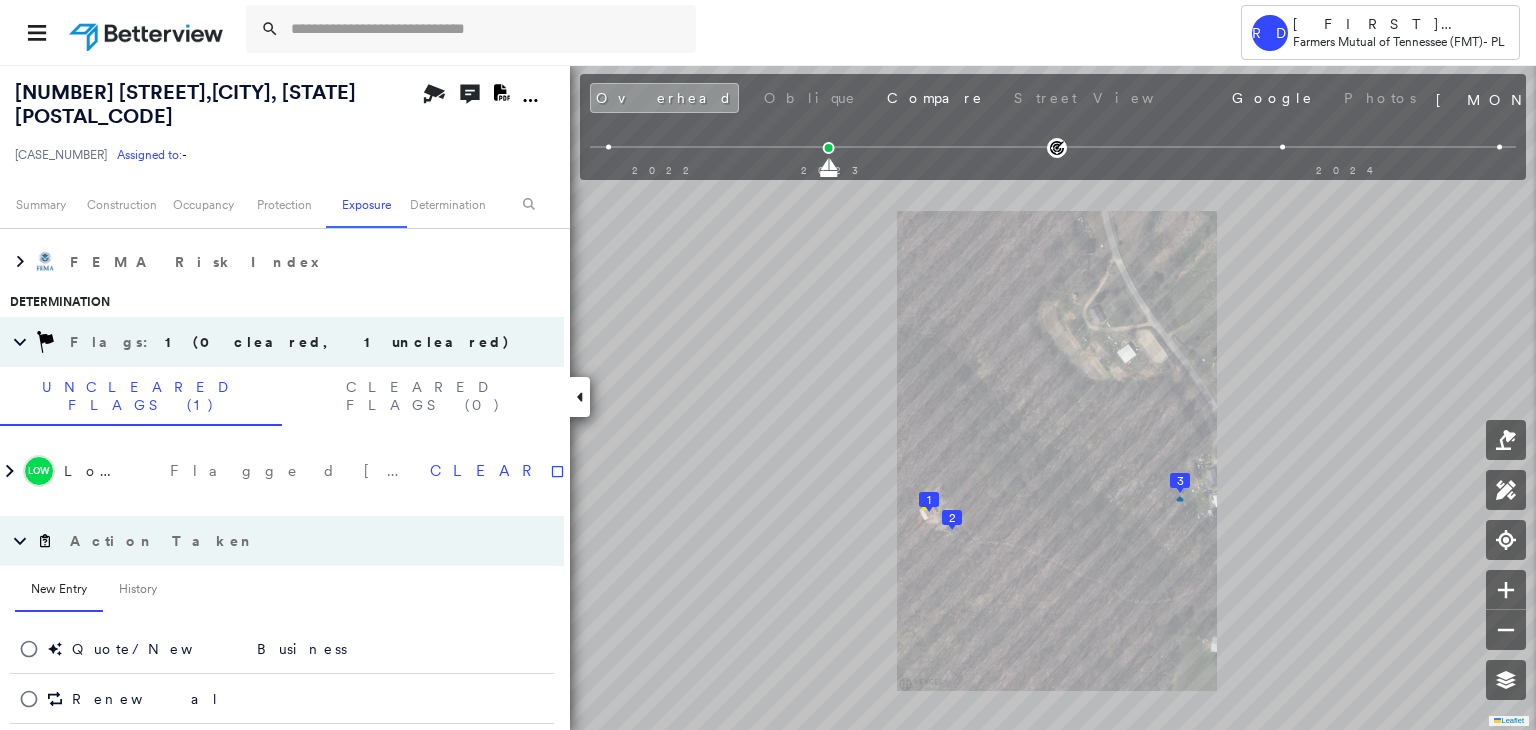 scroll, scrollTop: 900, scrollLeft: 0, axis: vertical 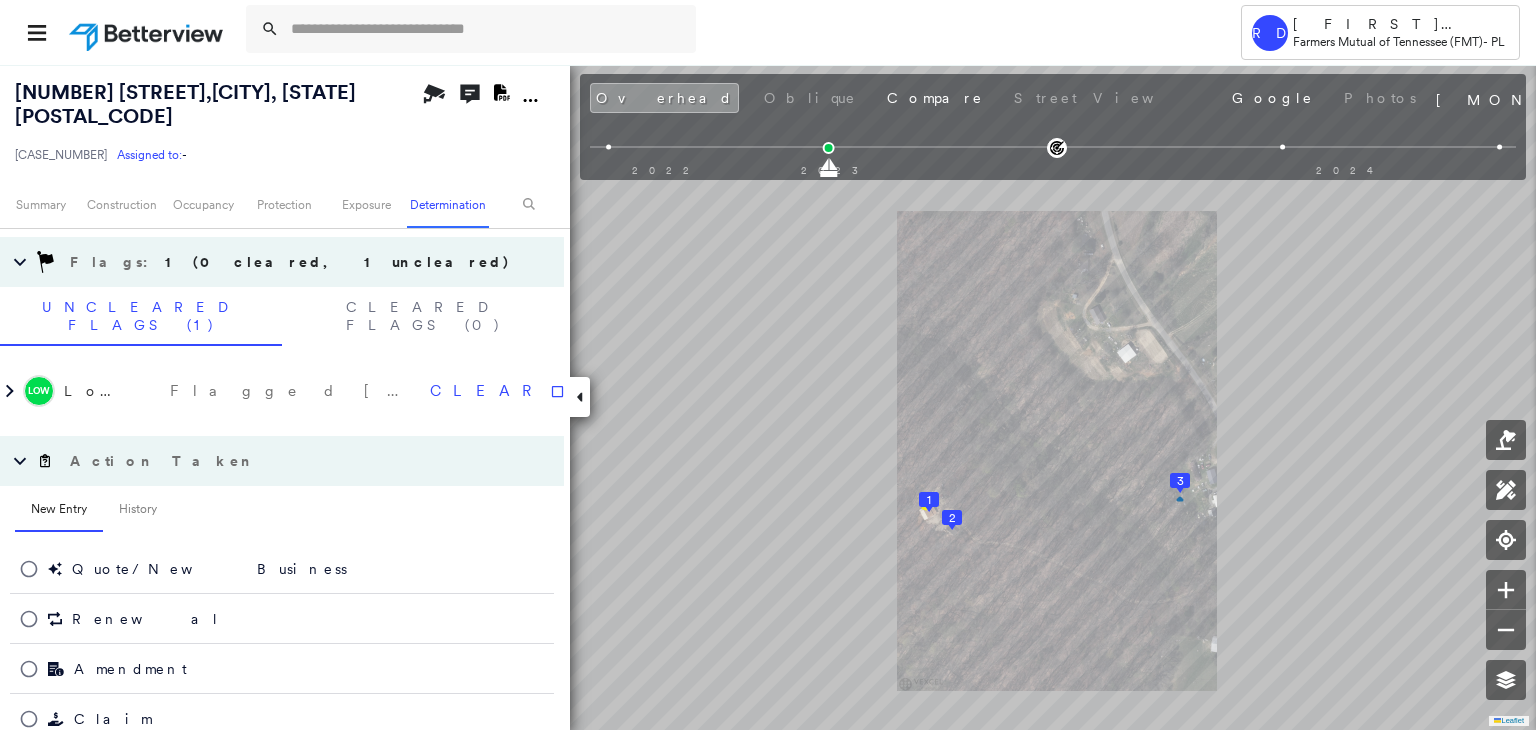 click on "Download PDF Report" 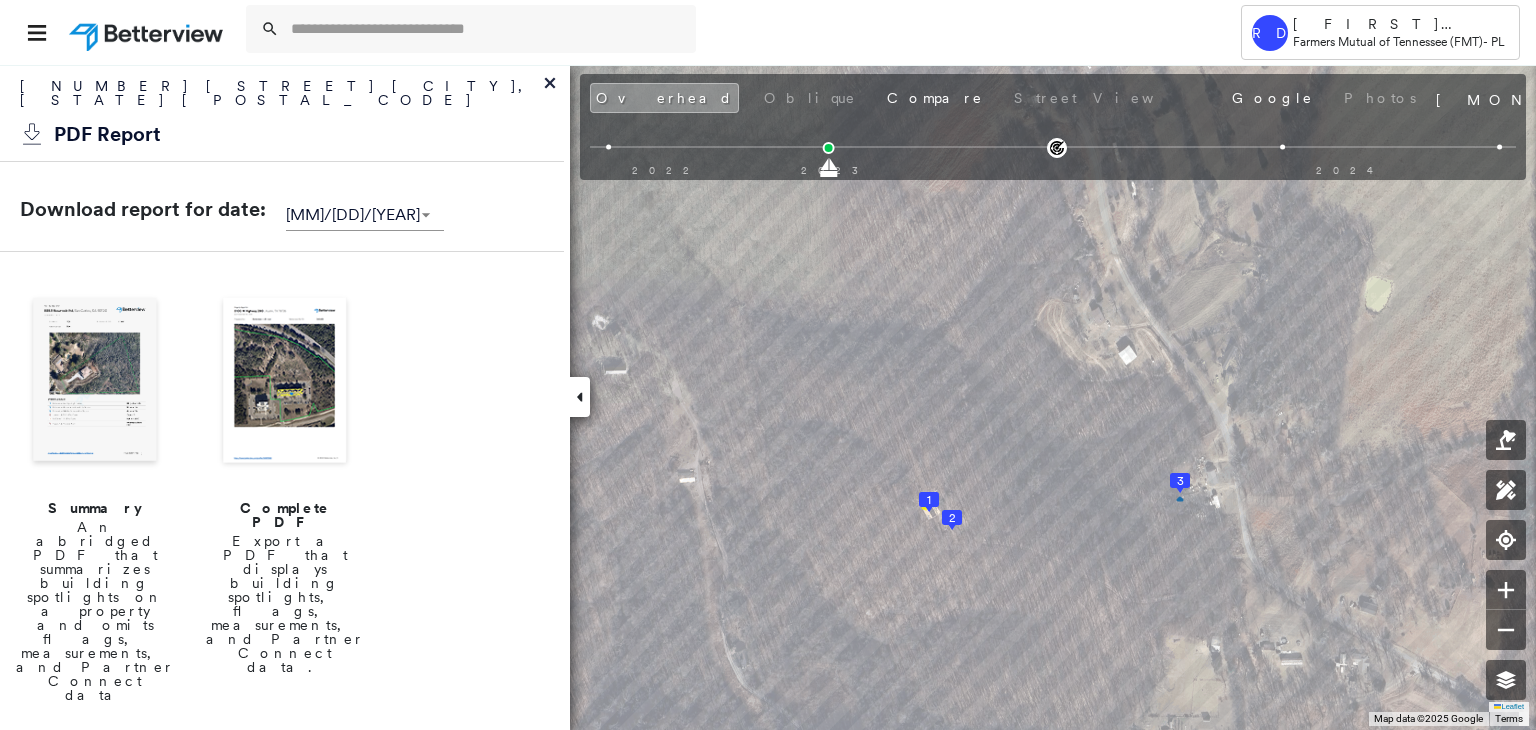 click at bounding box center (285, 382) 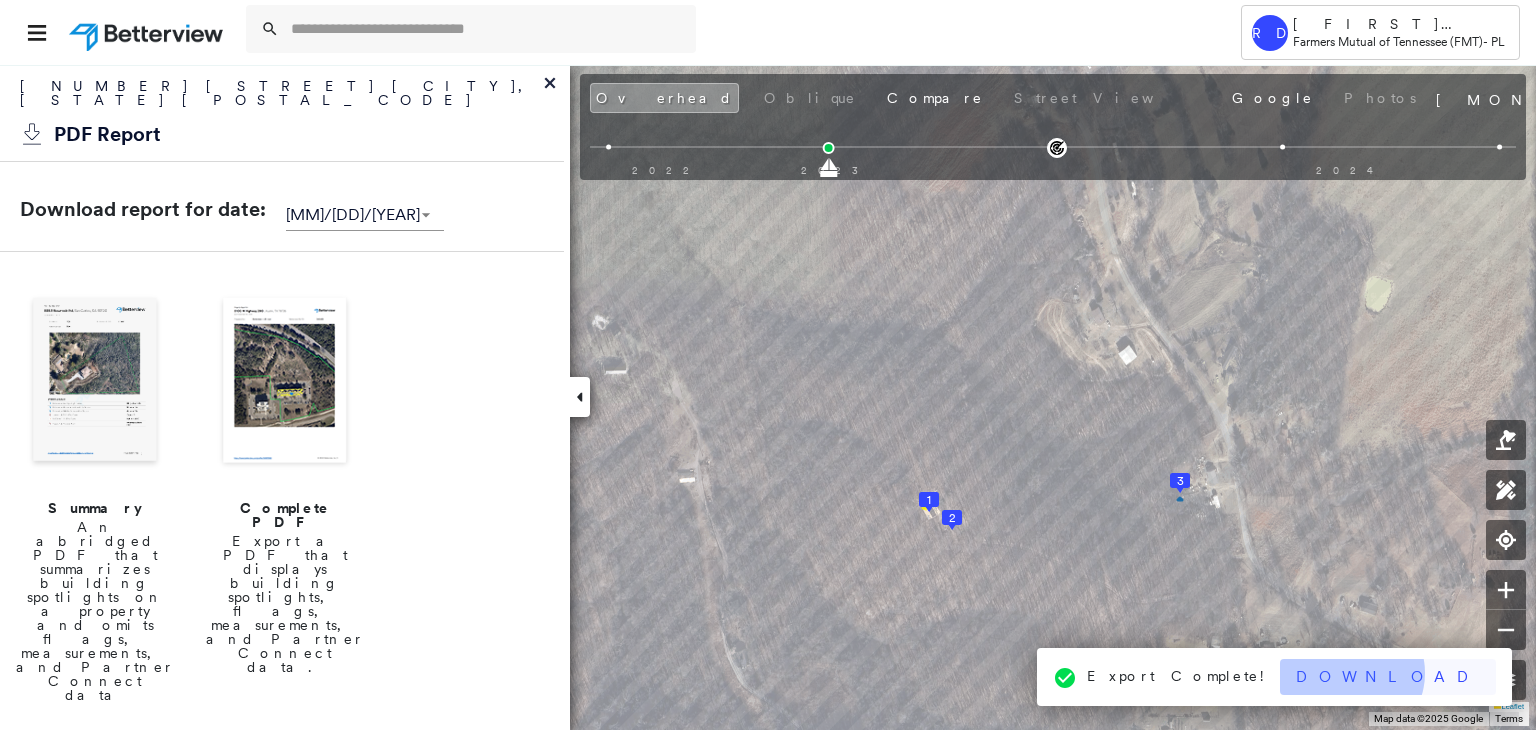 click on "Download" at bounding box center (1388, 677) 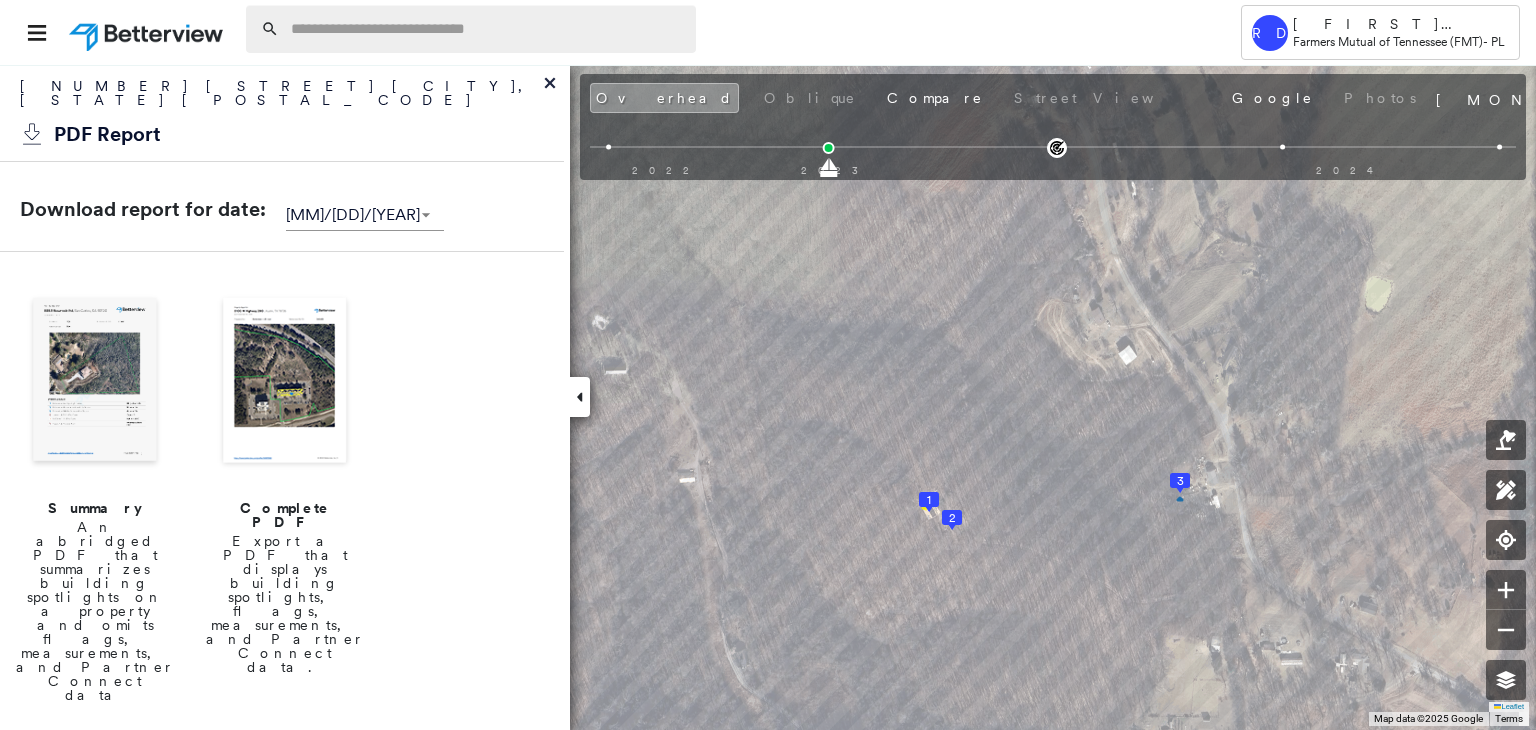 paste on "**********" 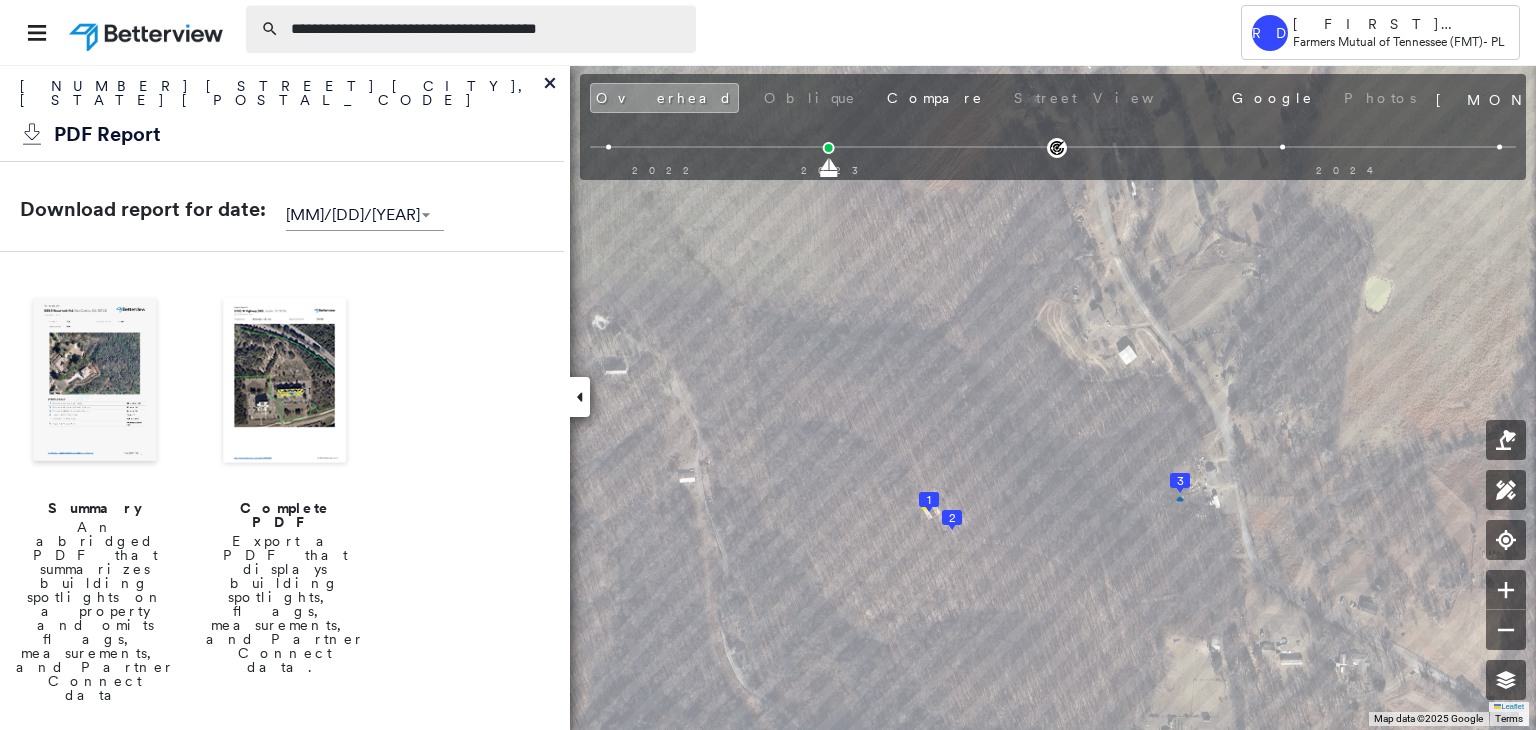 click on "**********" at bounding box center [487, 29] 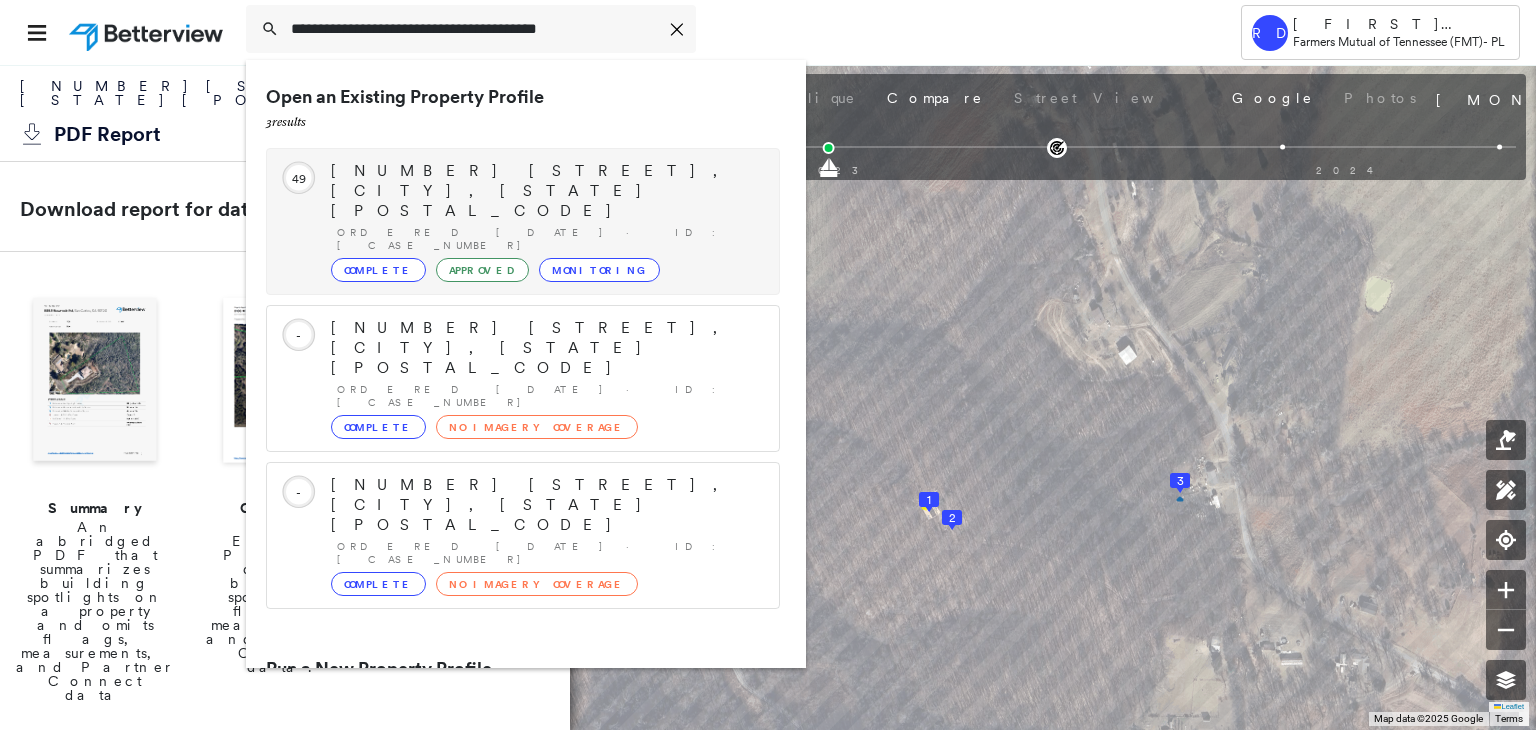 type on "**********" 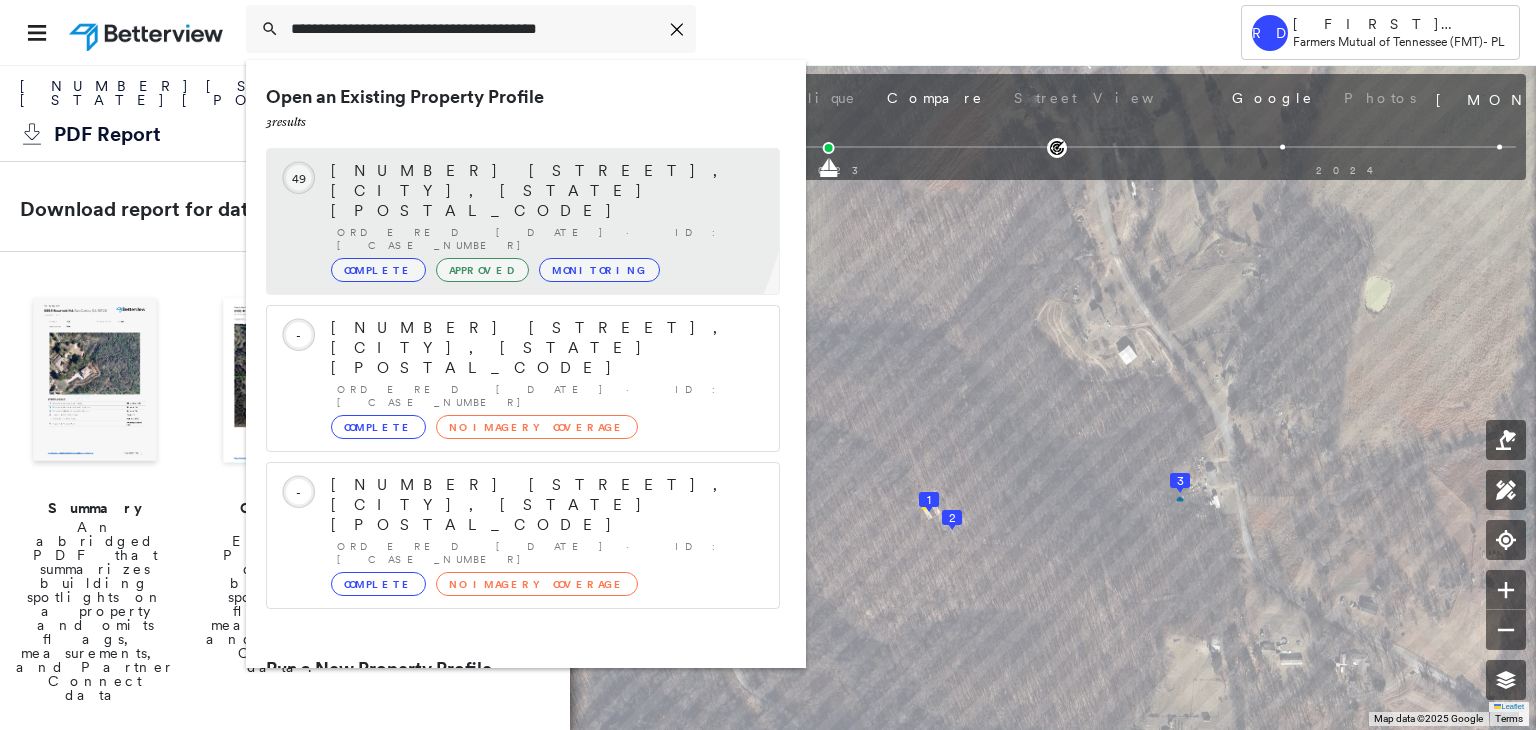 click on "[NUMBER] [STREET], [CITY], [STATE] [POSTAL_CODE]" at bounding box center [545, 191] 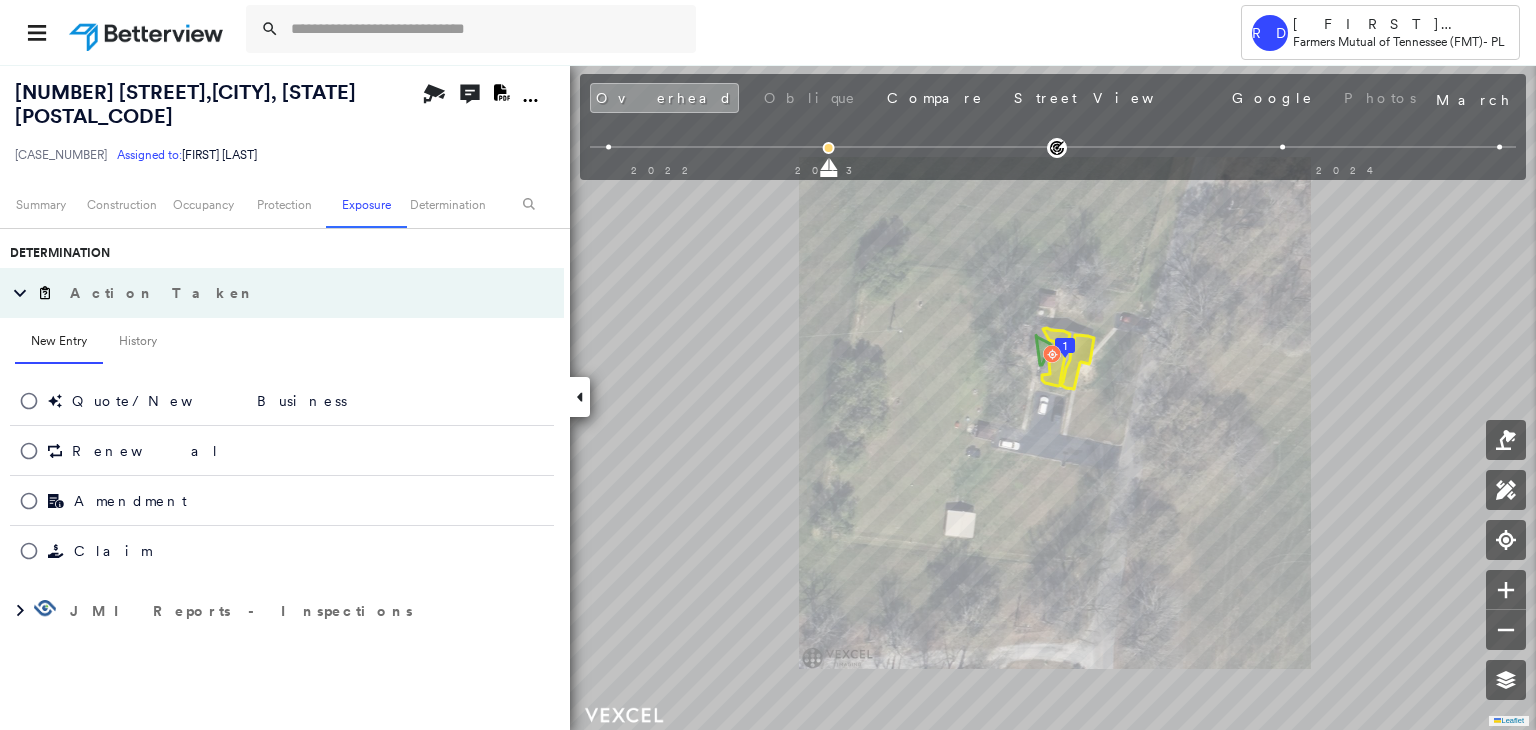 scroll, scrollTop: 1000, scrollLeft: 0, axis: vertical 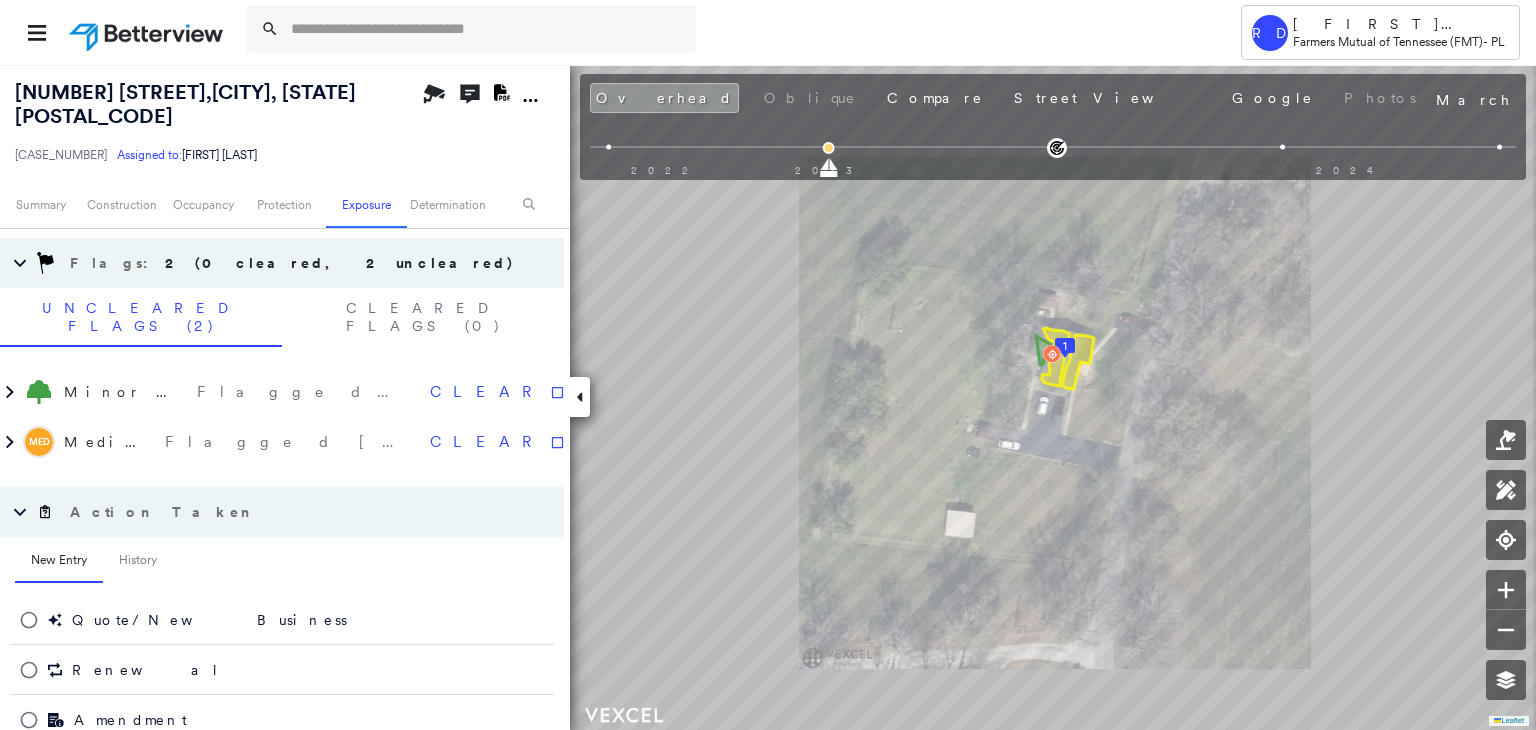 click 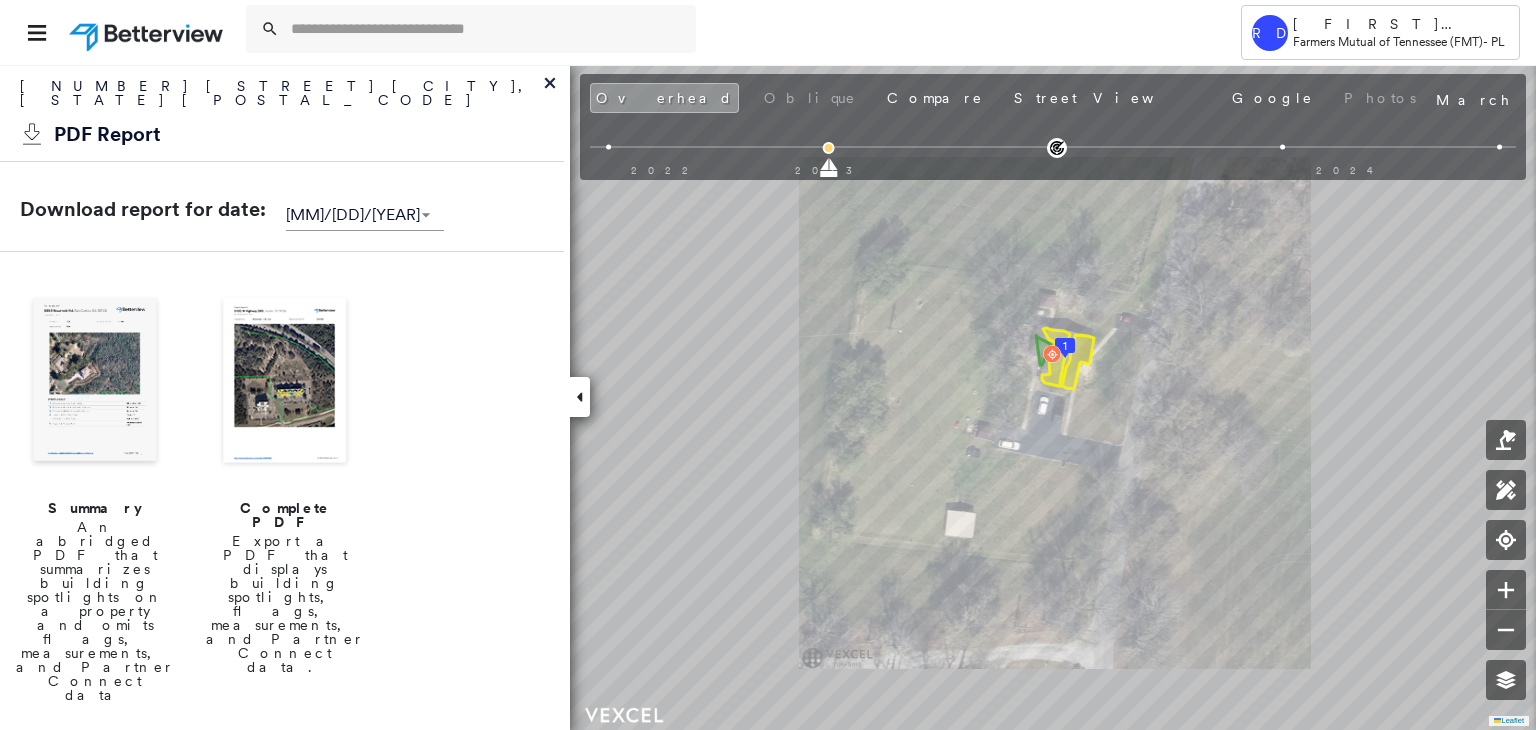 click at bounding box center [285, 382] 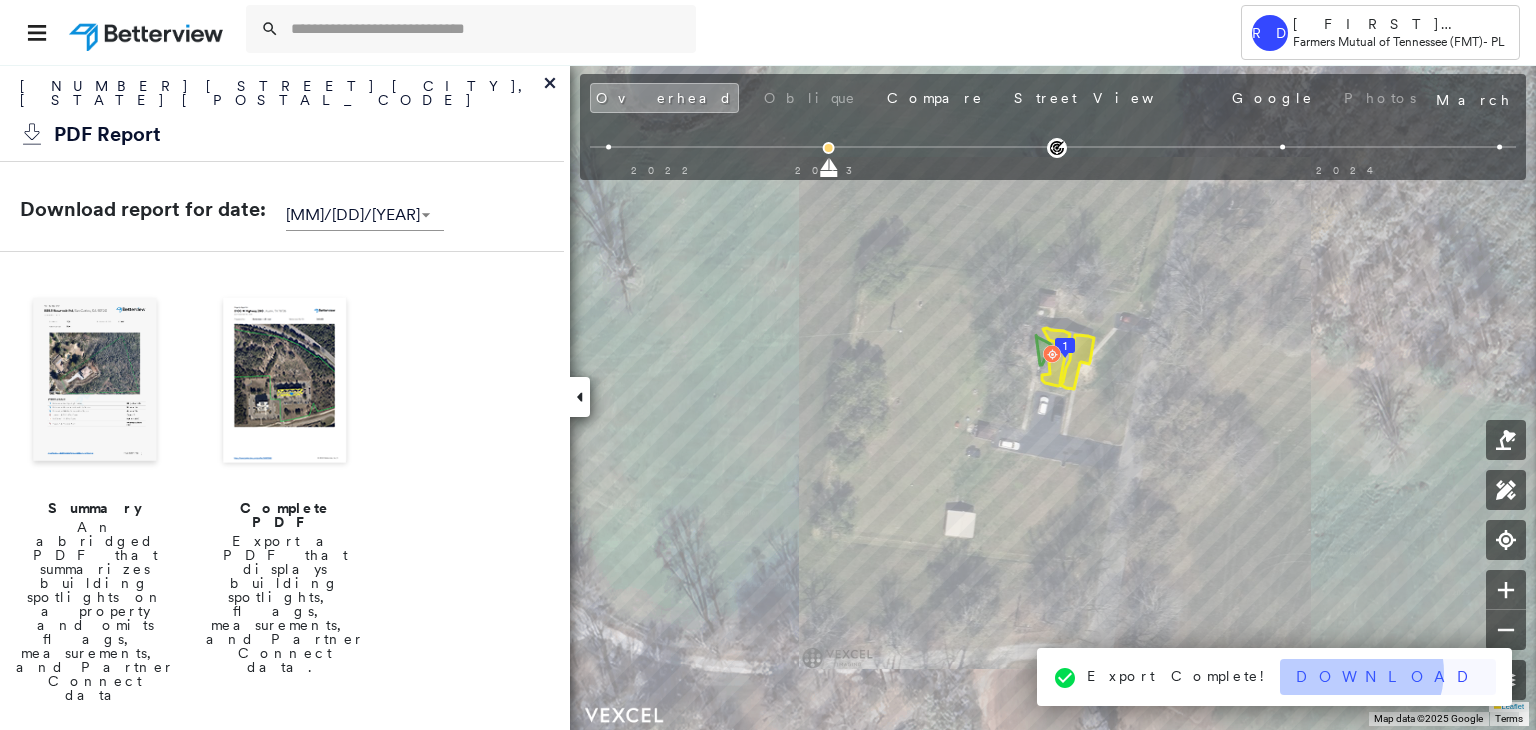 click on "Download" at bounding box center (1388, 677) 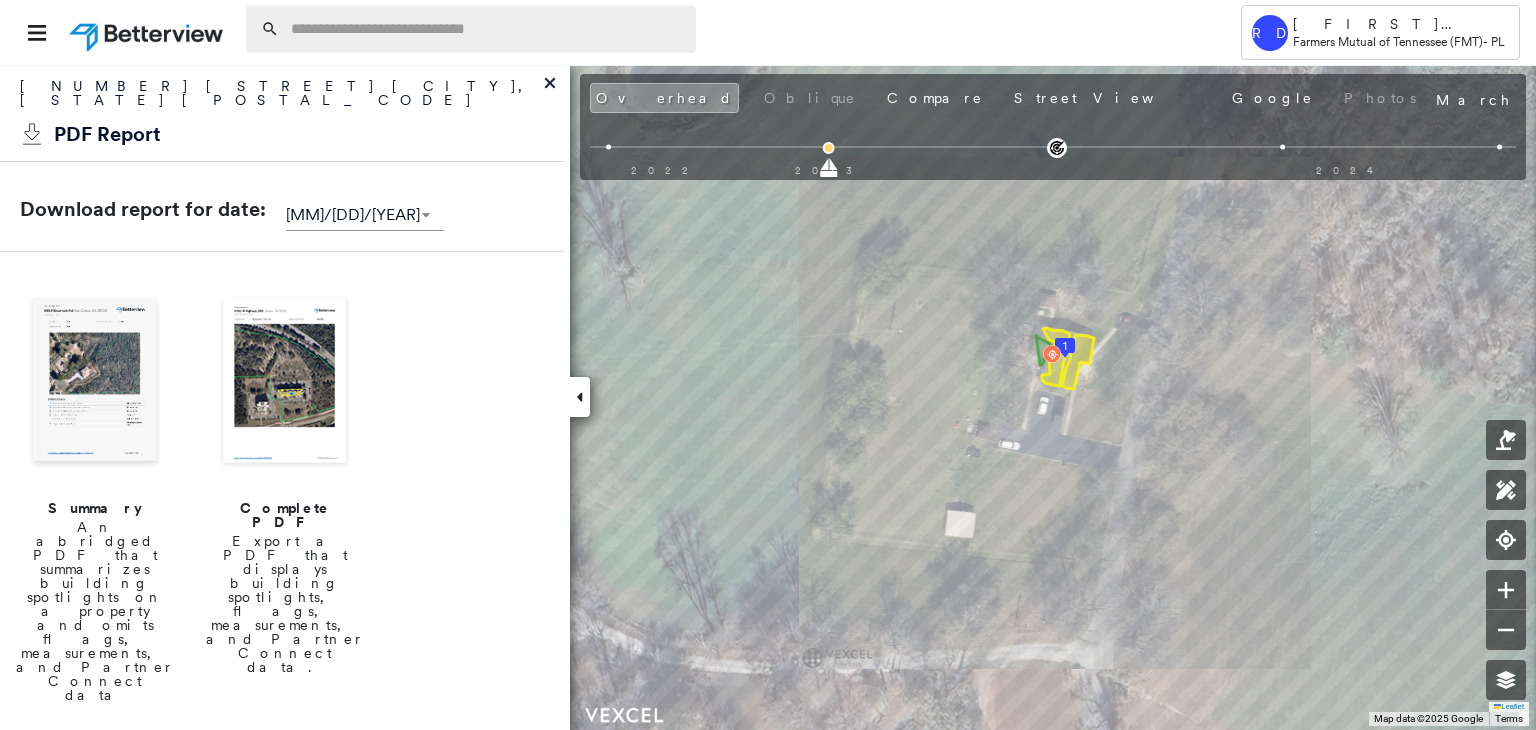 paste on "**********" 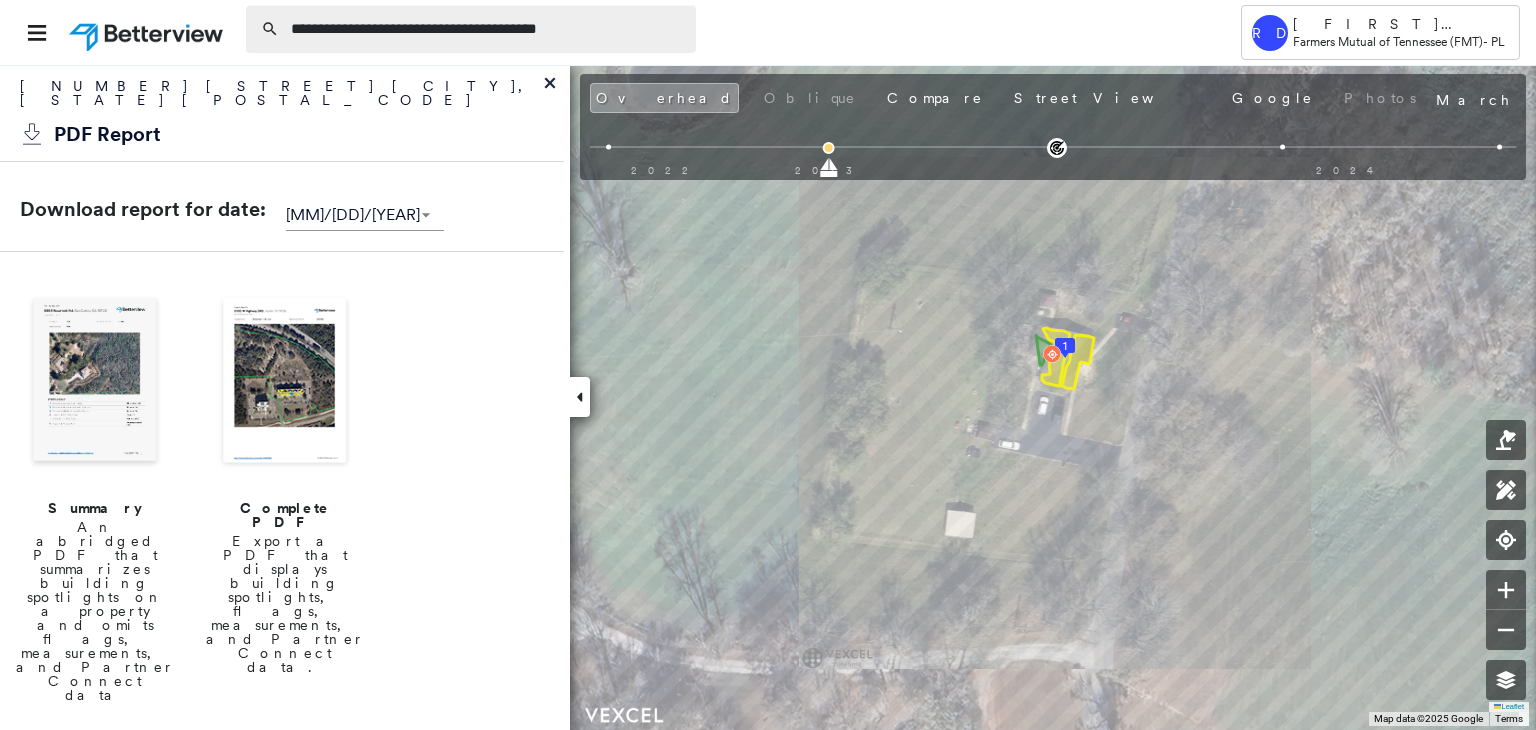 click on "**********" at bounding box center (487, 29) 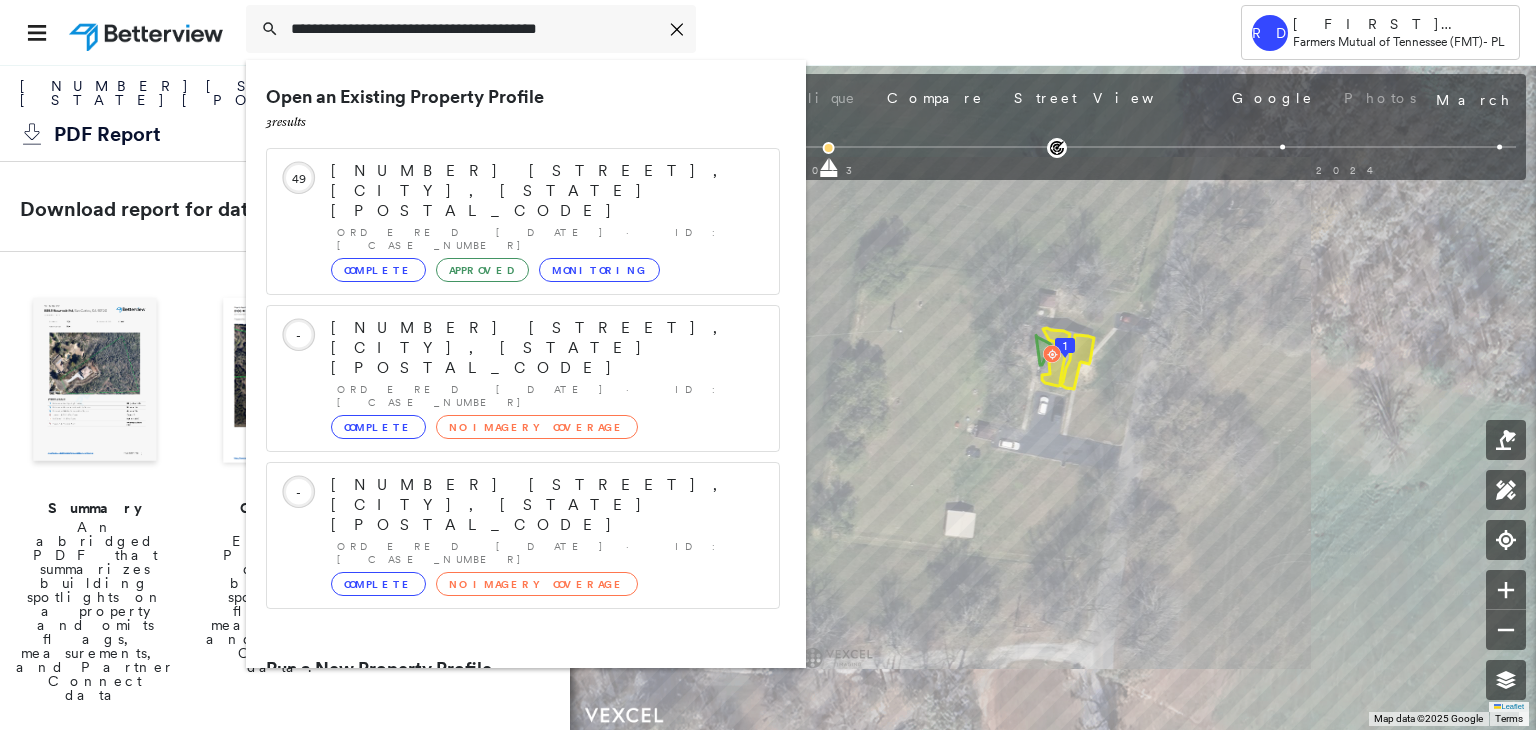 type on "**********" 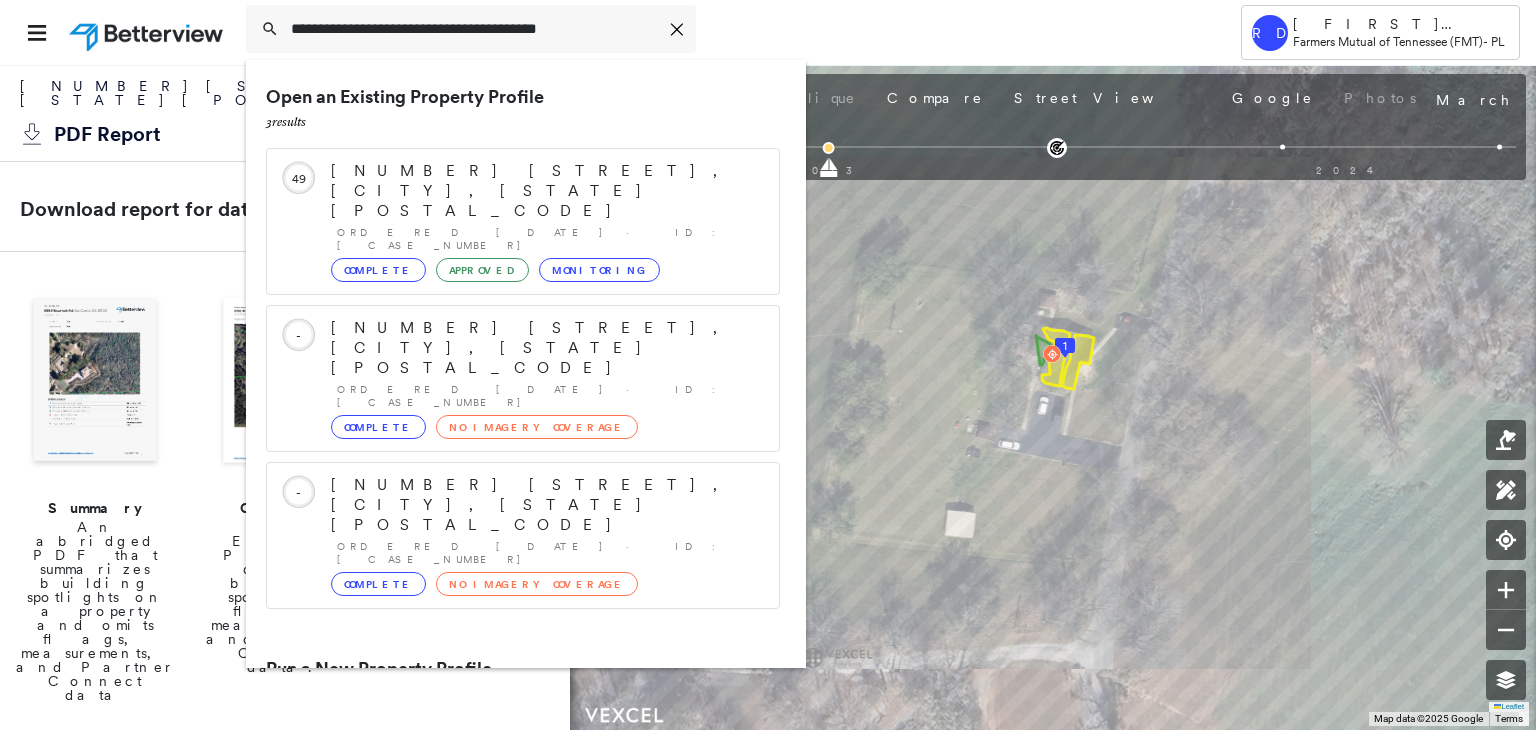 click on "[NUMBER] [STREET], [CITY], [STATE] [POSTAL_CODE]" at bounding box center [501, 745] 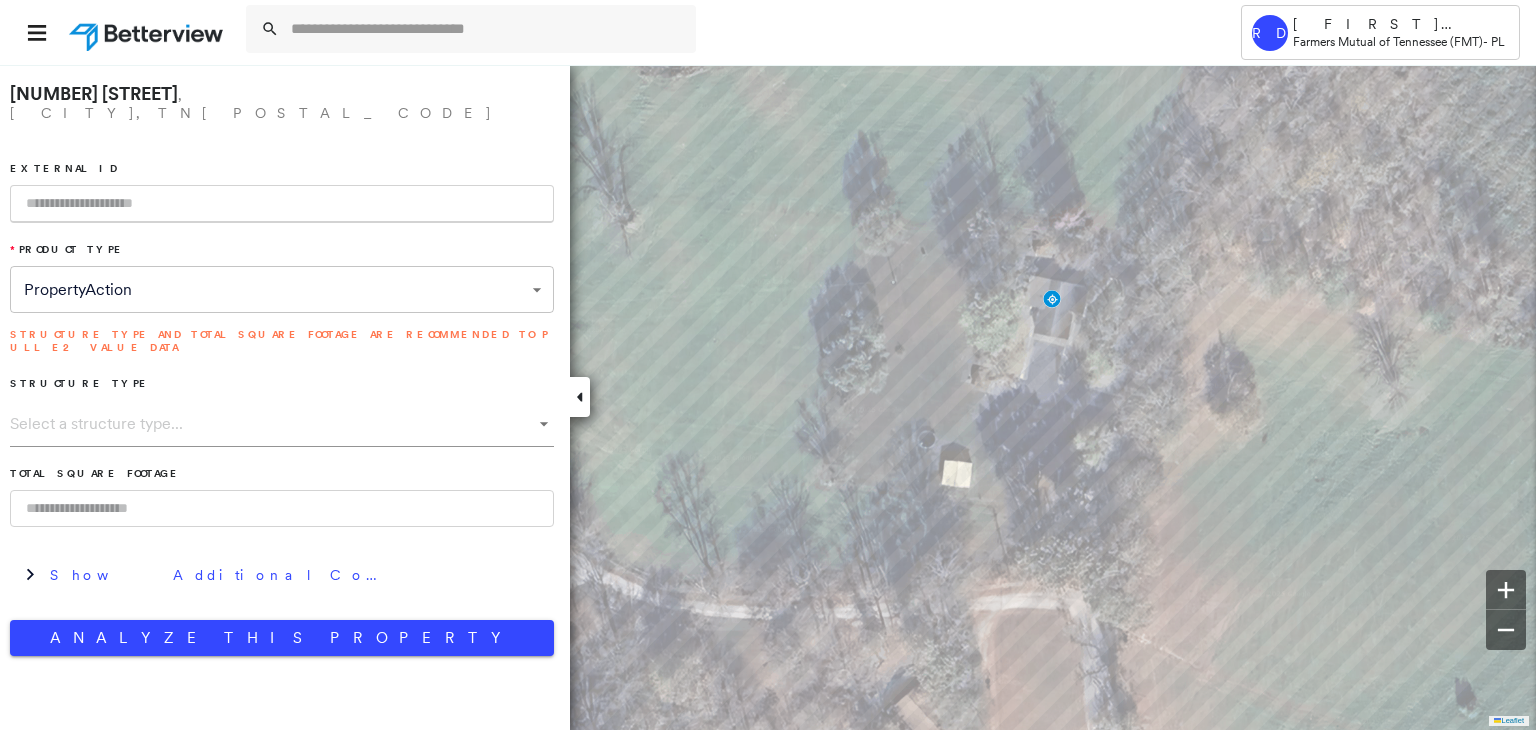 paste on "**********" 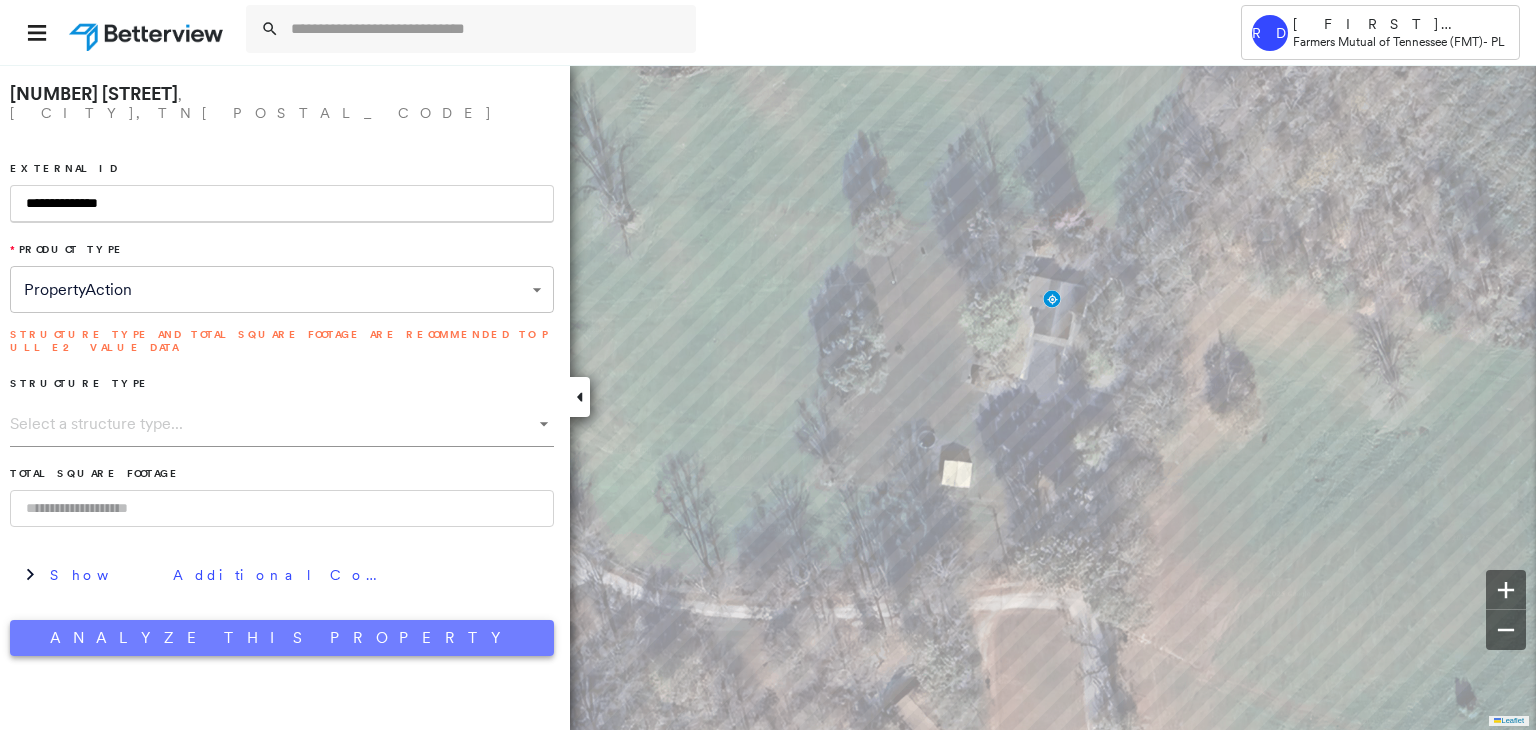 type on "**********" 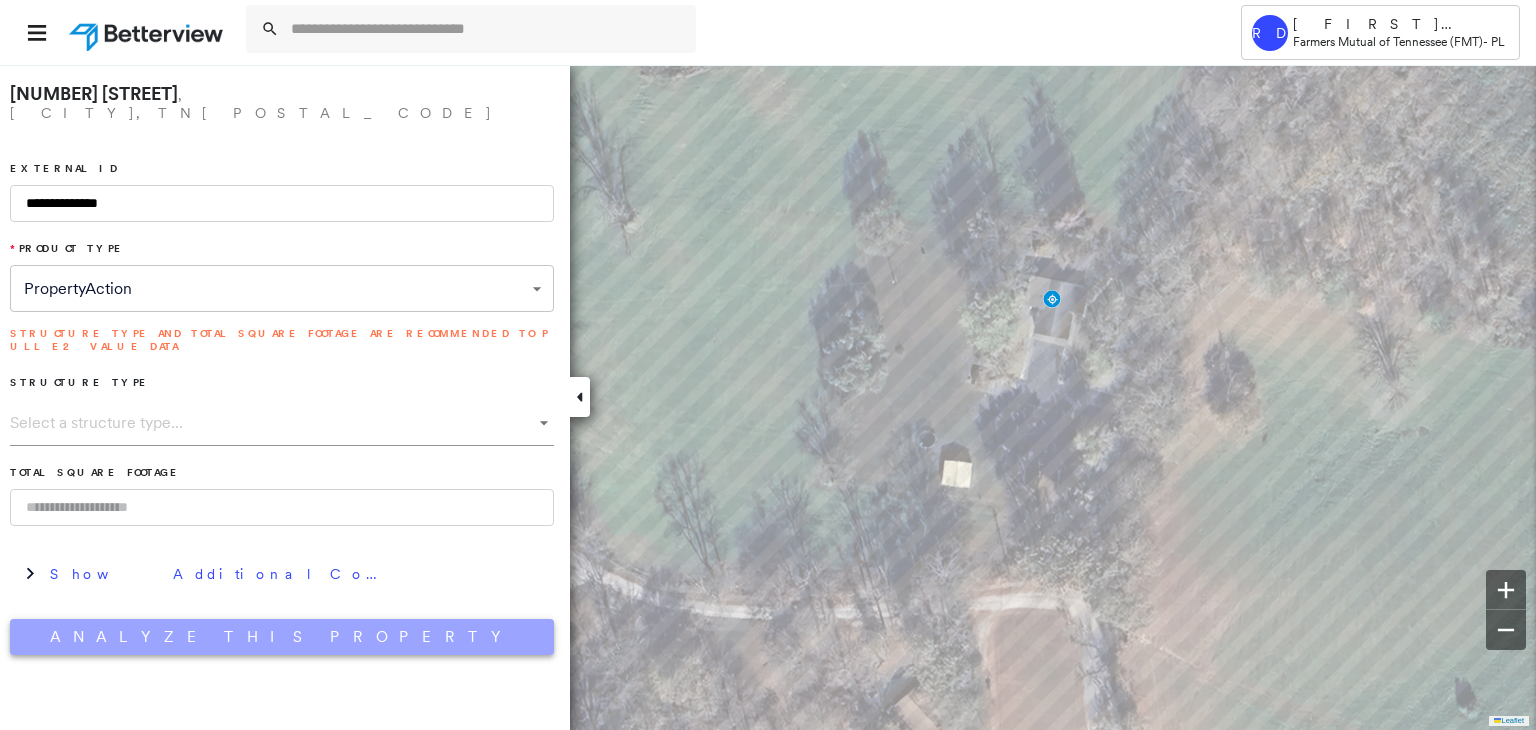 click on "Analyze This Property" at bounding box center [282, 637] 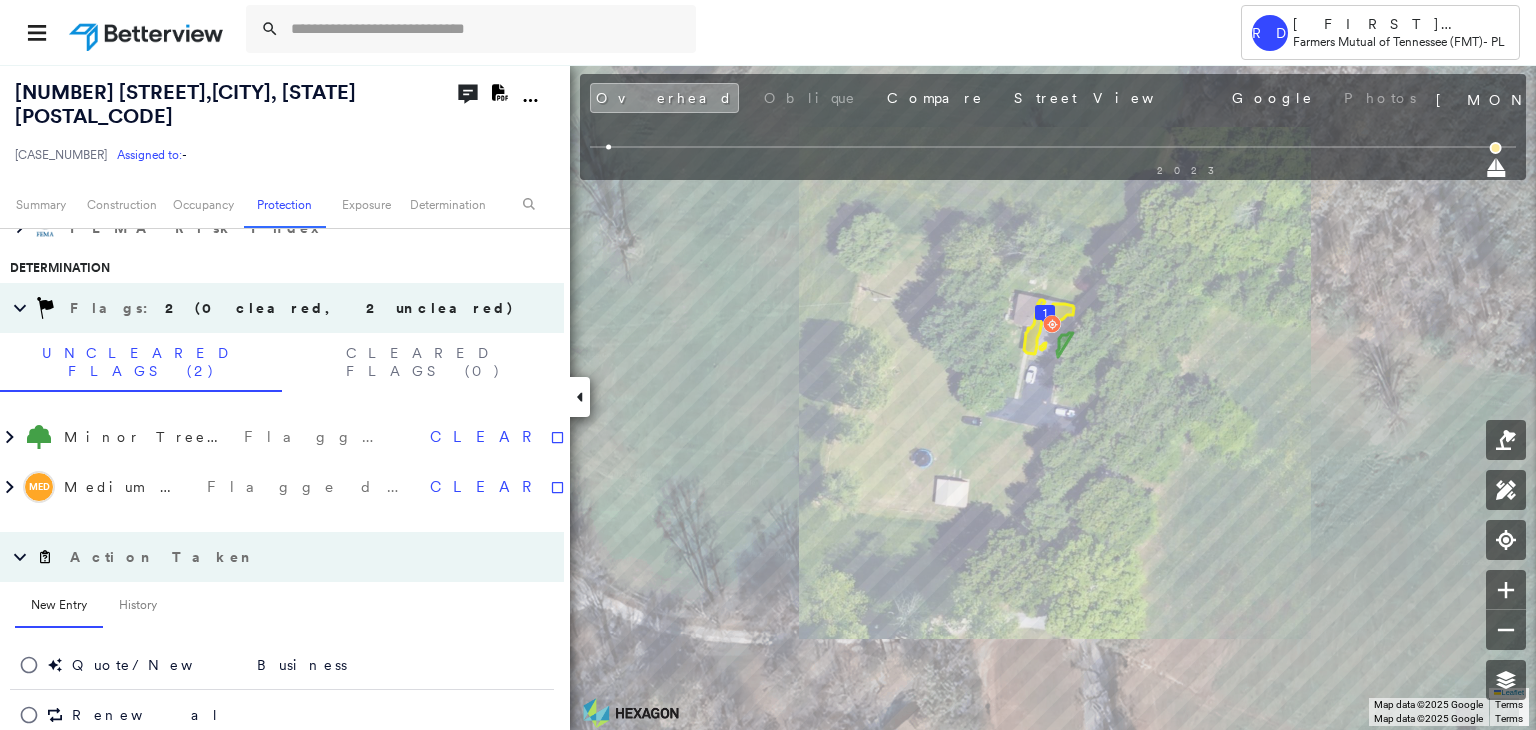 scroll, scrollTop: 1200, scrollLeft: 0, axis: vertical 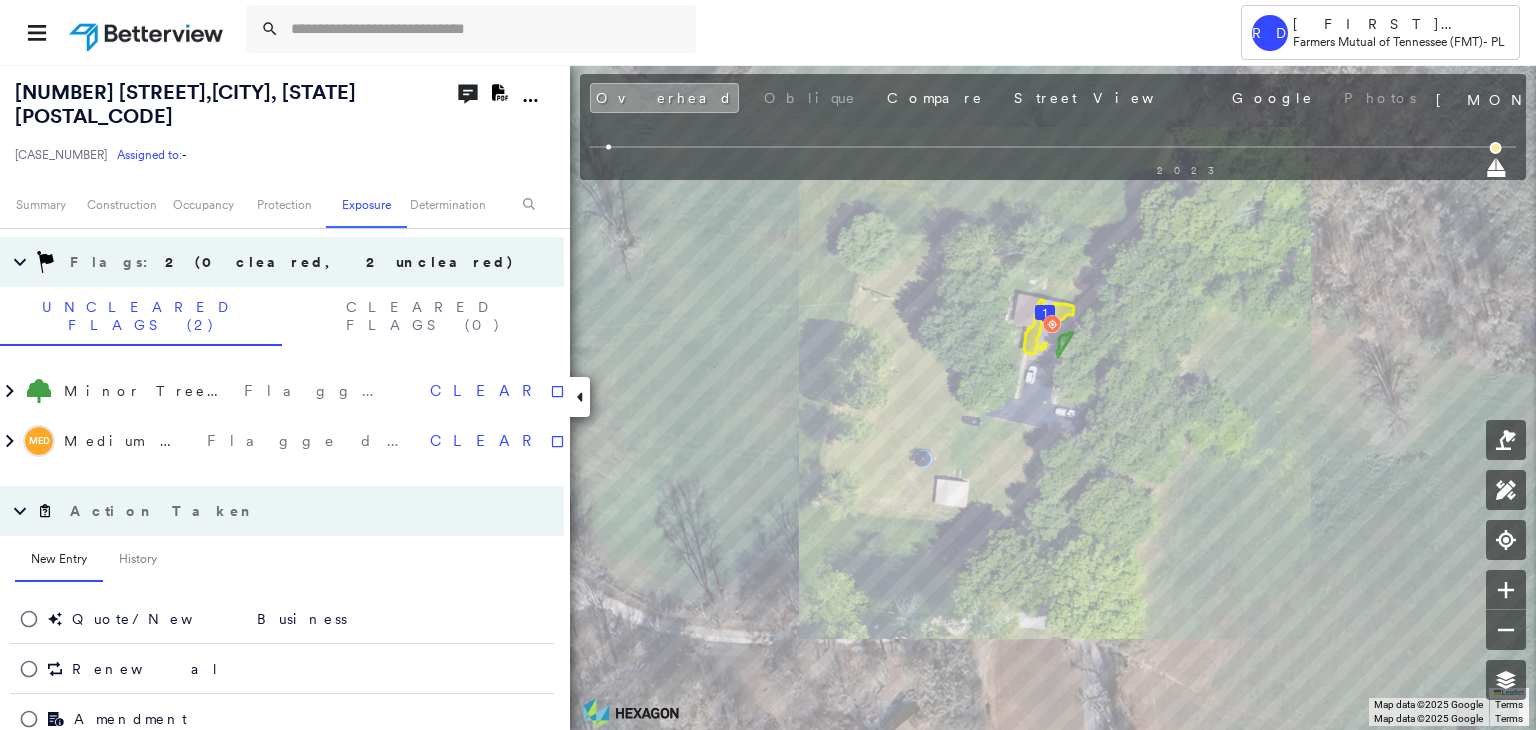 click on "Download PDF Report" 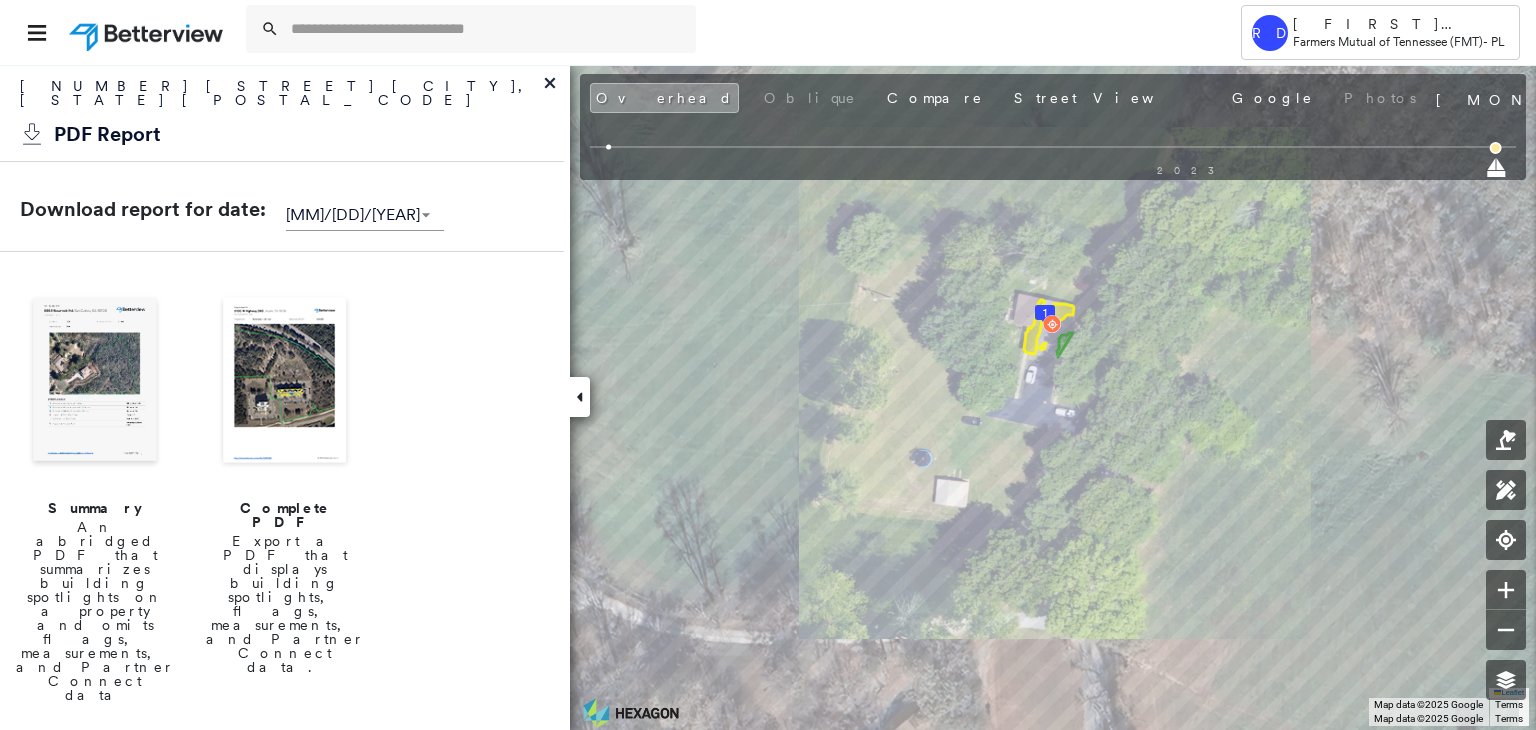 click at bounding box center [285, 382] 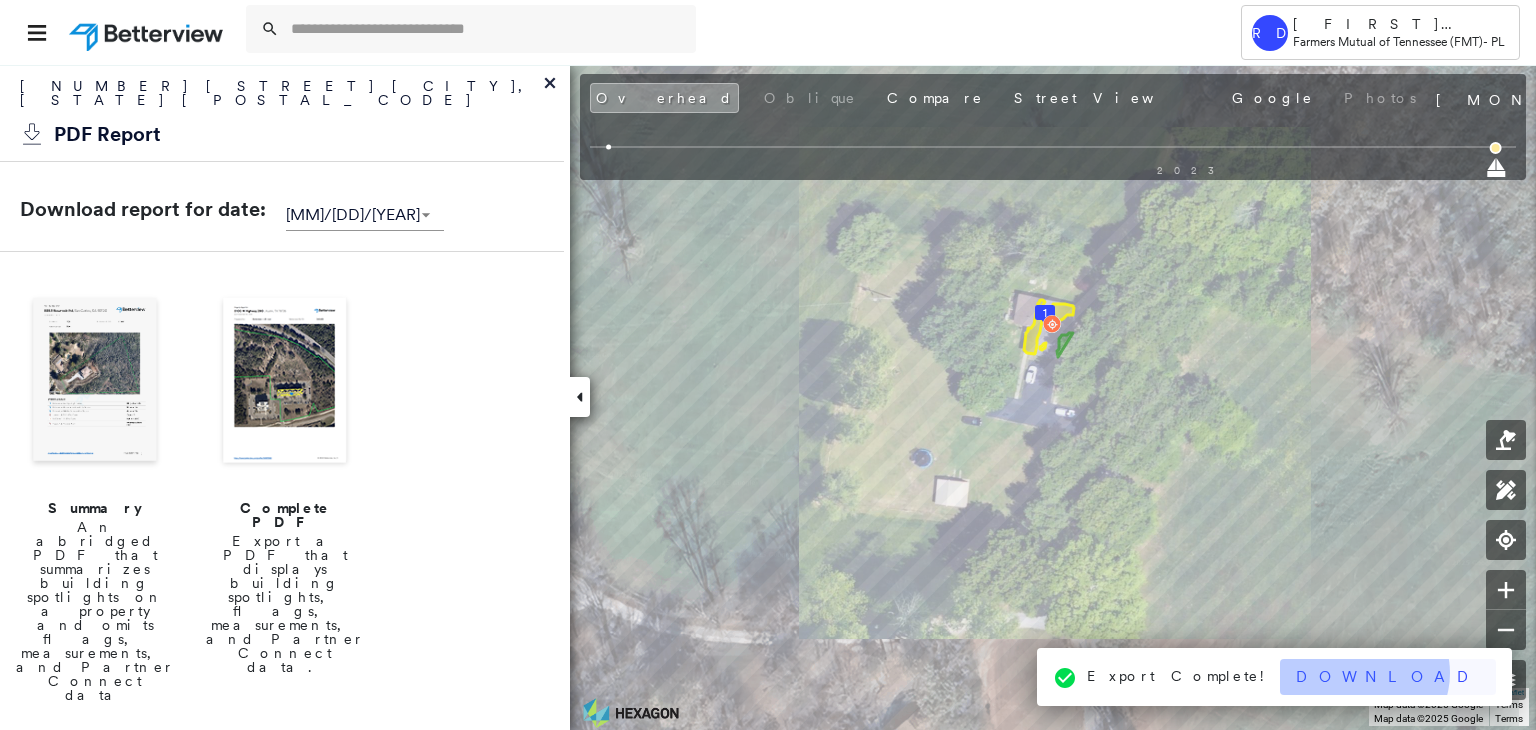click on "Download" at bounding box center (1388, 677) 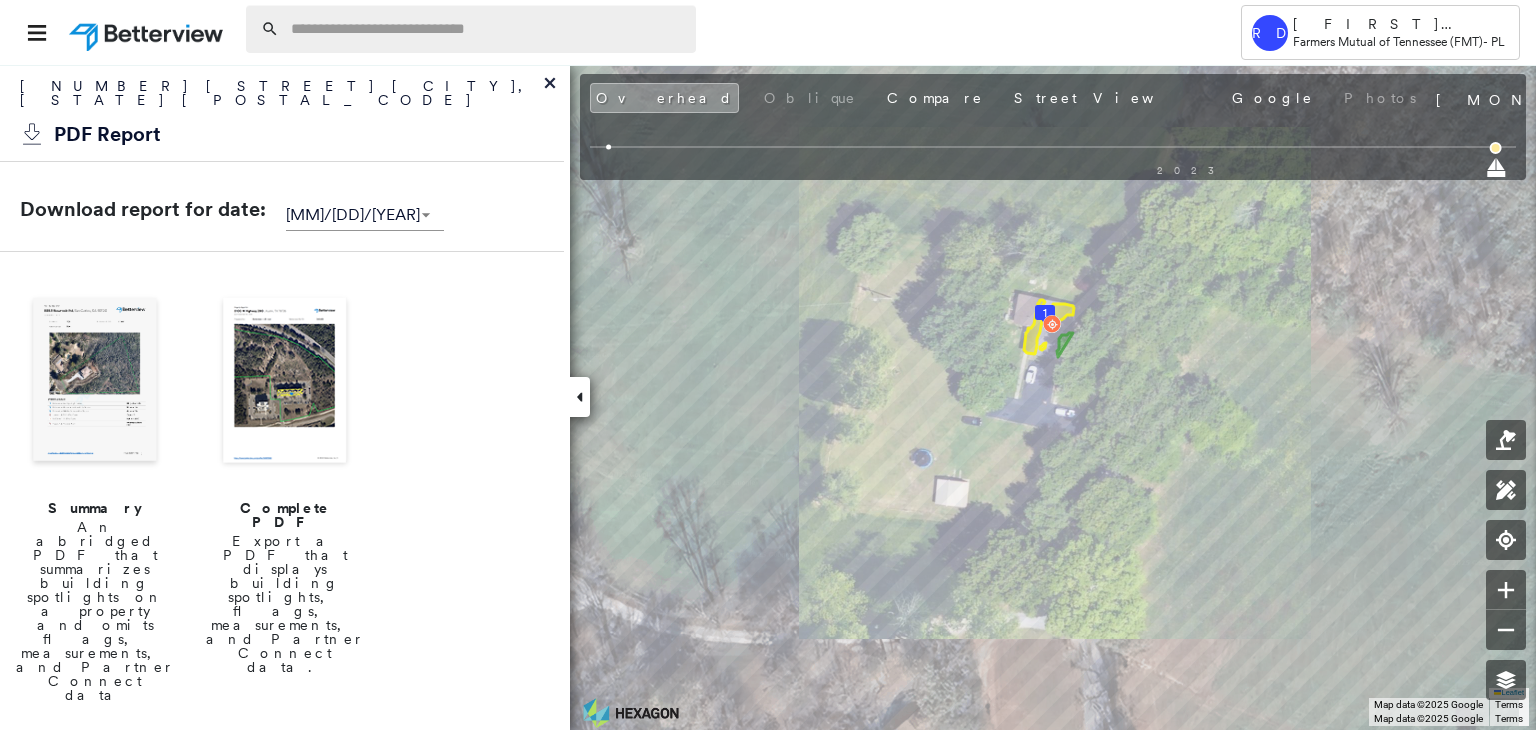 paste on "**********" 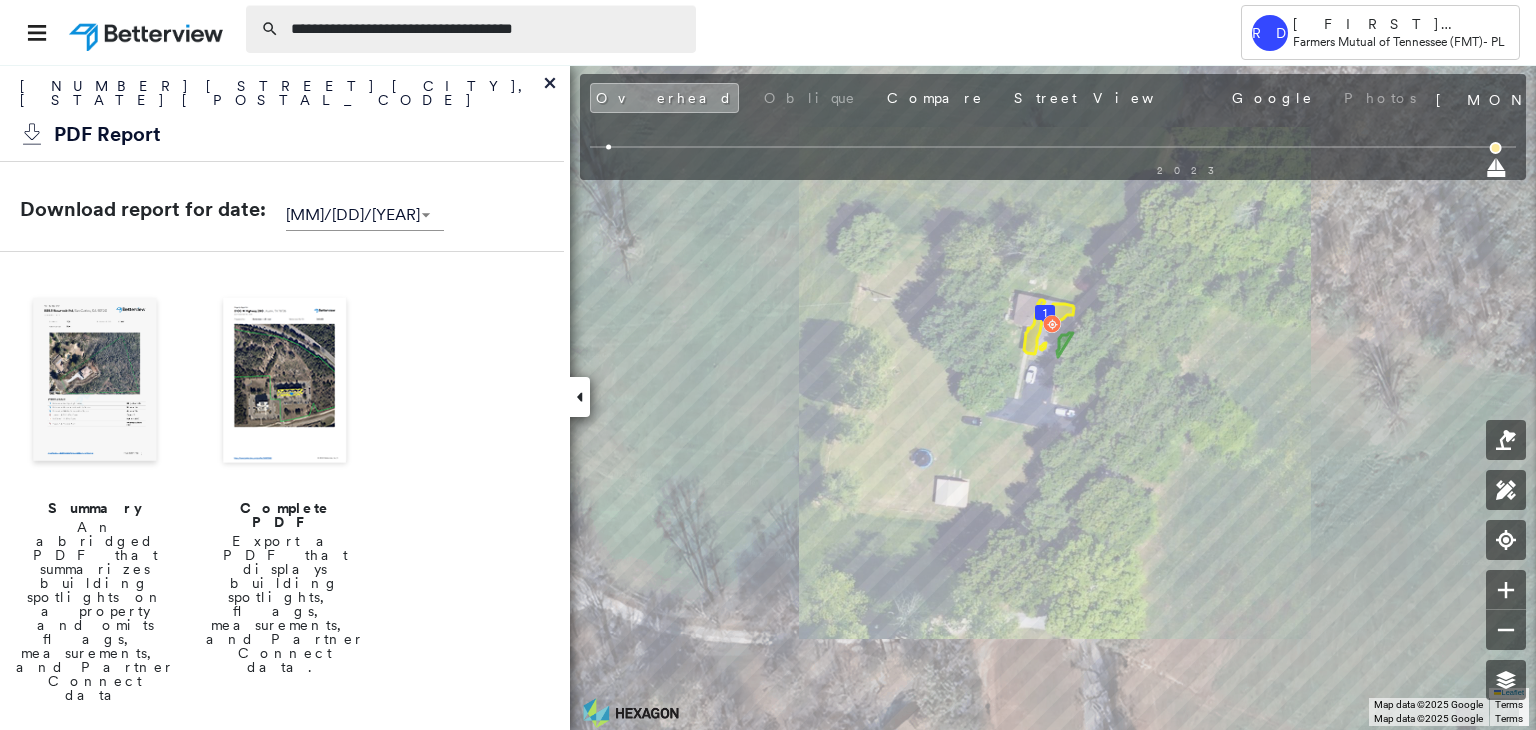 click on "**********" at bounding box center (487, 29) 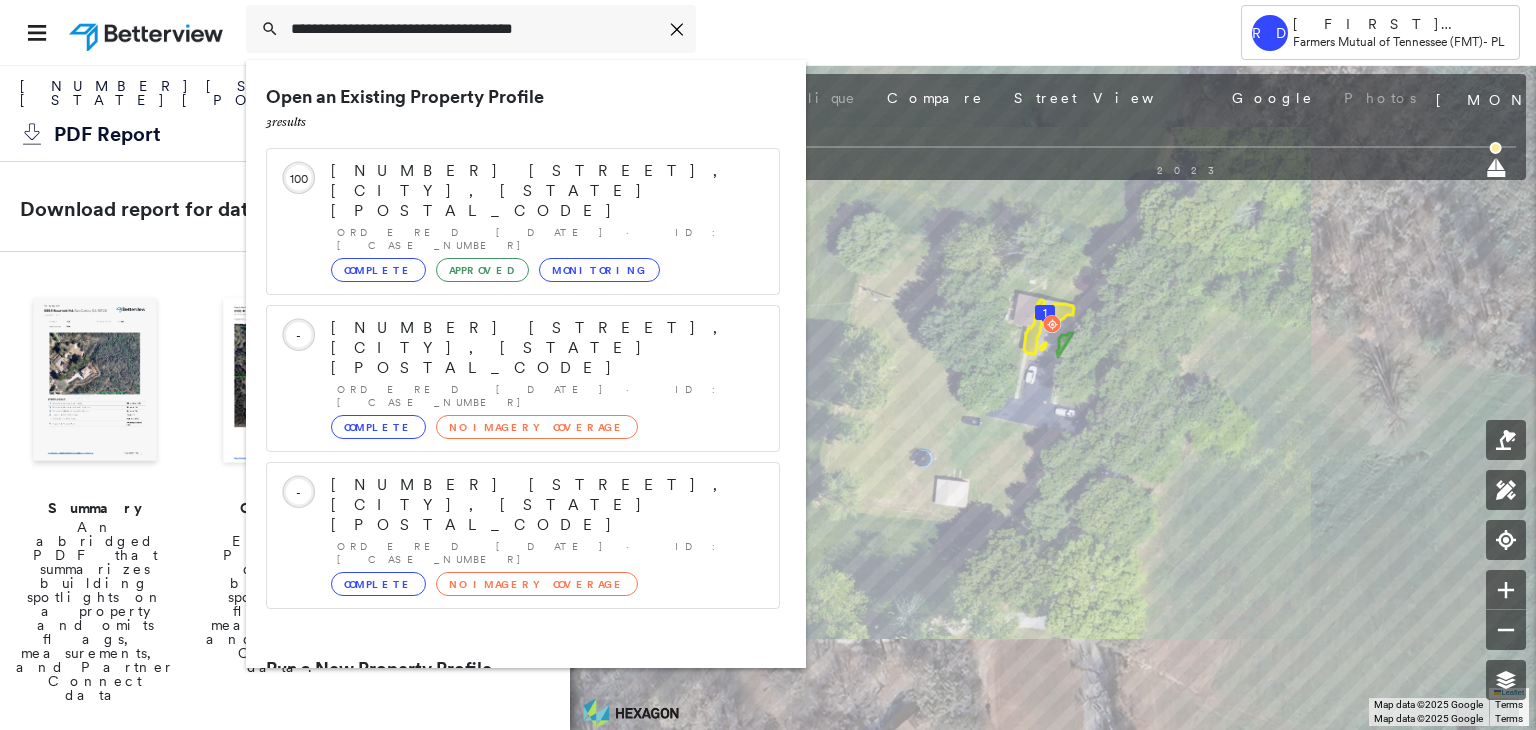 type on "**********" 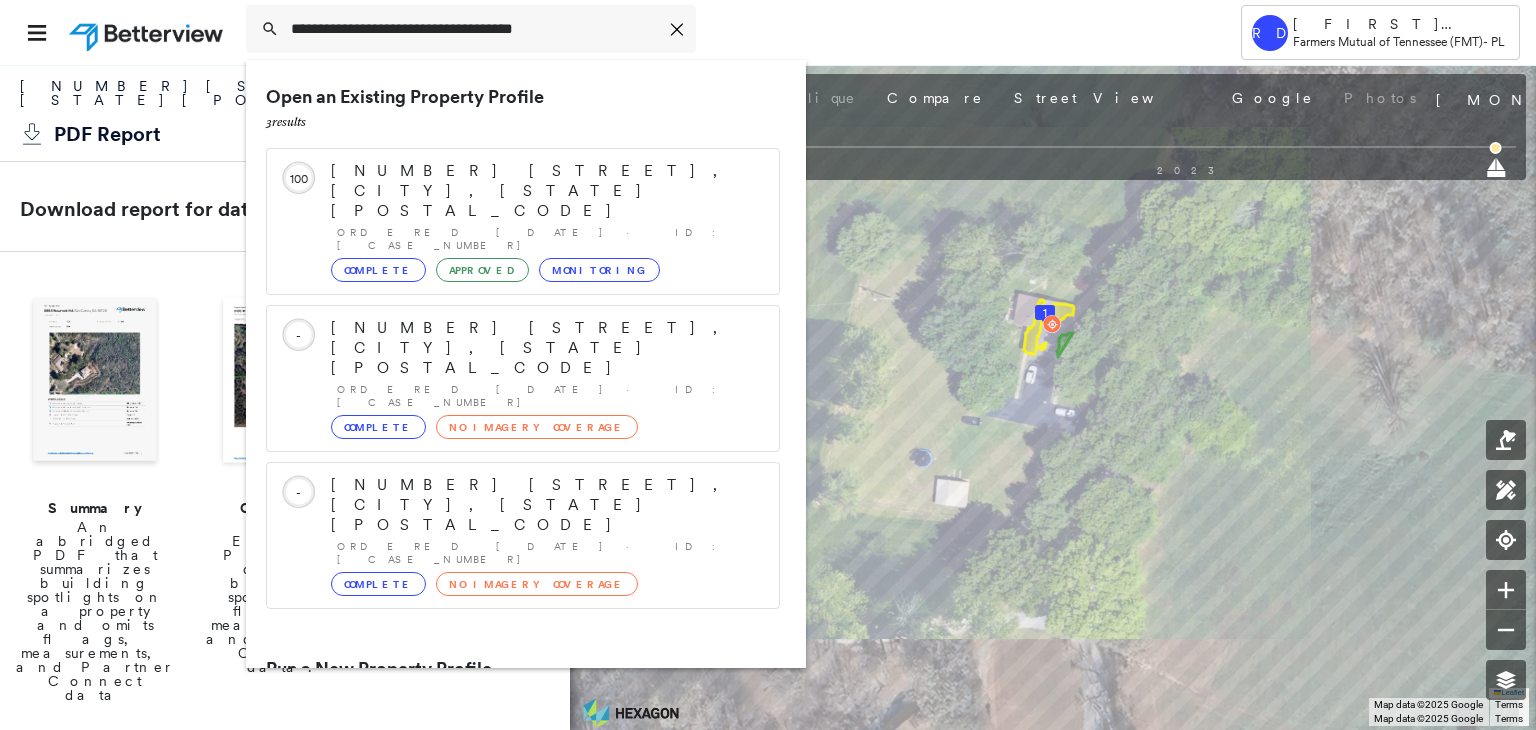 click on "[NUMBER] [STREET], [CITY], [STATE] [POSTAL_CODE]" at bounding box center [501, 745] 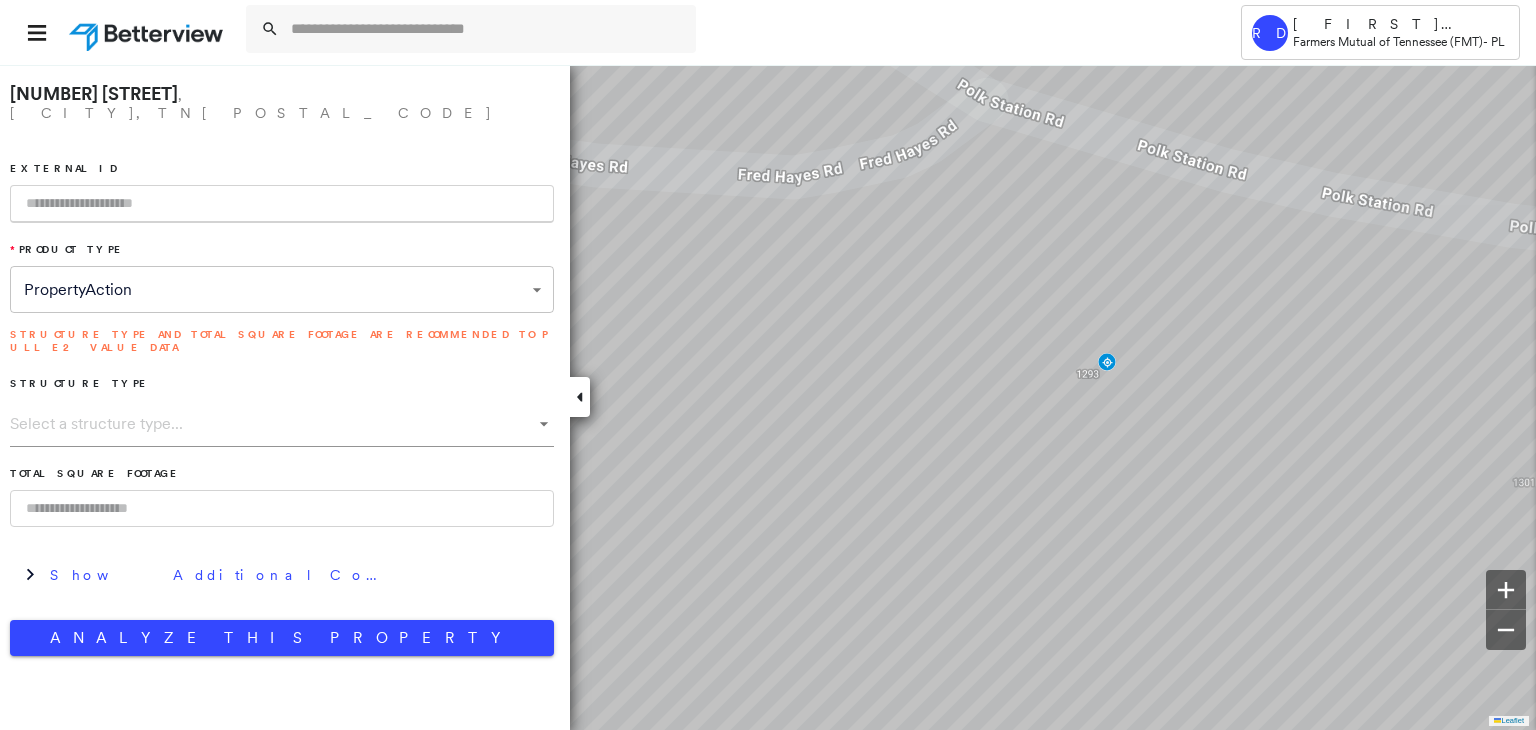 paste on "**********" 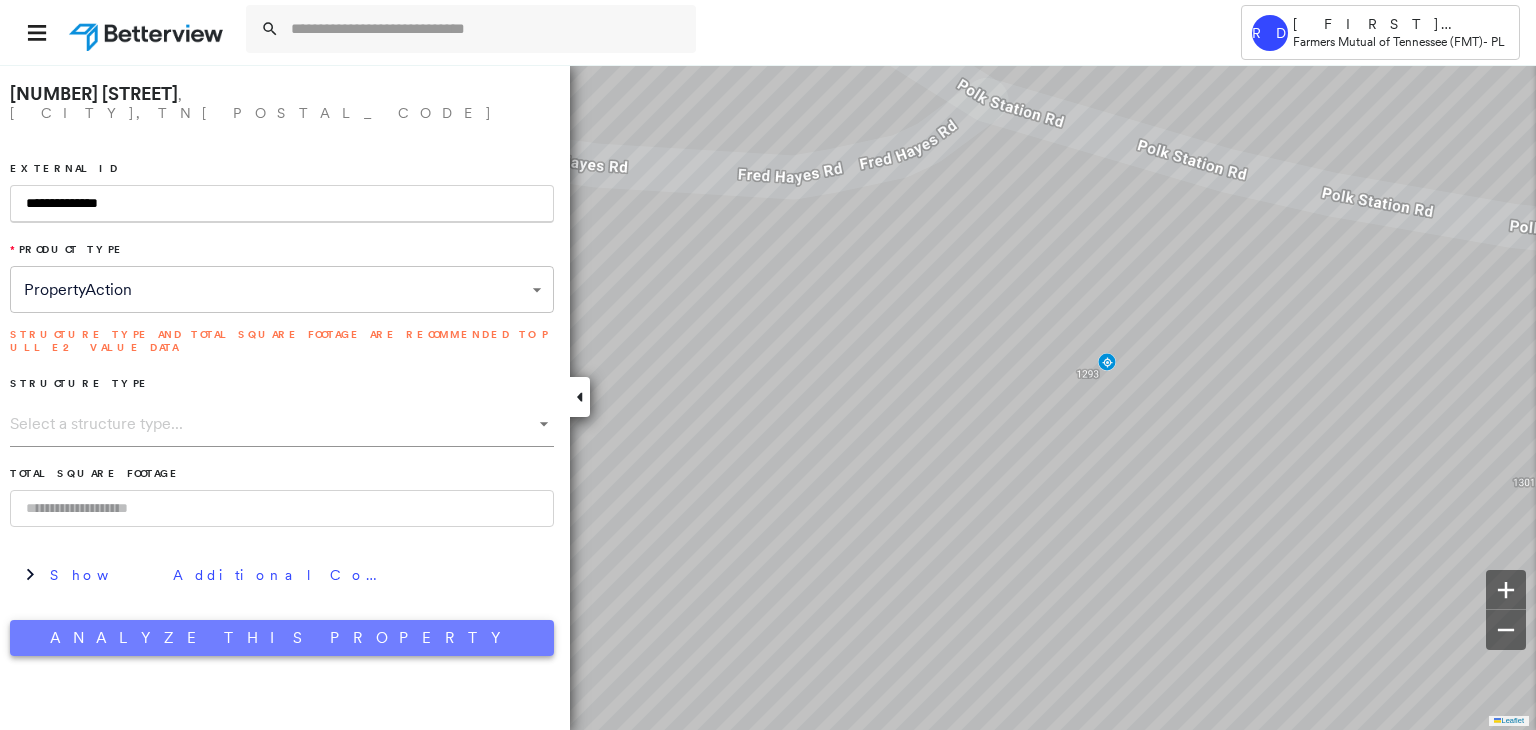 type on "**********" 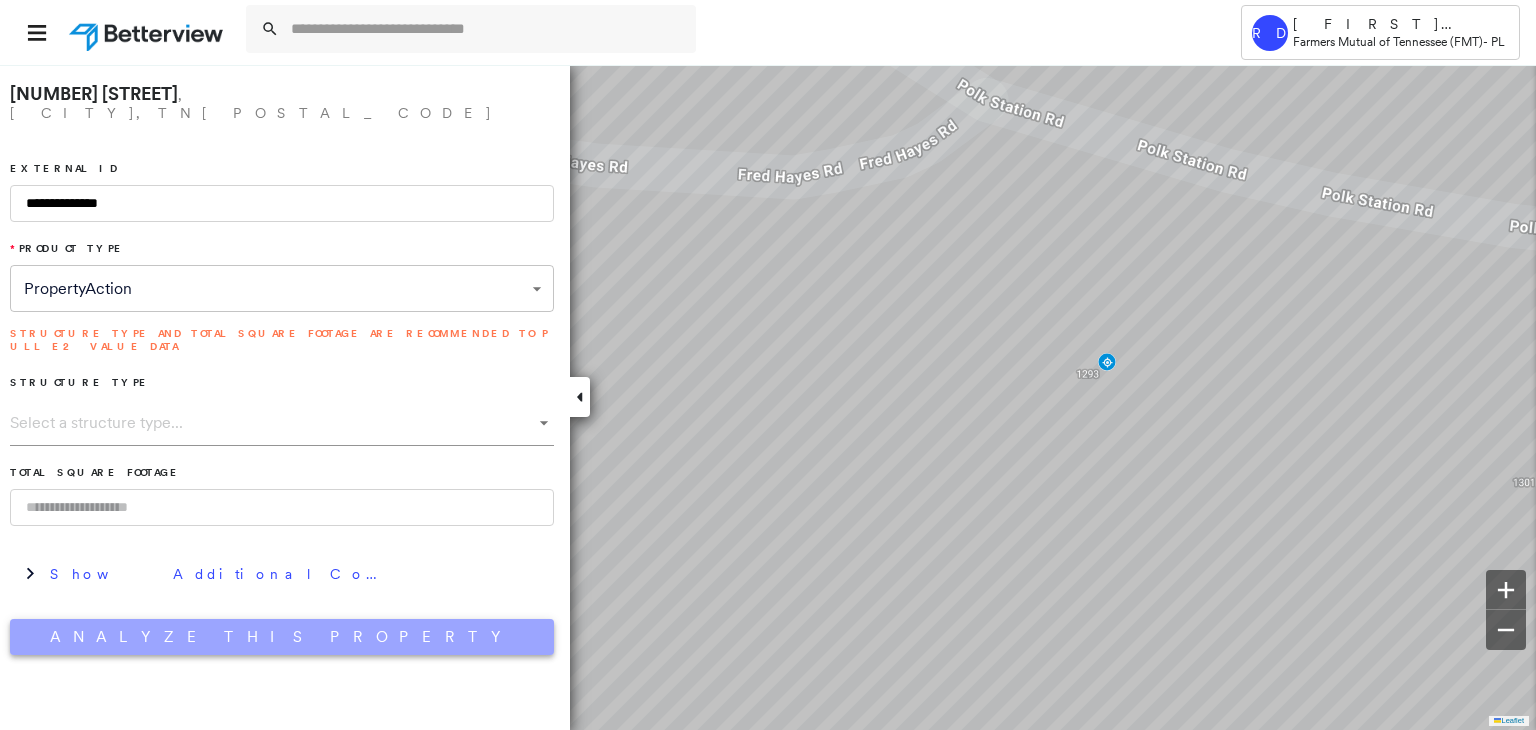 click on "Analyze This Property" at bounding box center (282, 637) 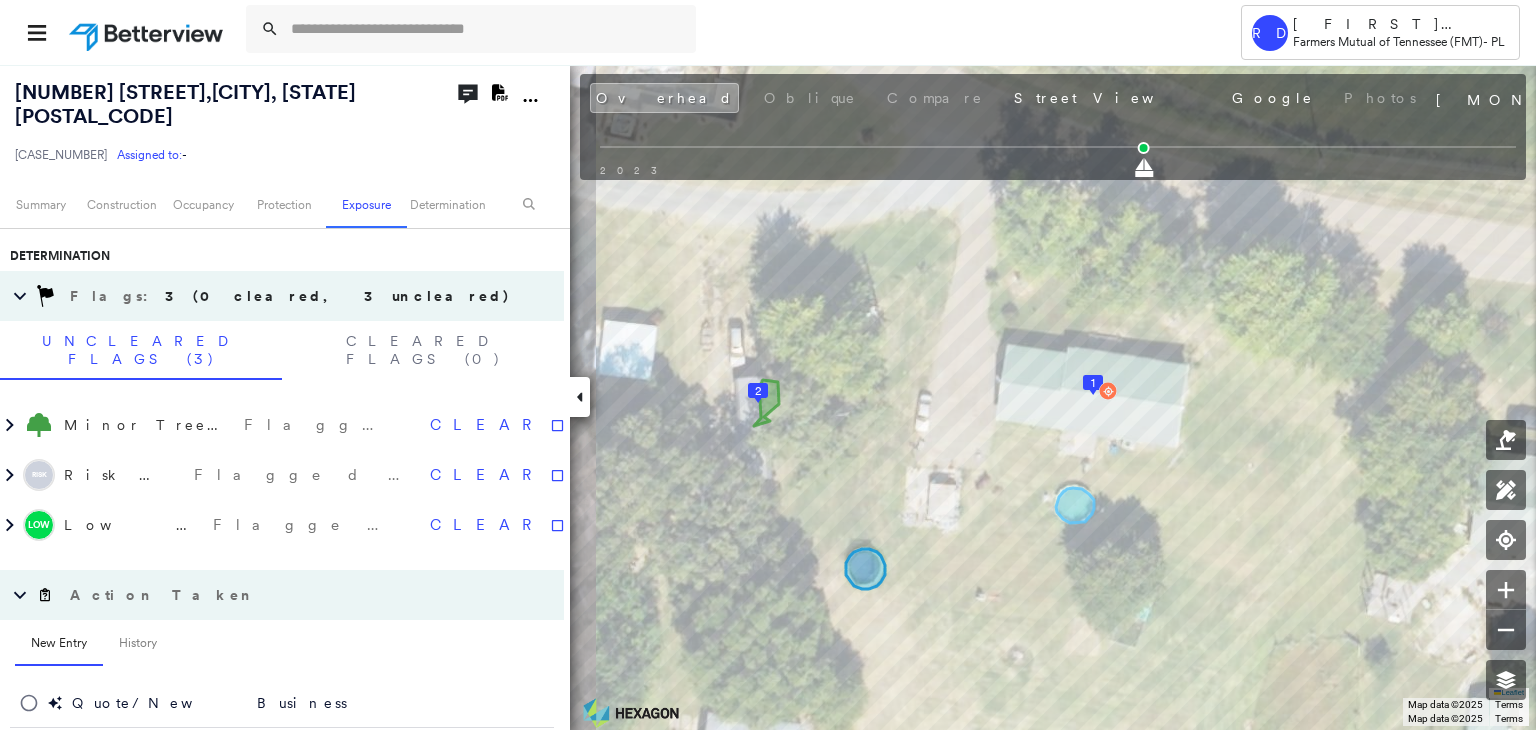 scroll, scrollTop: 1200, scrollLeft: 0, axis: vertical 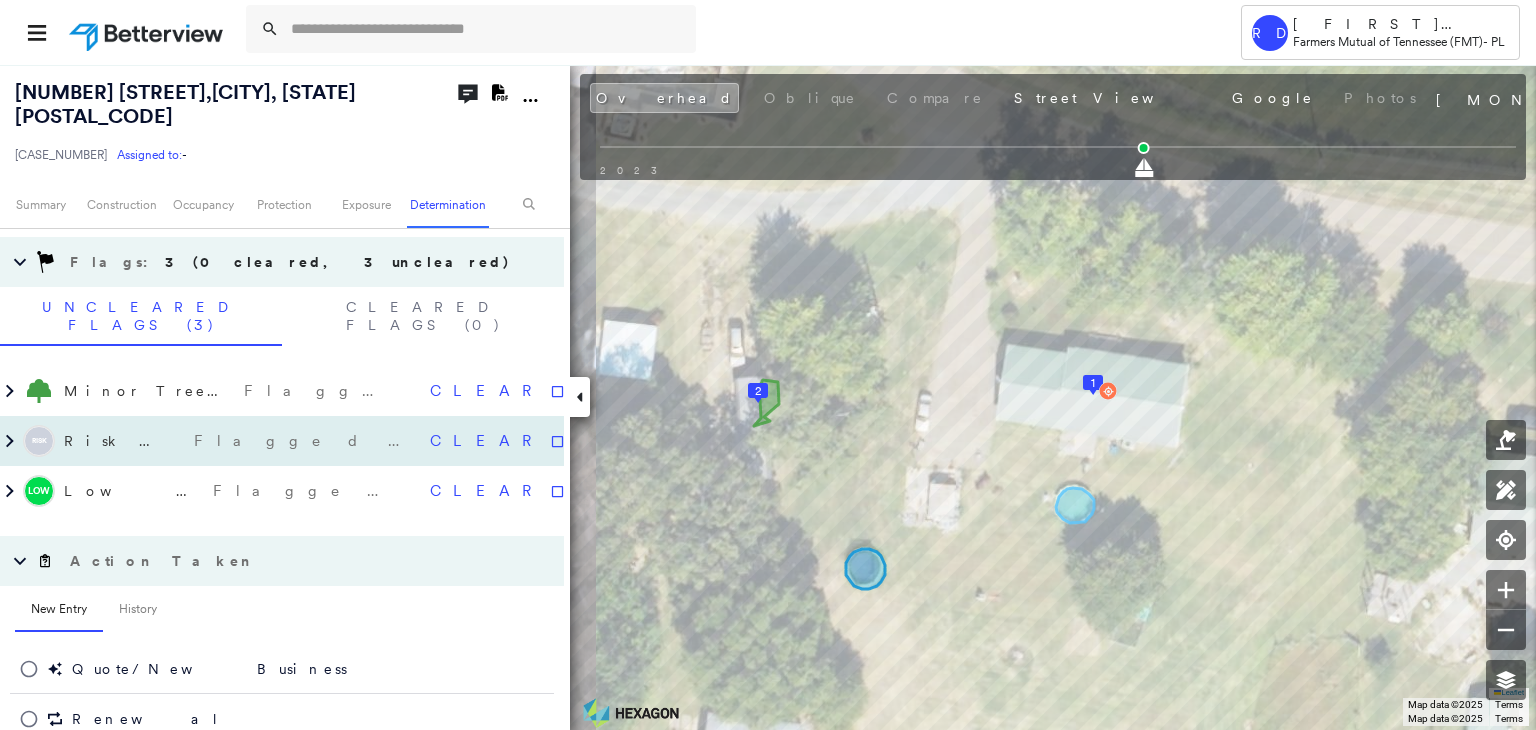 click on "Flagged 08/07/25" at bounding box center [304, 441] 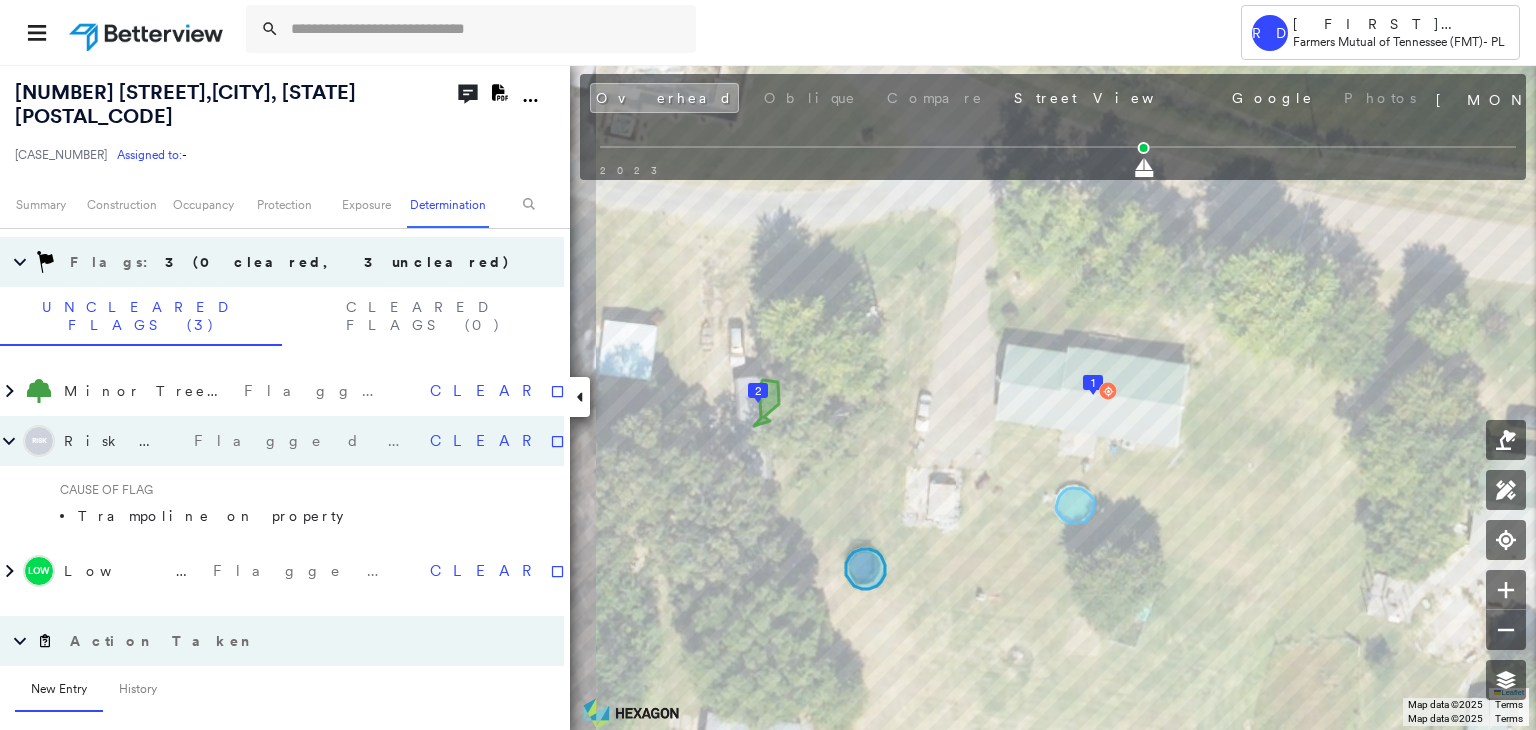 click 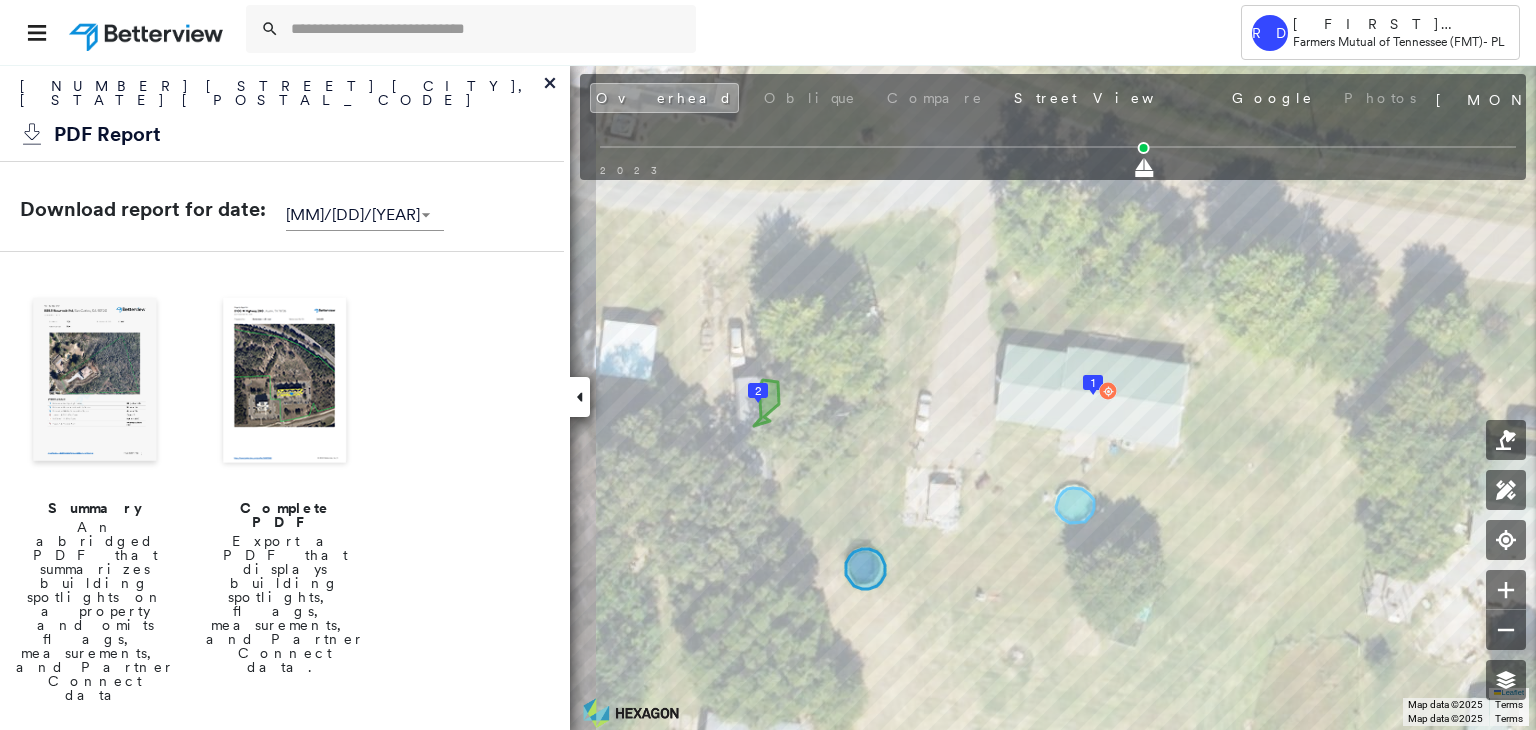 click at bounding box center [285, 382] 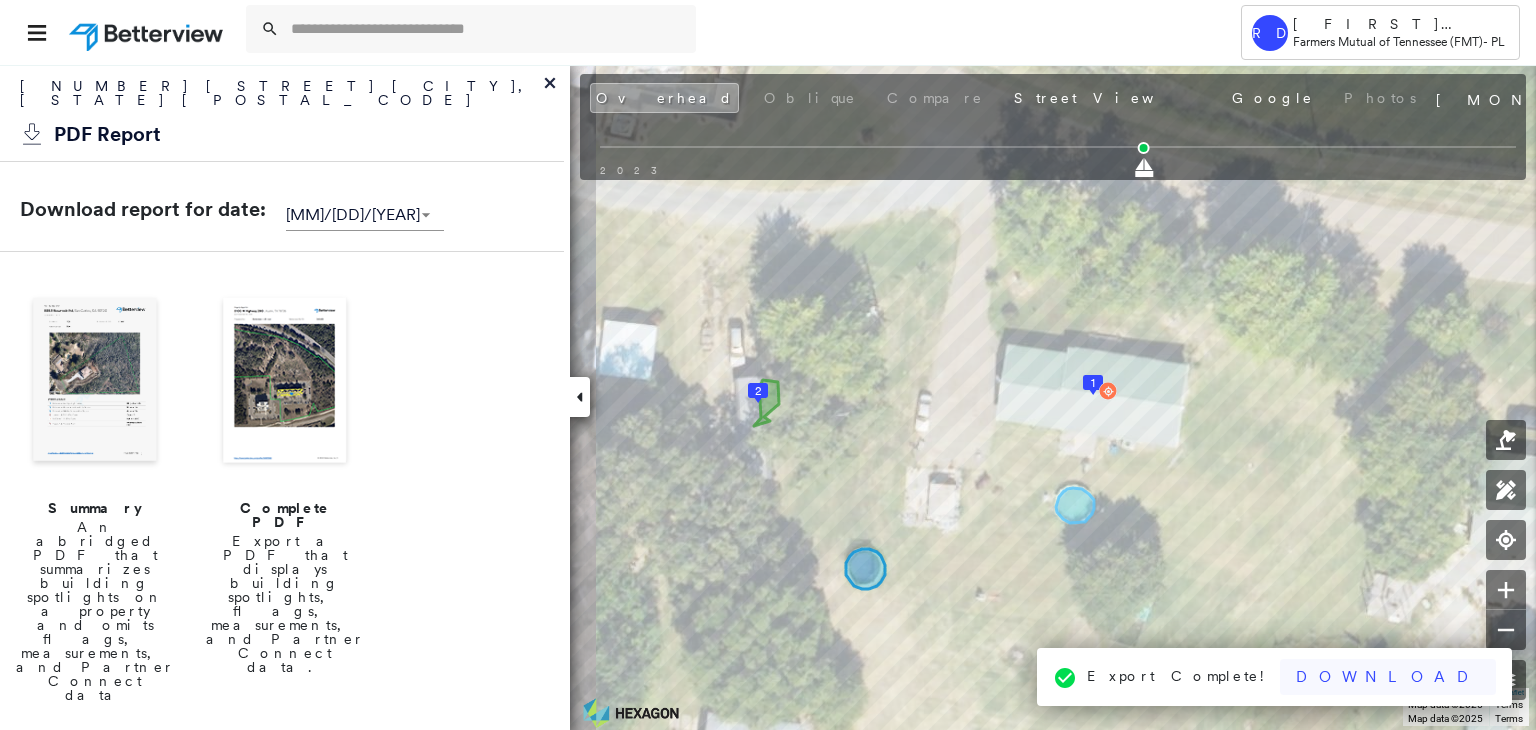 click on "Download" at bounding box center (1388, 677) 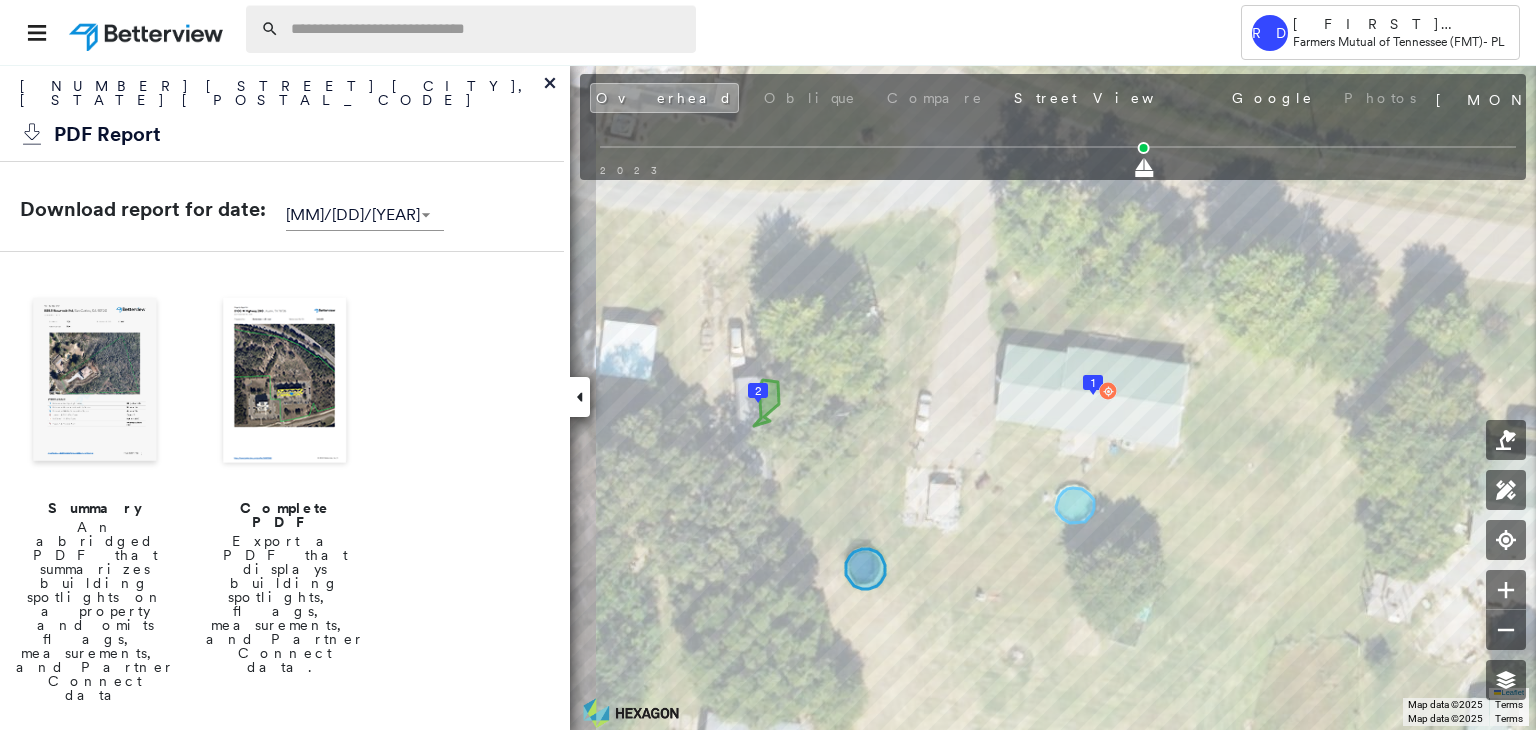 paste on "**********" 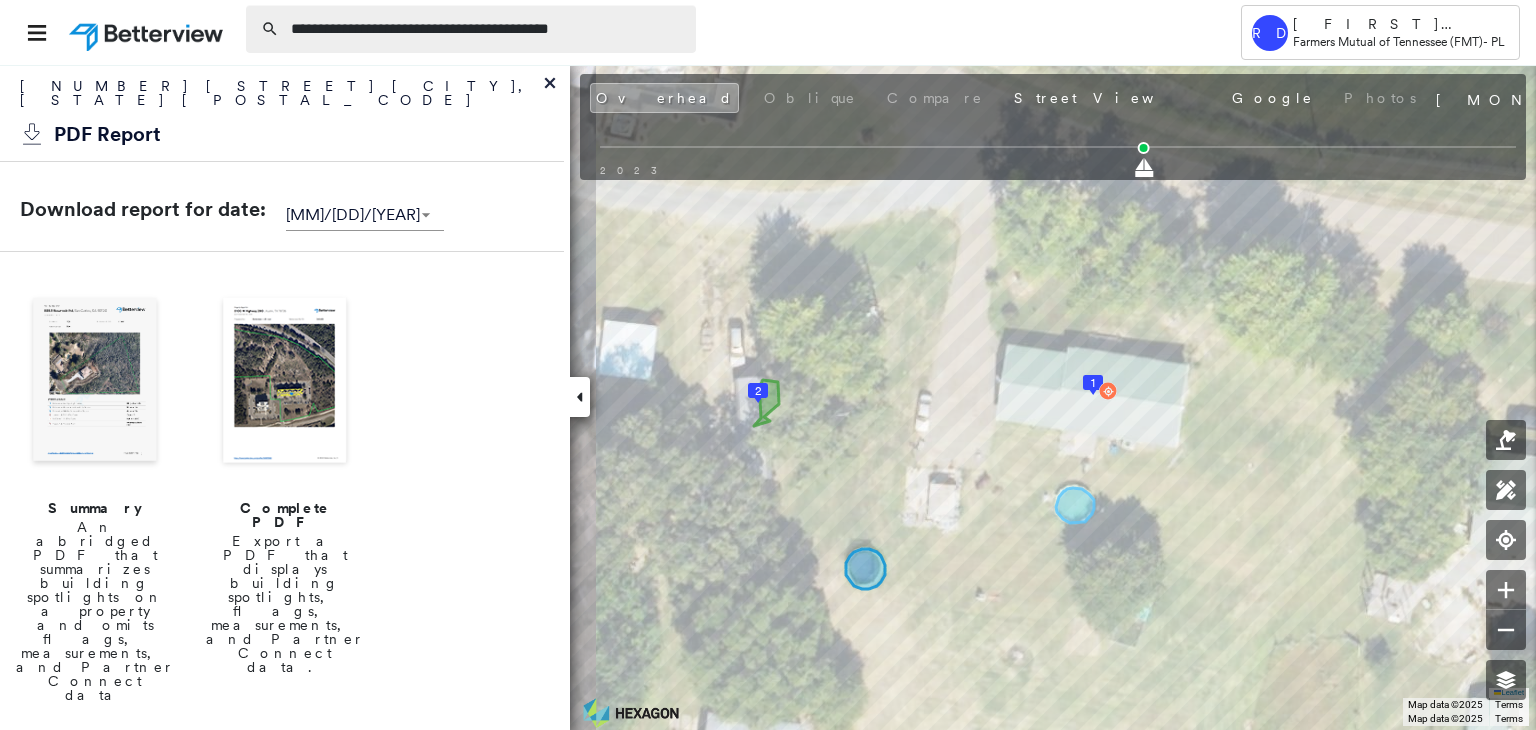 click on "**********" at bounding box center [487, 29] 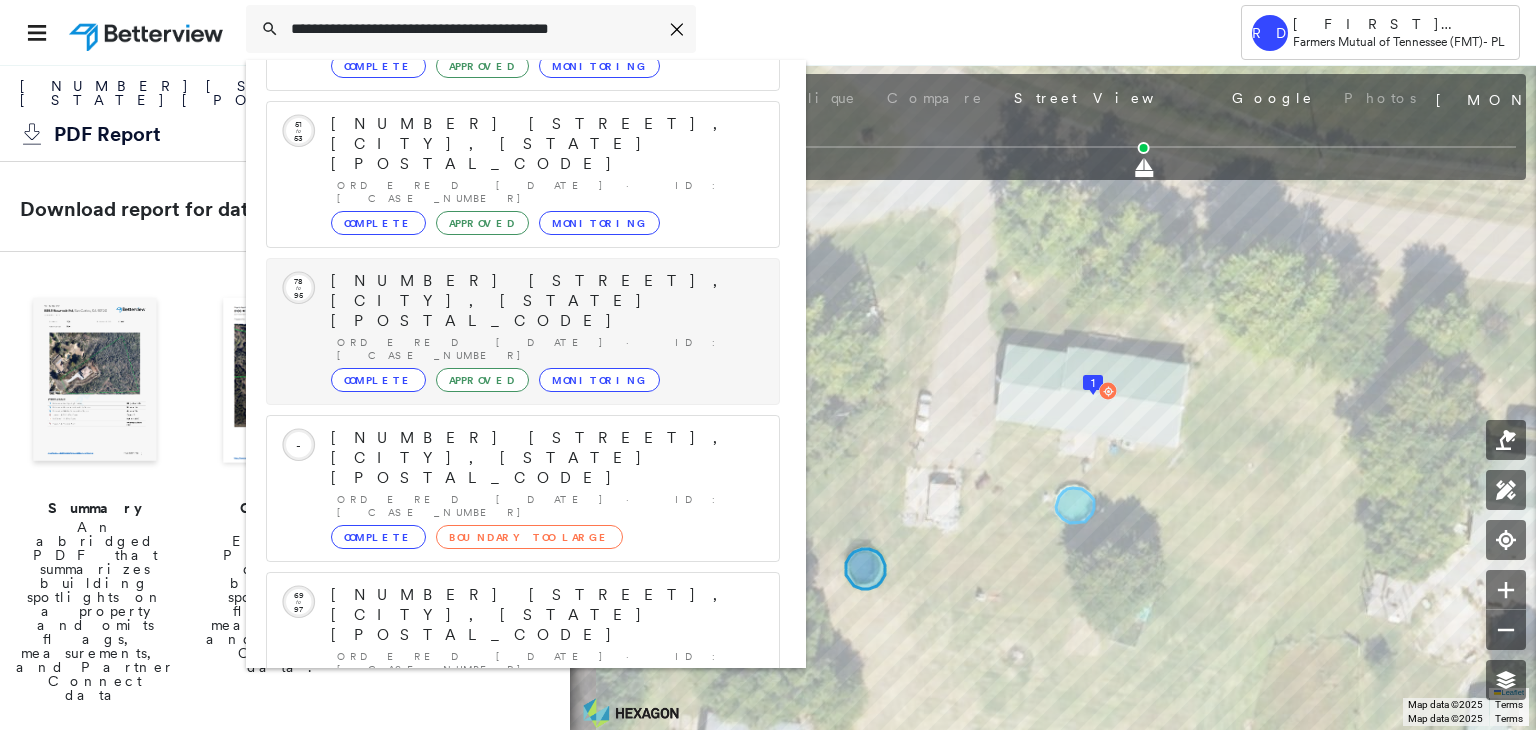 scroll, scrollTop: 208, scrollLeft: 0, axis: vertical 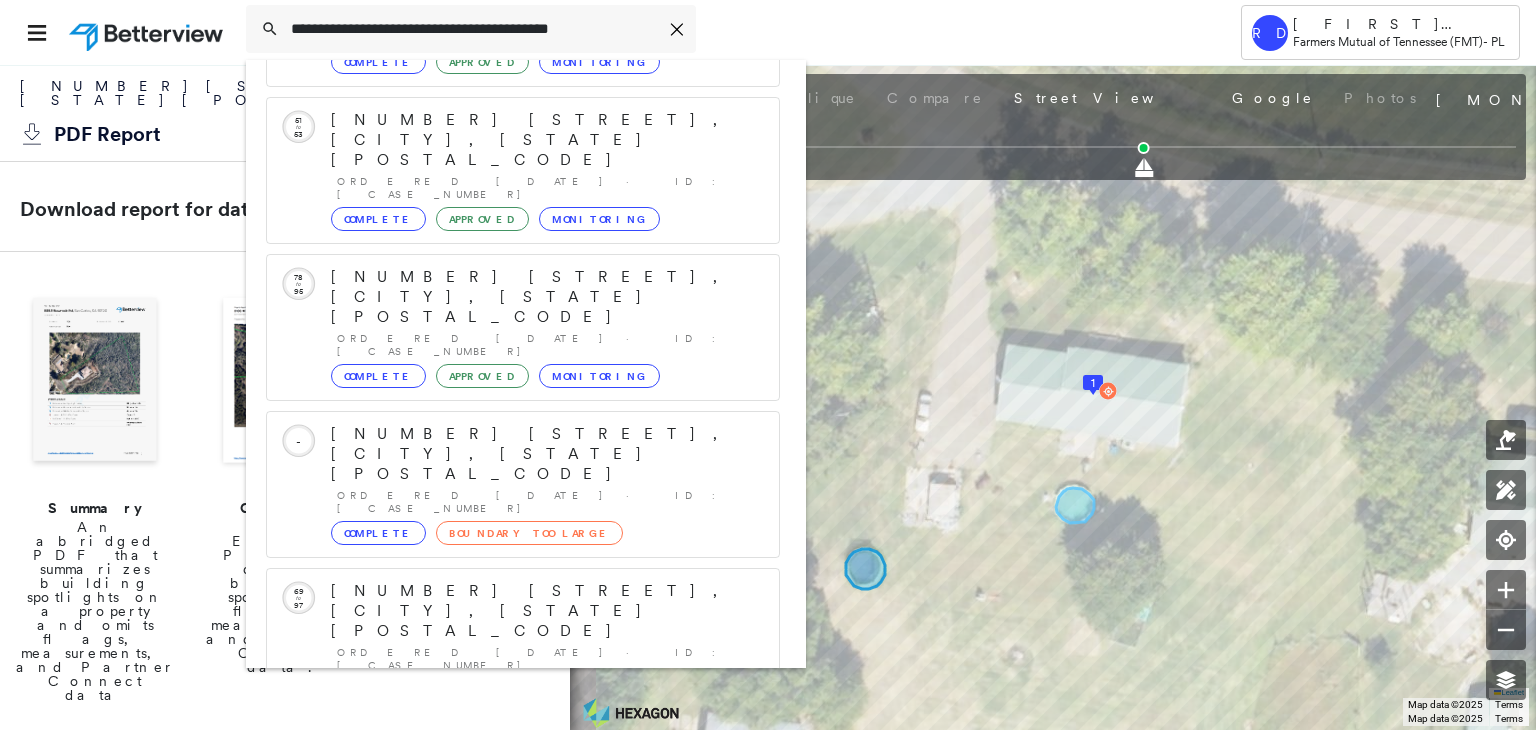 type on "**********" 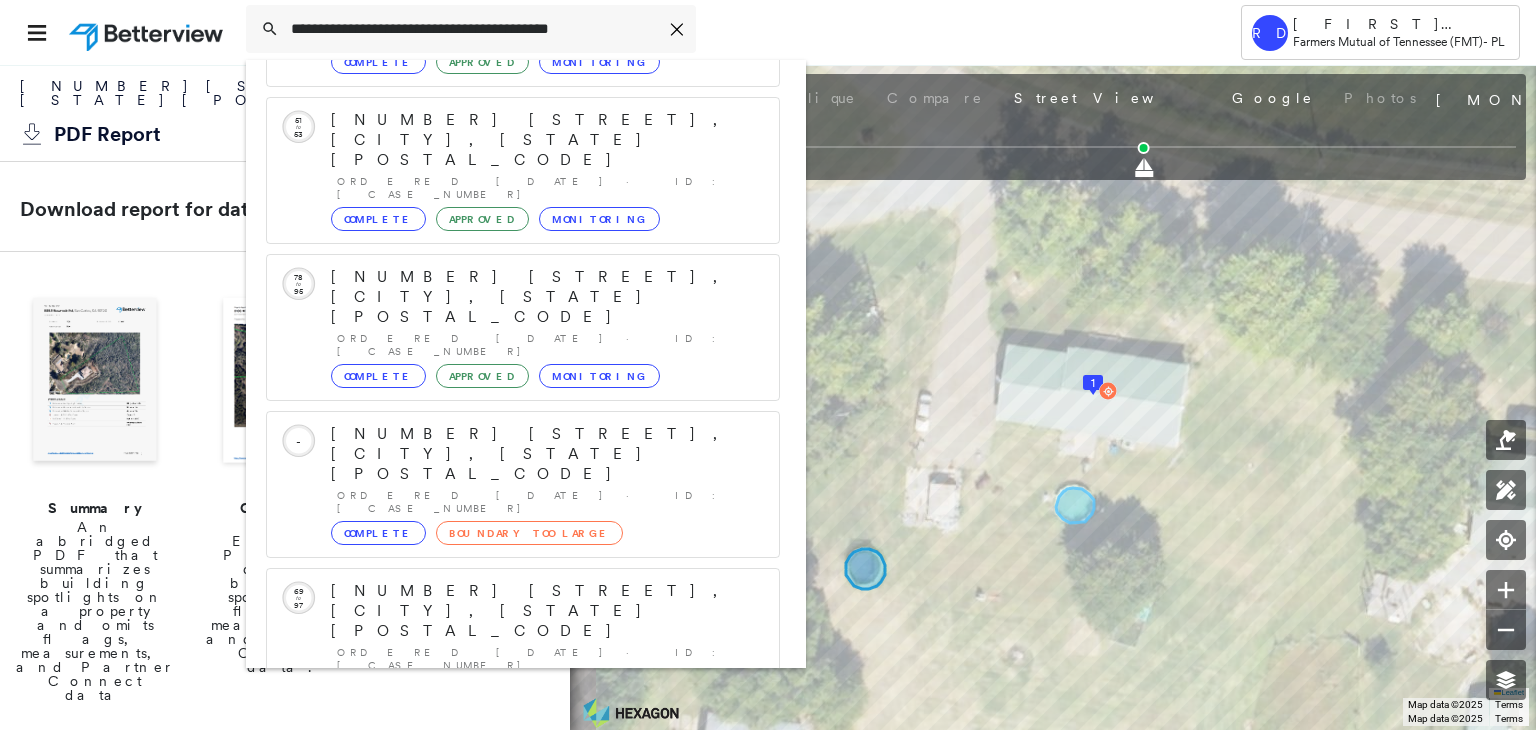 click on "[NUMBER] [STREET], [CITY], [STATE] [POSTAL_CODE]" at bounding box center (501, 903) 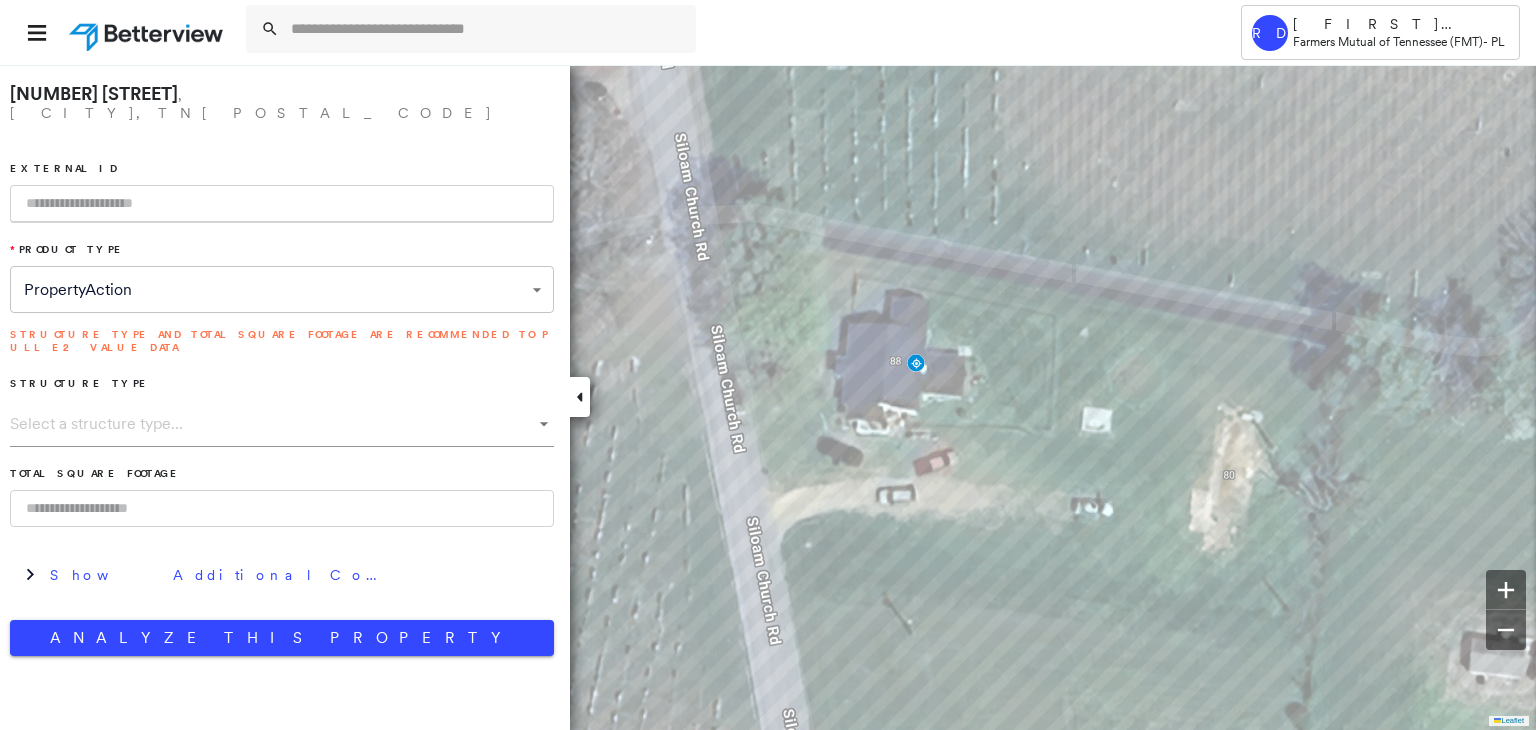 paste on "**********" 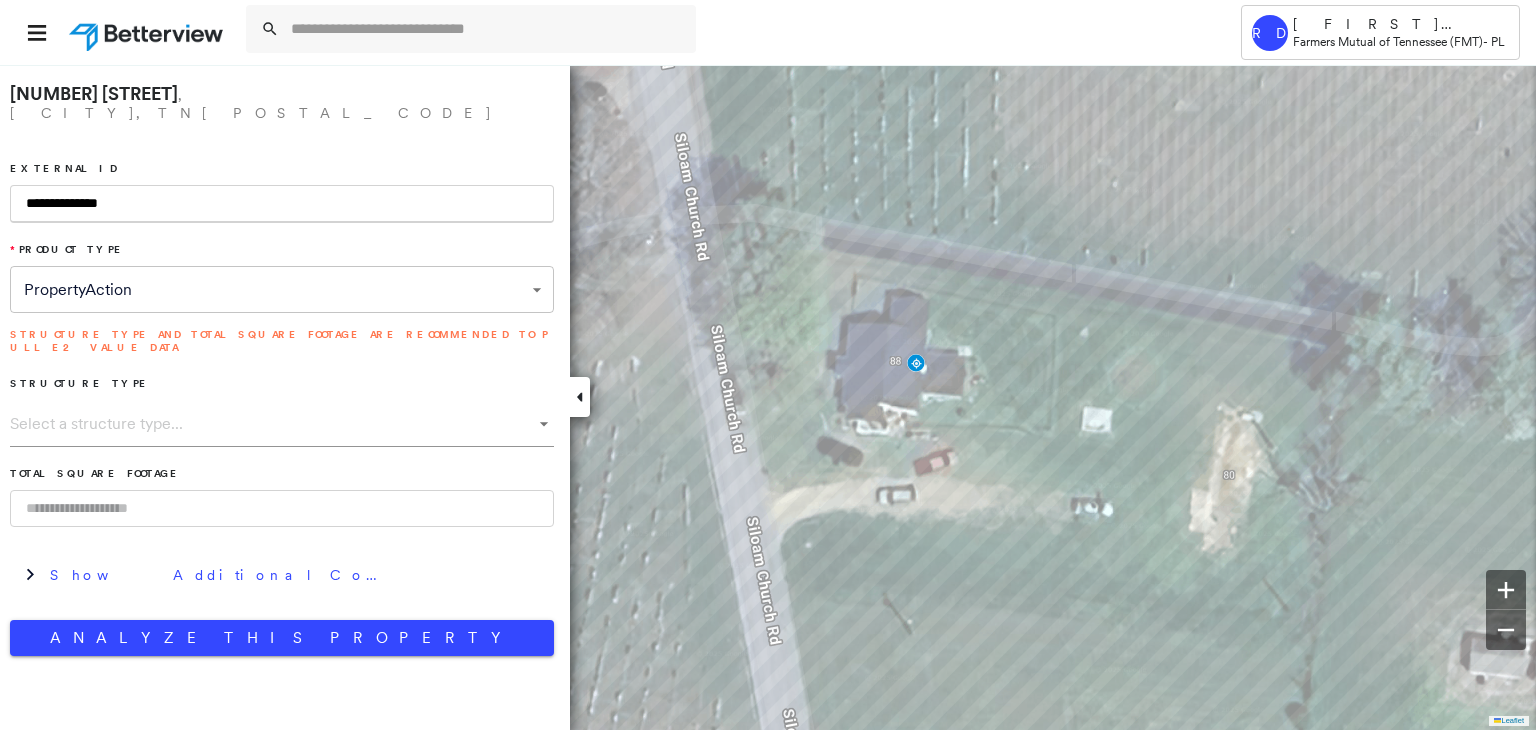 type on "**********" 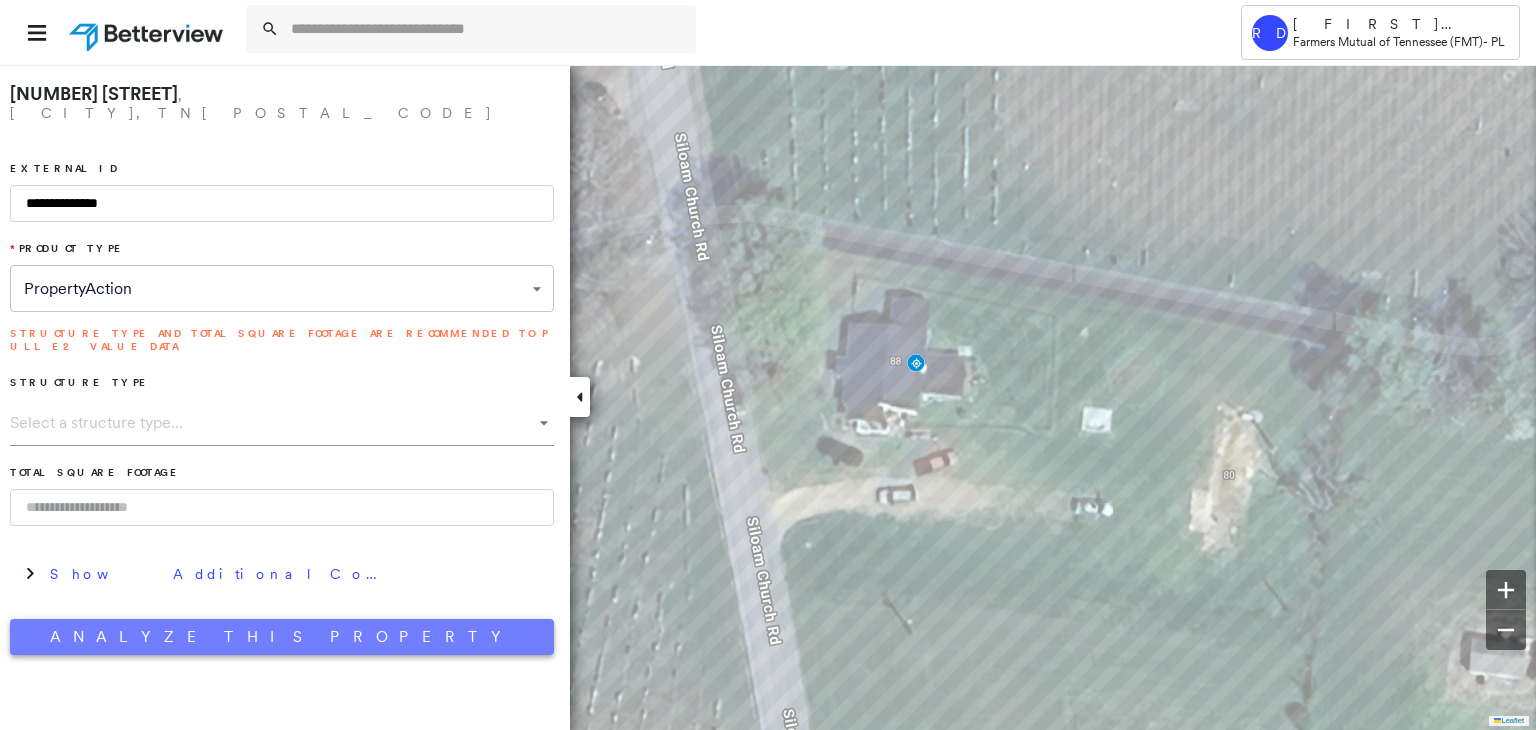 click on "Analyze This Property" at bounding box center [282, 637] 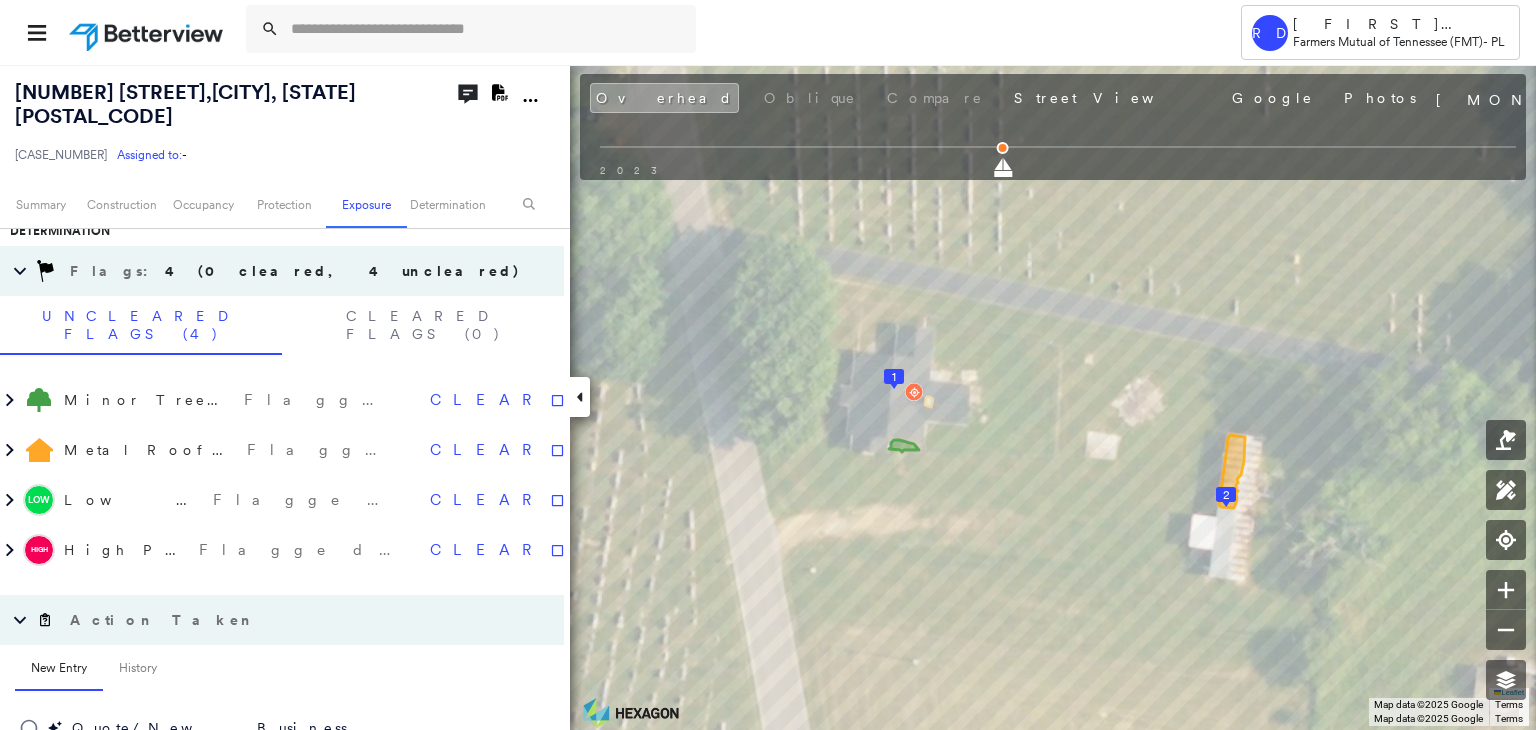 scroll, scrollTop: 1200, scrollLeft: 0, axis: vertical 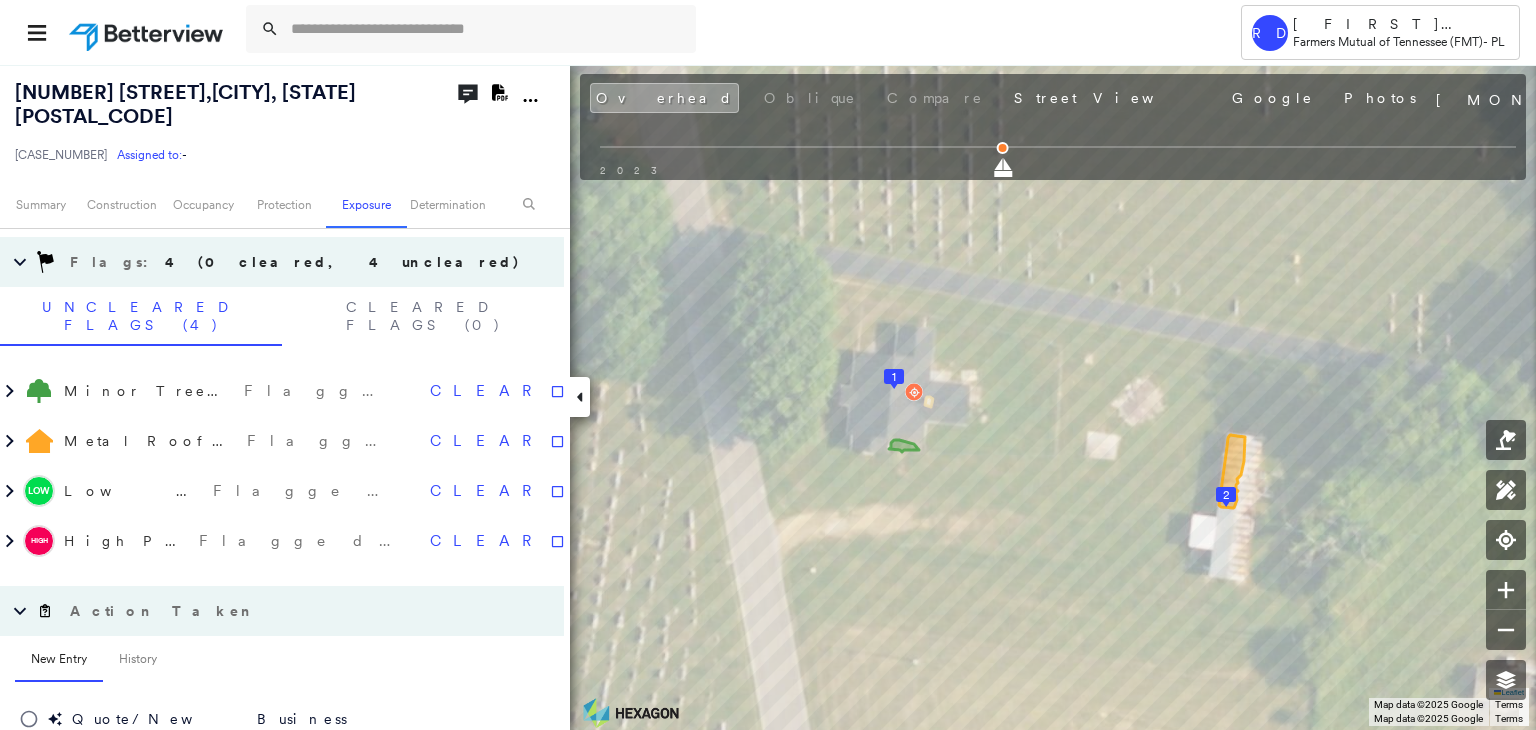 click 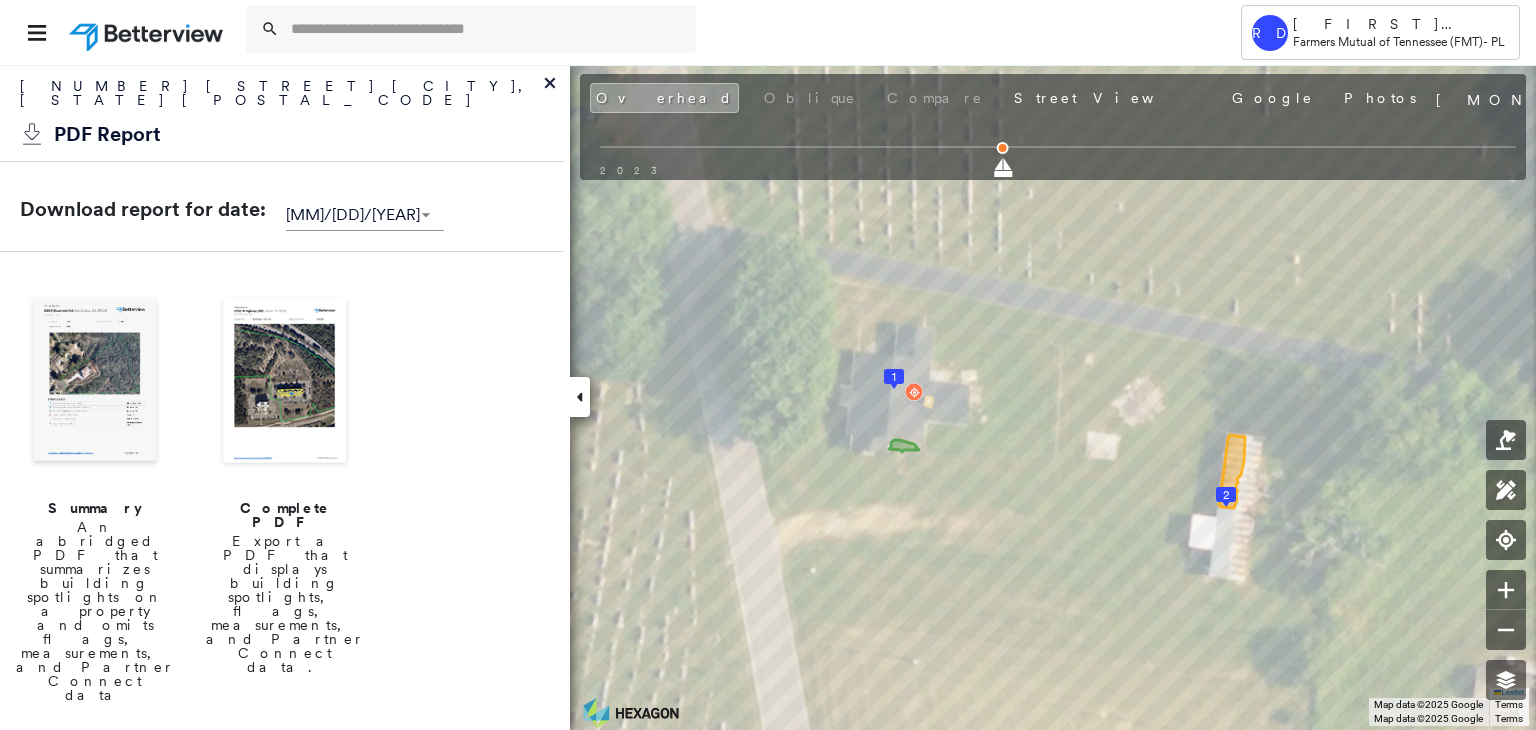 click at bounding box center (285, 382) 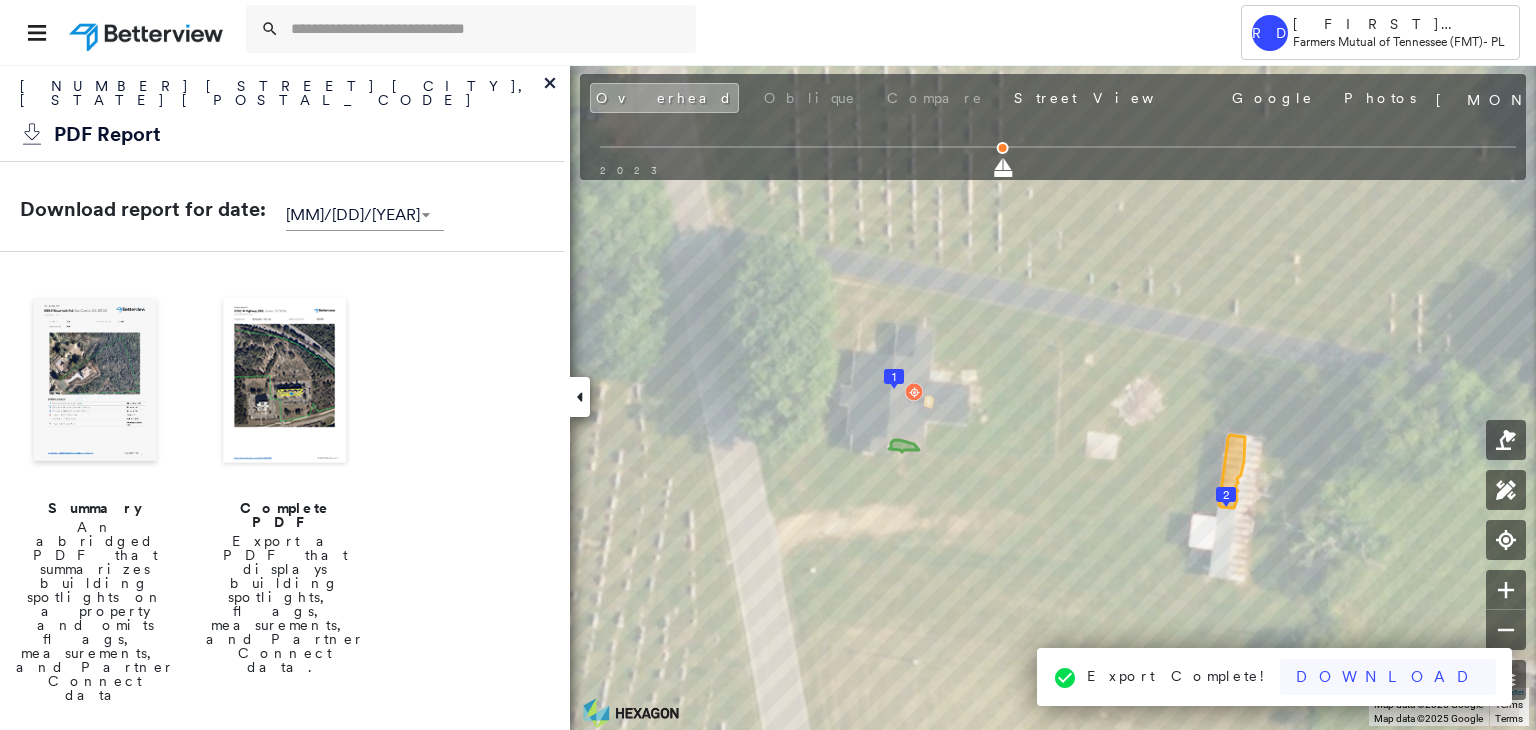 click on "Download" at bounding box center [1388, 677] 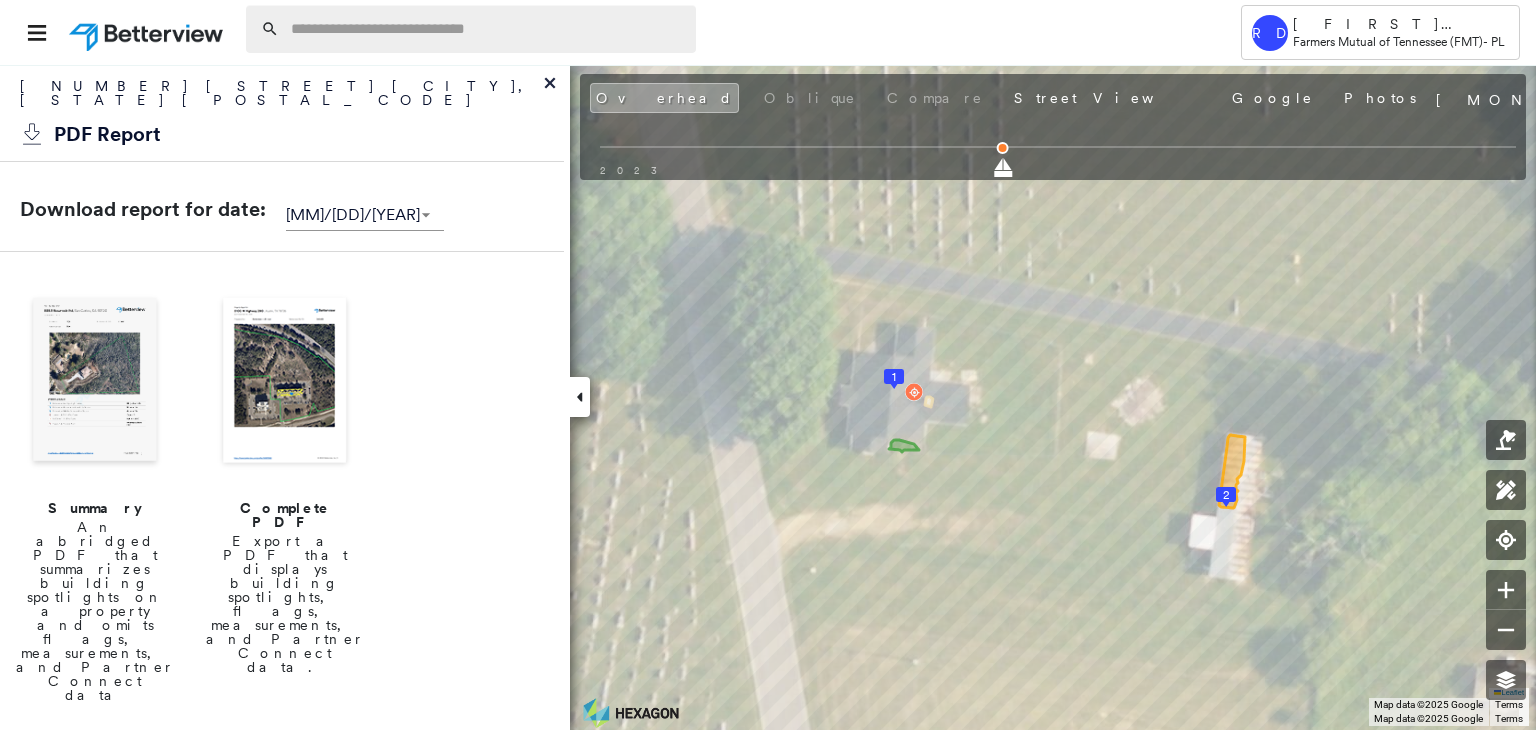 paste on "**********" 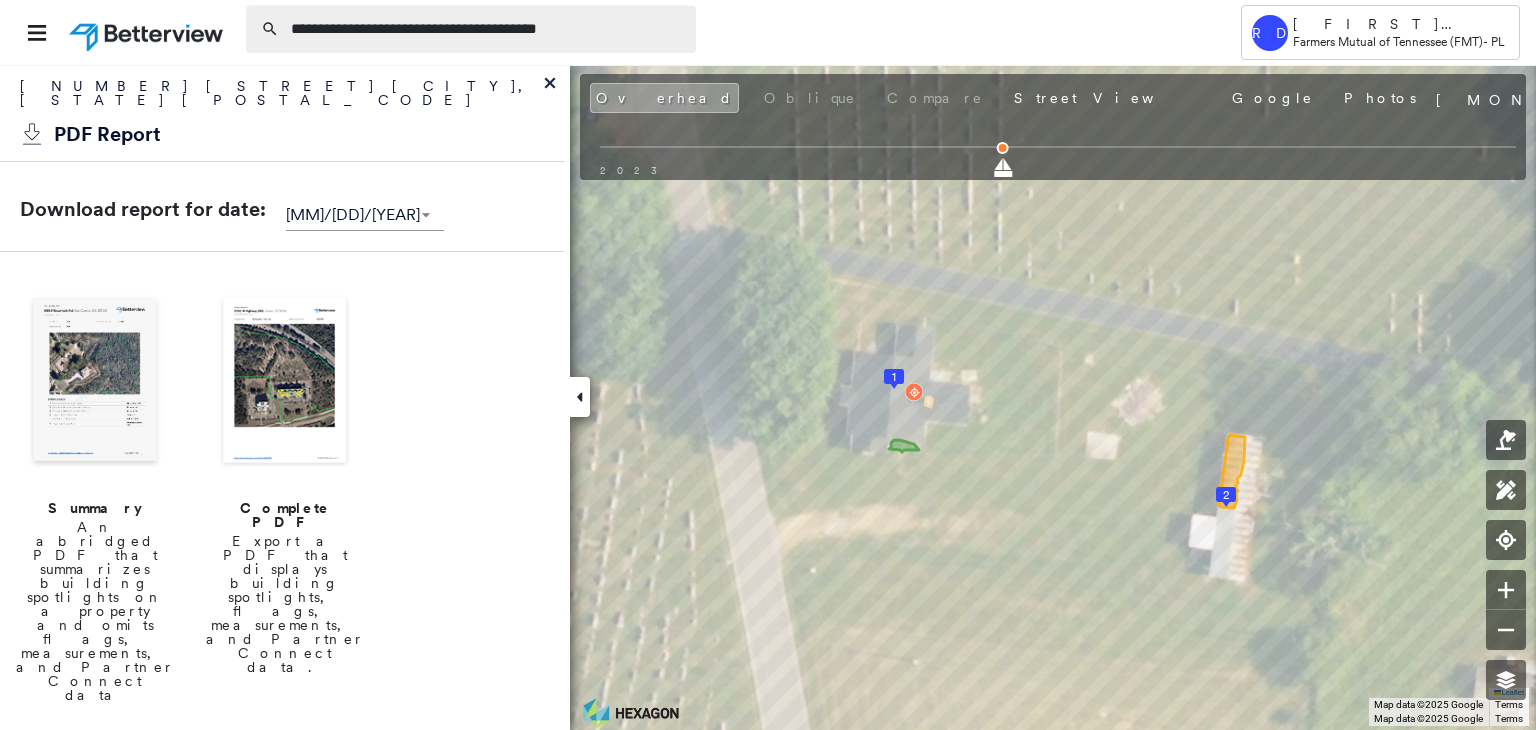 click on "**********" at bounding box center [487, 29] 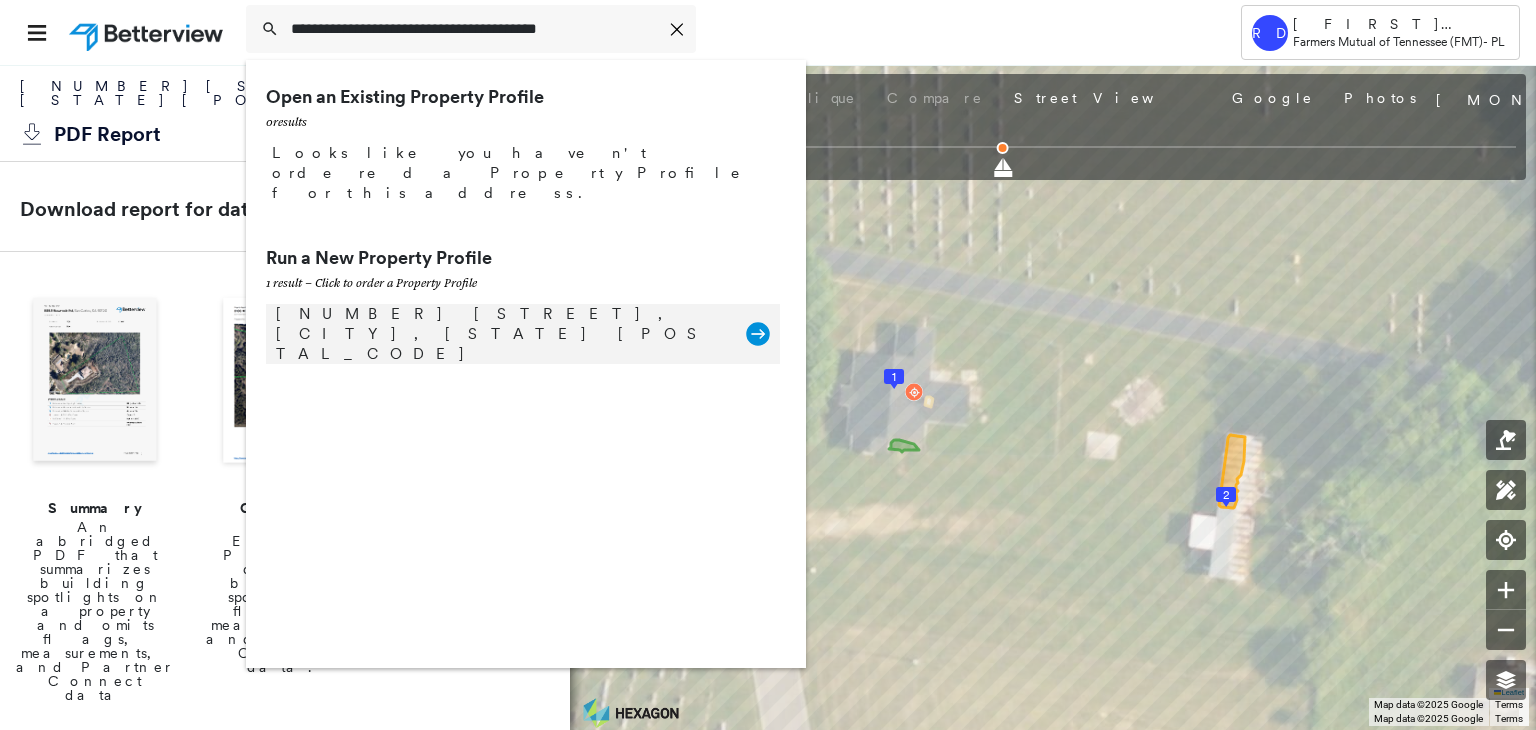 type on "**********" 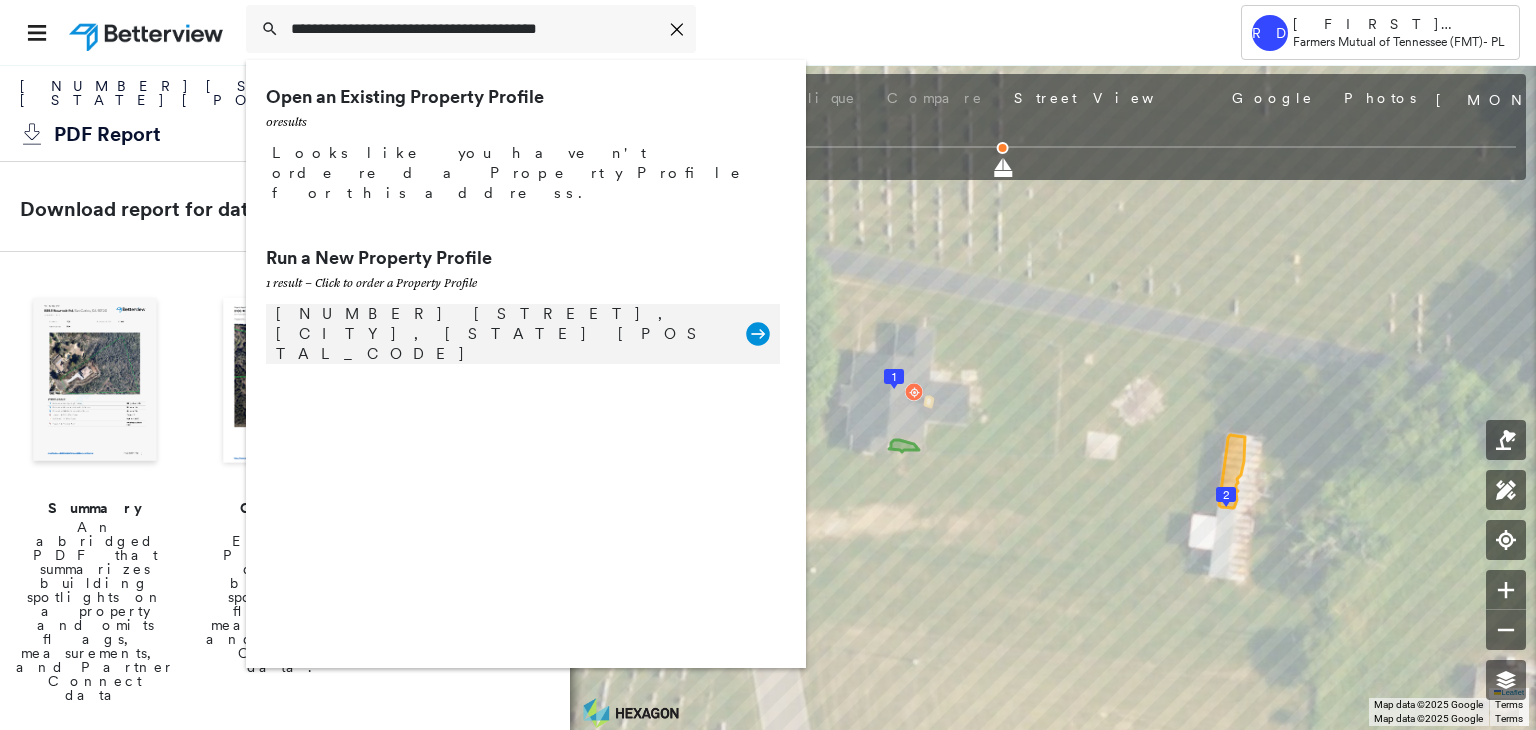 click on "[NUMBER] [STREET], [CITY], [STATE] [POSTAL_CODE]" at bounding box center (501, 334) 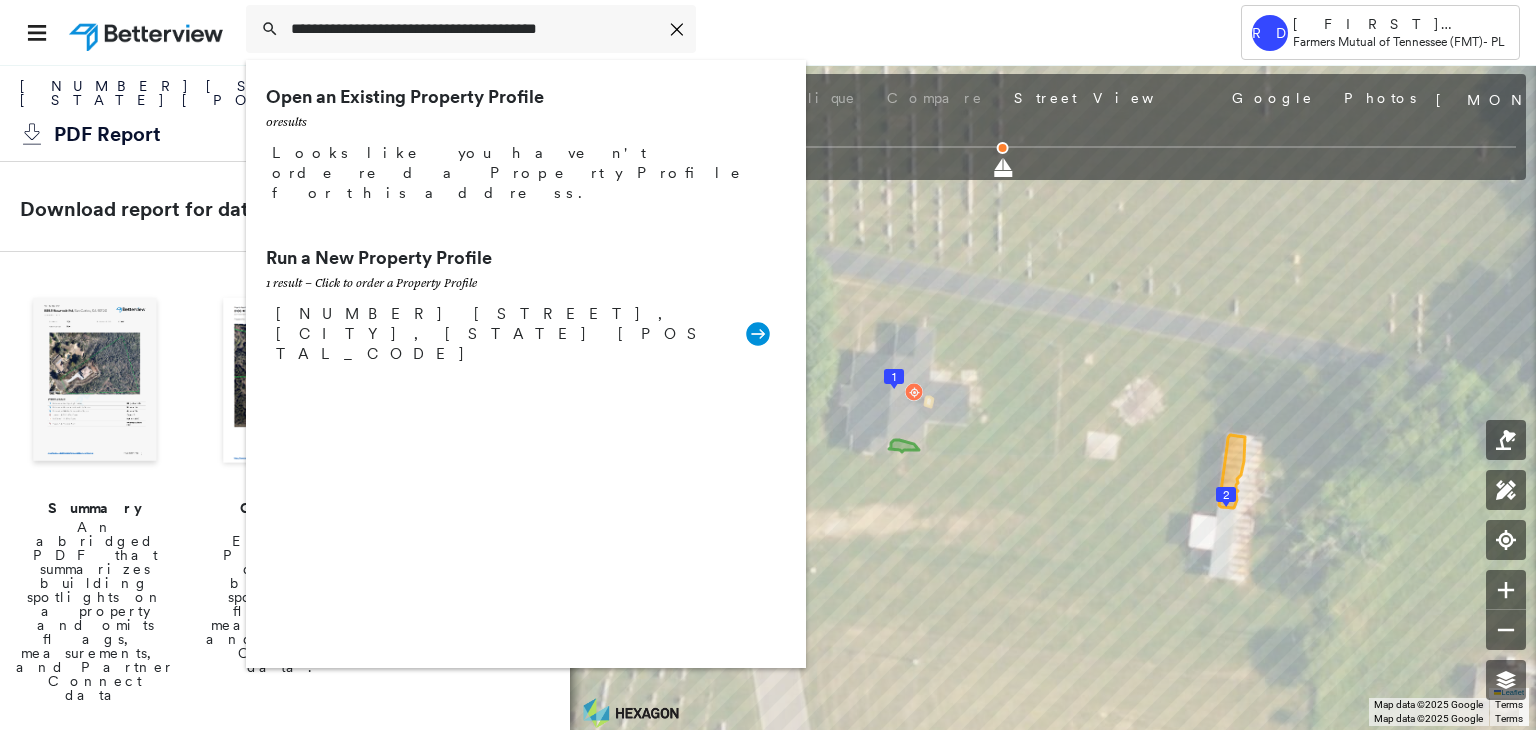 type 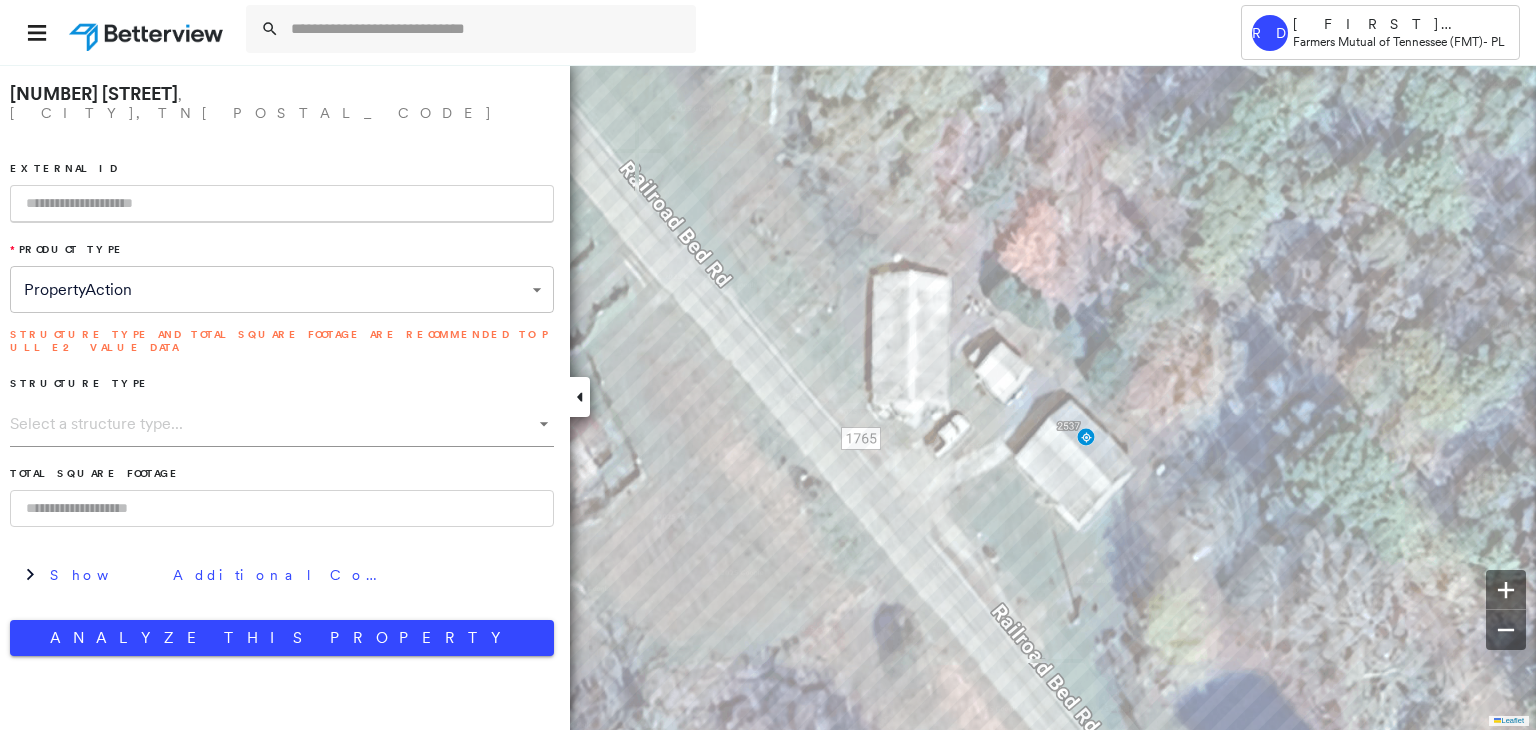 paste on "**********" 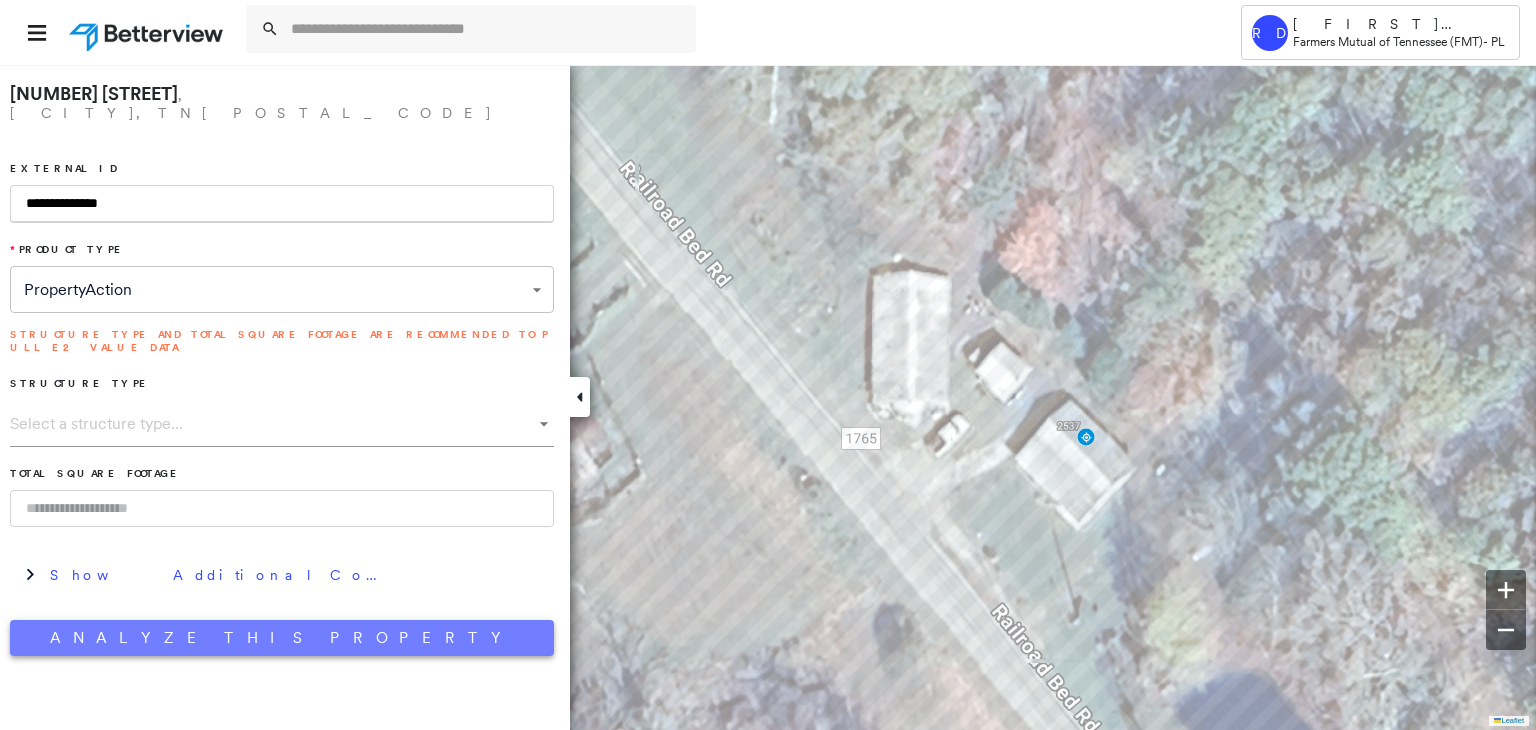 type on "**********" 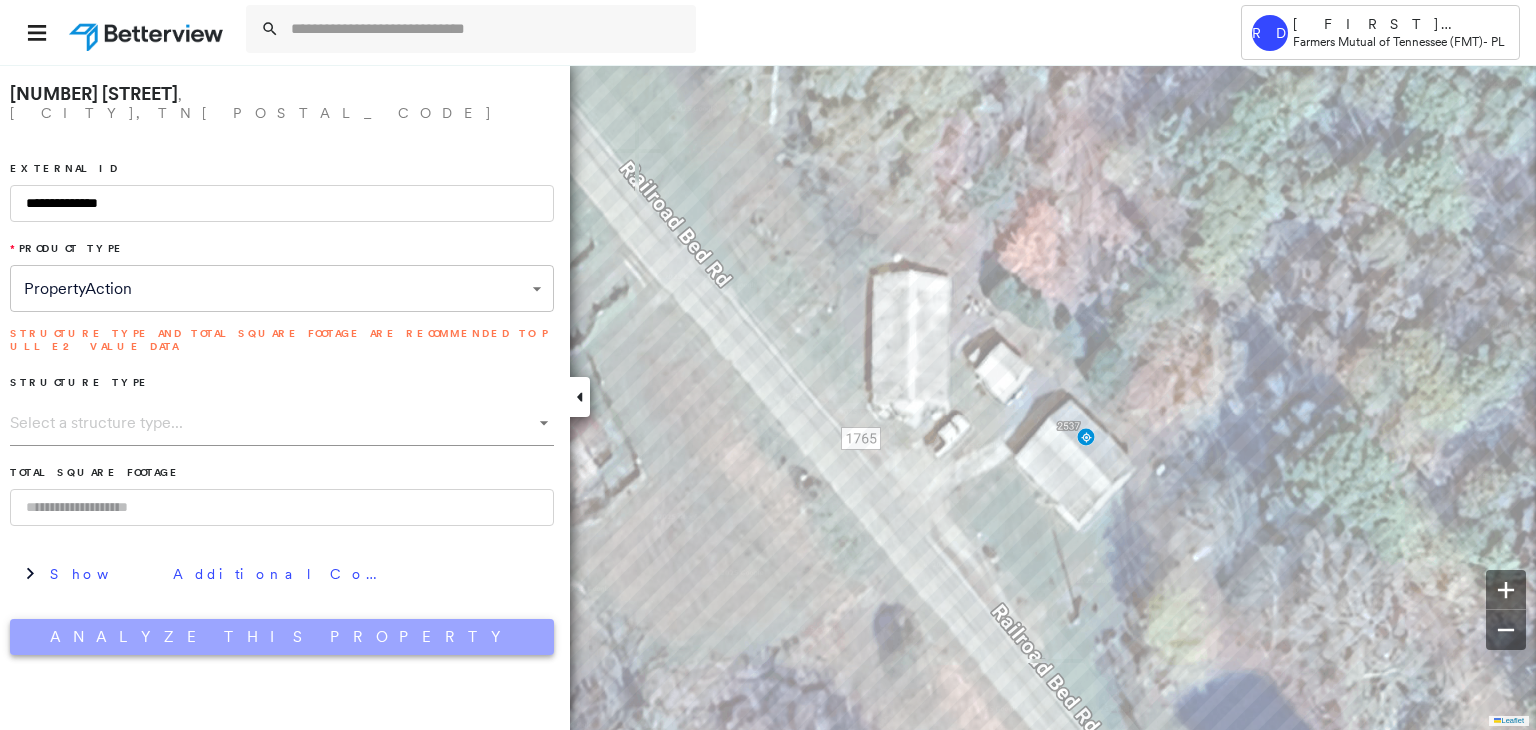 click on "Analyze This Property" at bounding box center [282, 637] 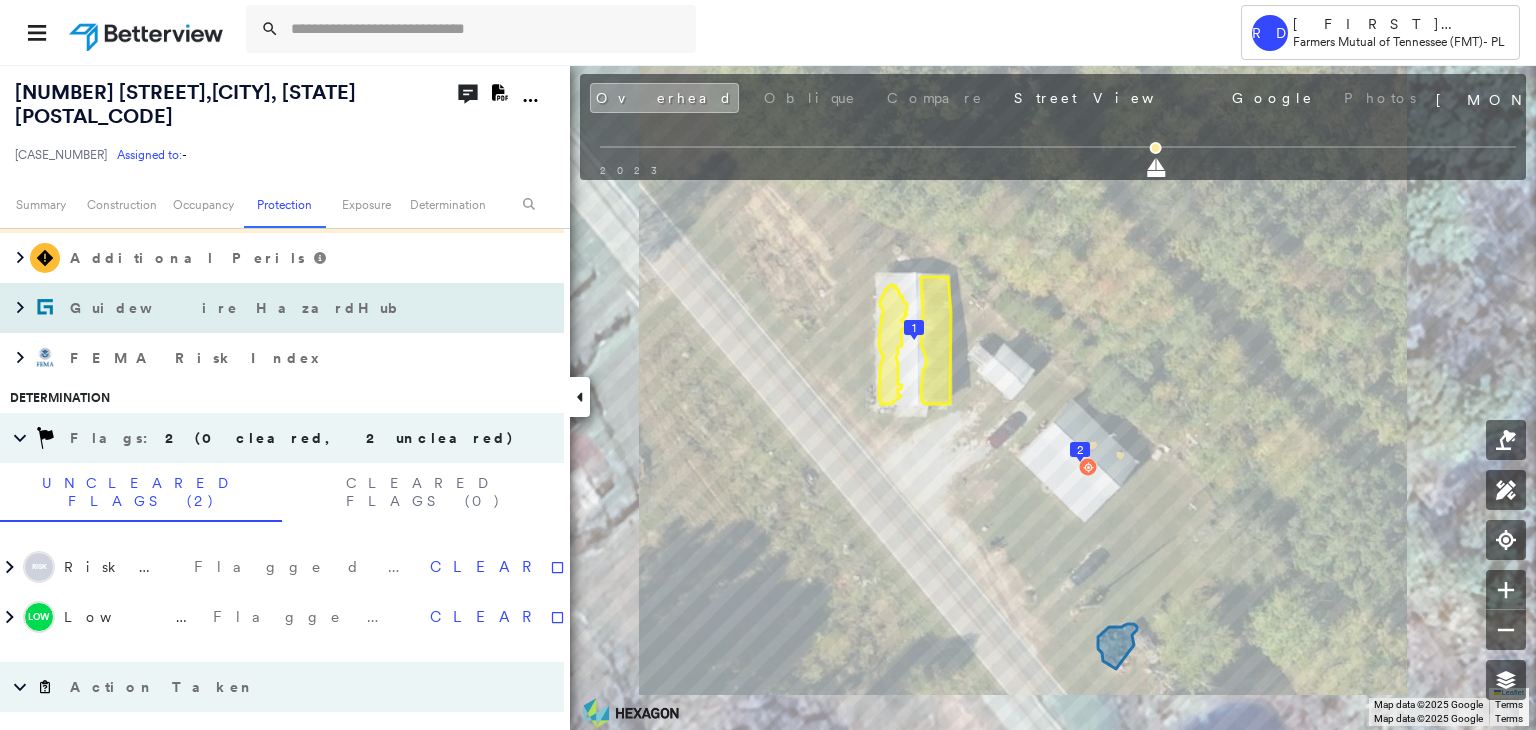 scroll, scrollTop: 1100, scrollLeft: 0, axis: vertical 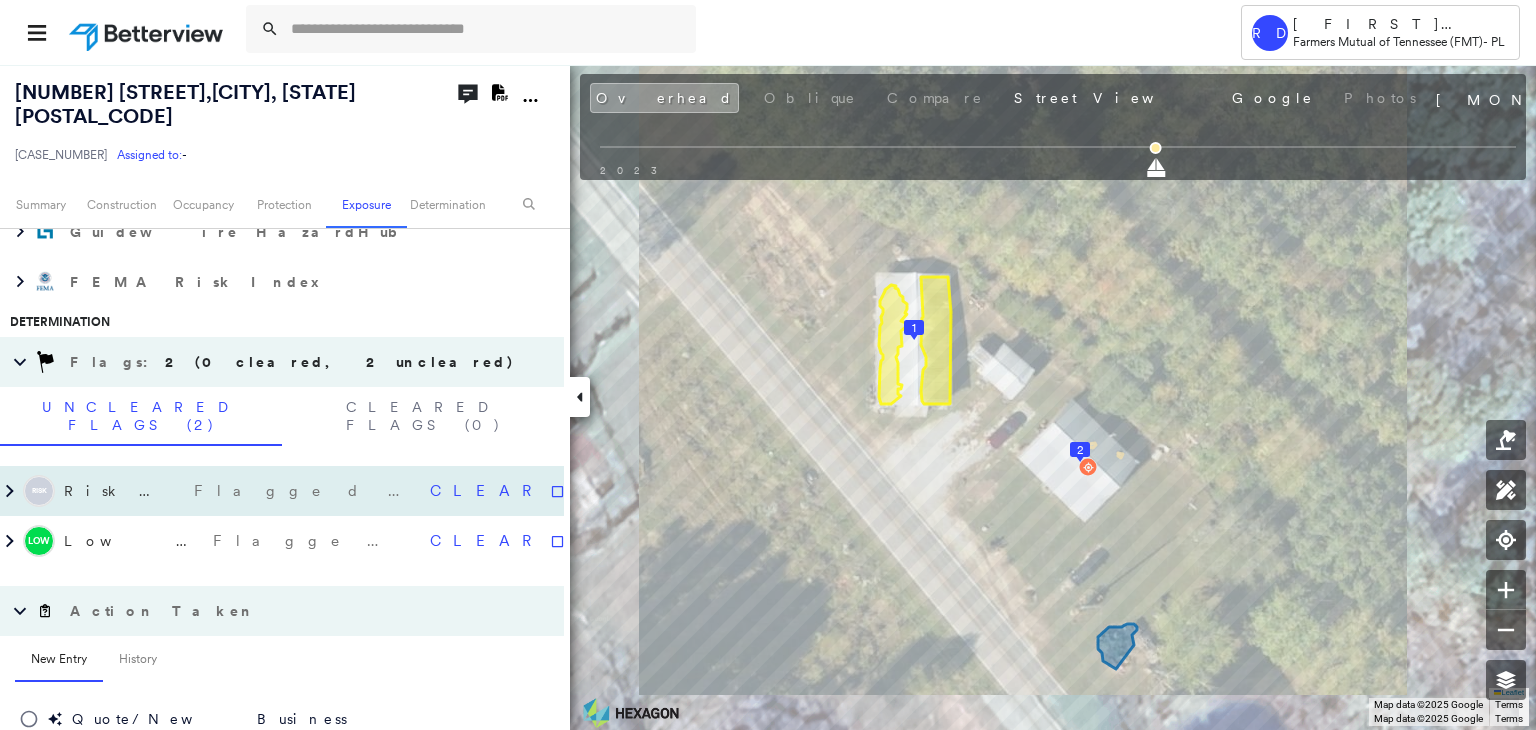 click on "Flagged 08/07/25" at bounding box center [304, 491] 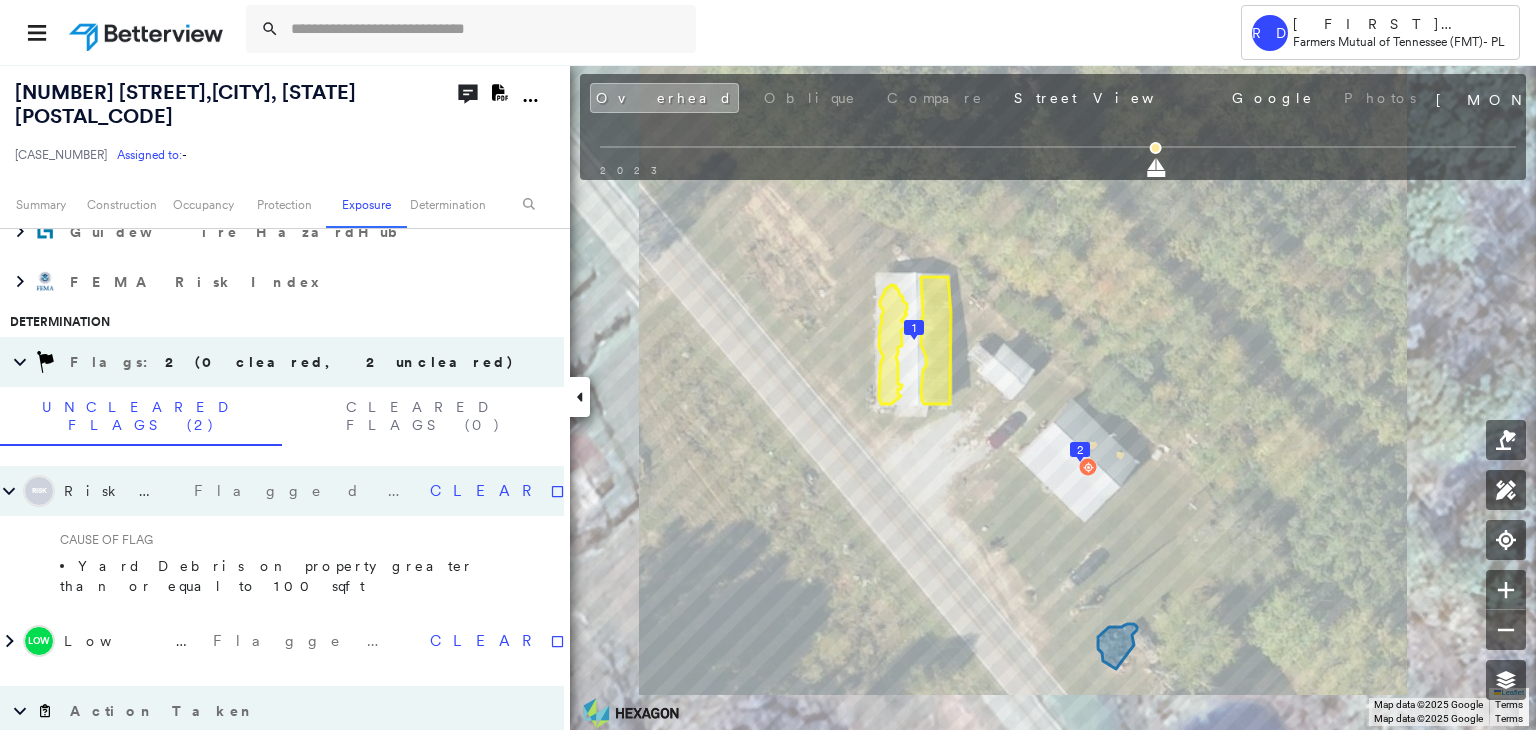 click 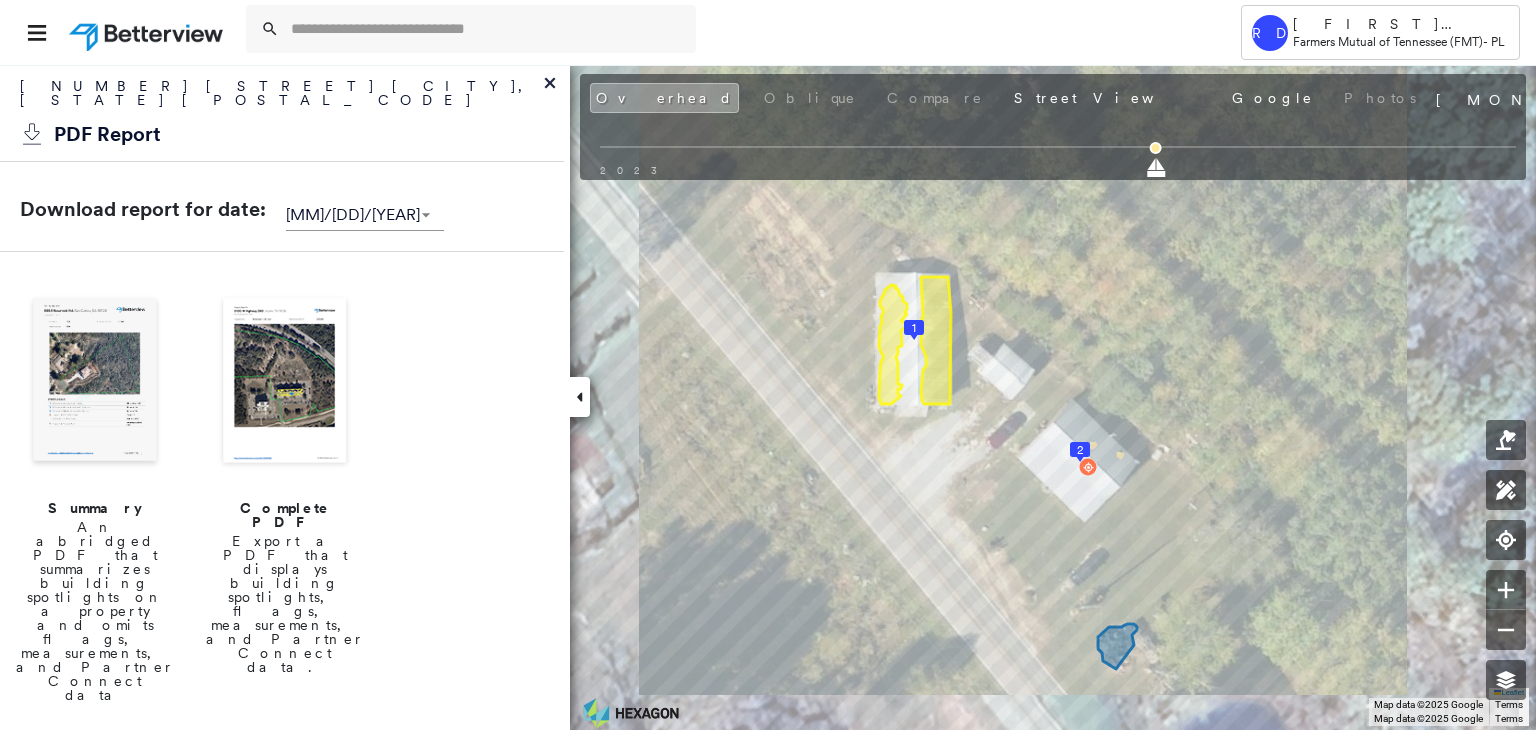 click at bounding box center (285, 382) 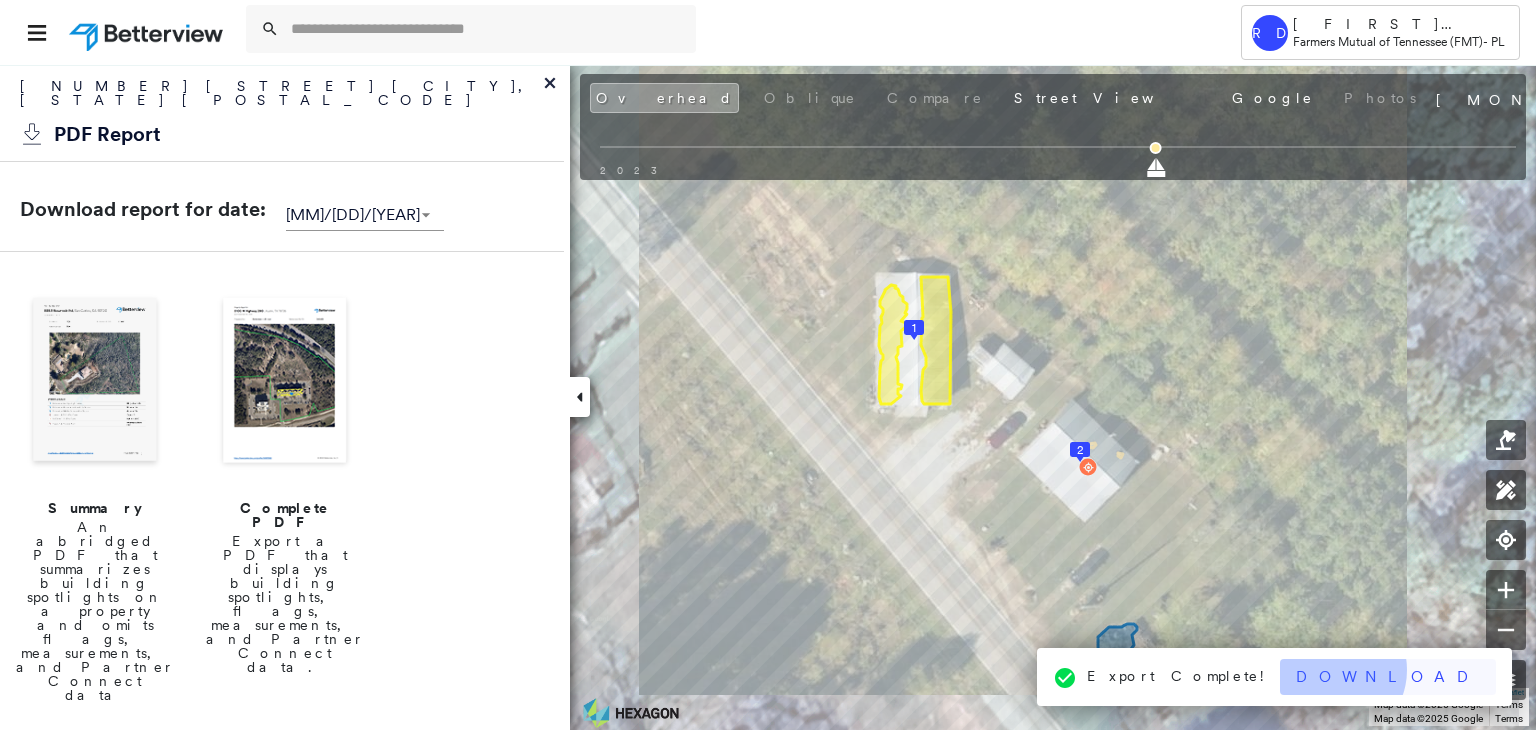 click on "Download" at bounding box center [1388, 677] 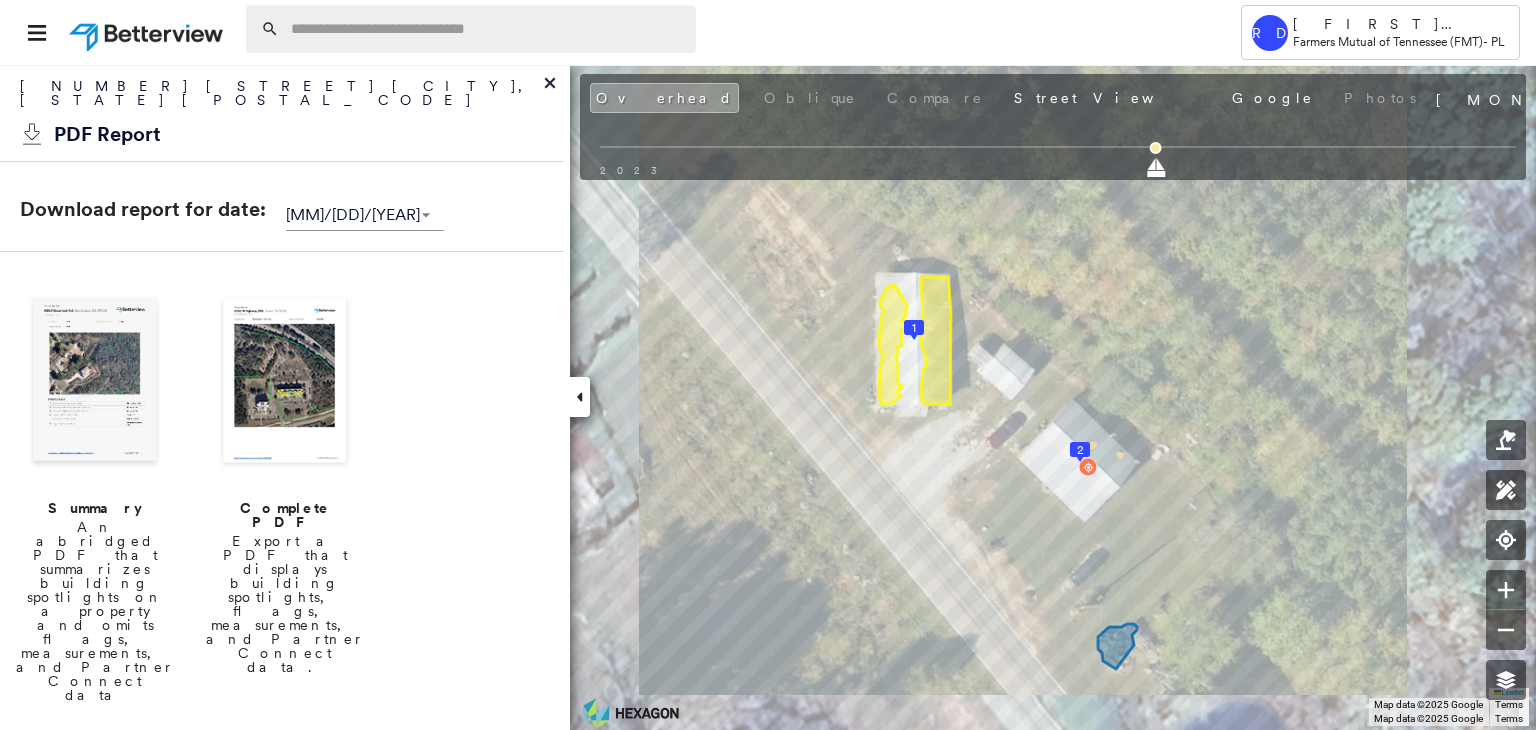 paste on "**********" 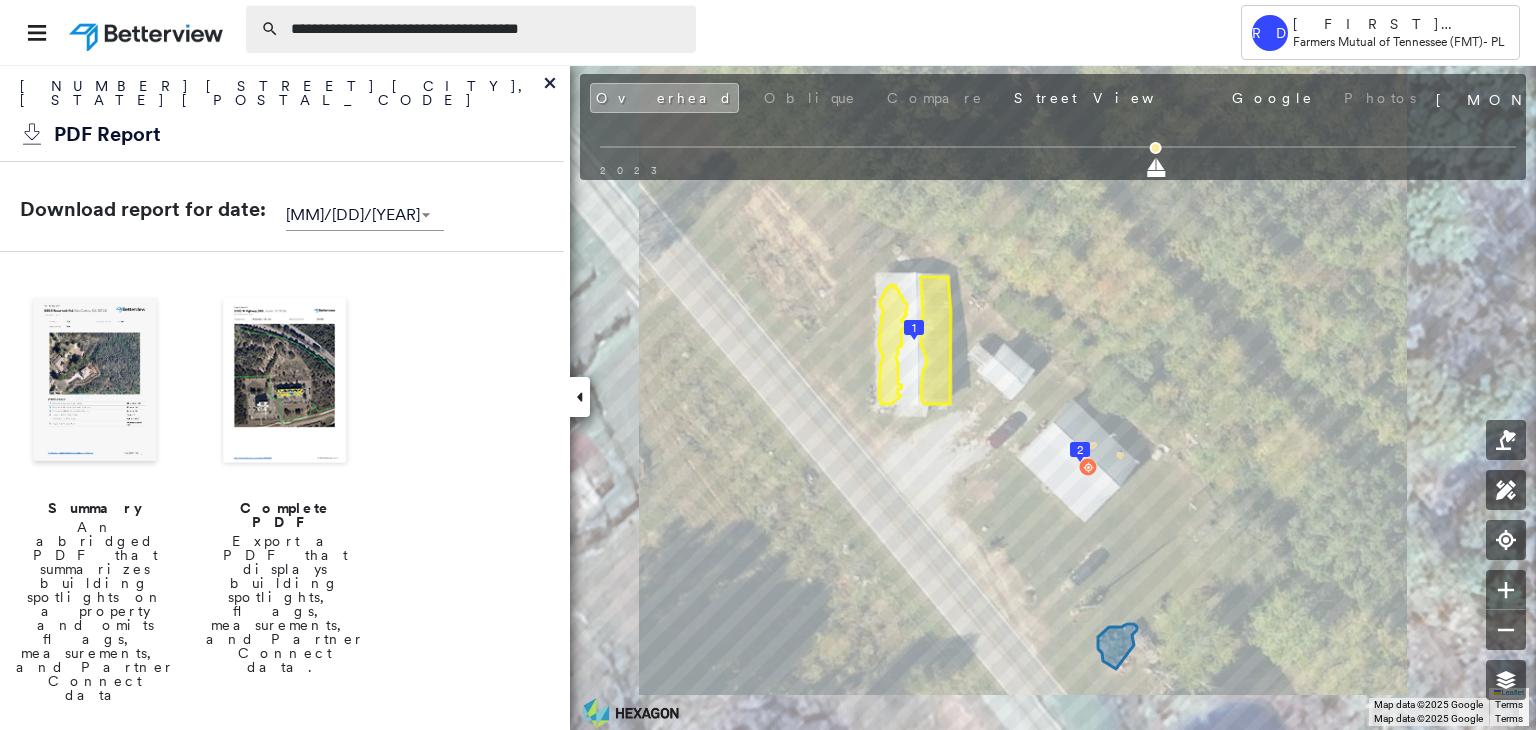 click on "**********" at bounding box center (487, 29) 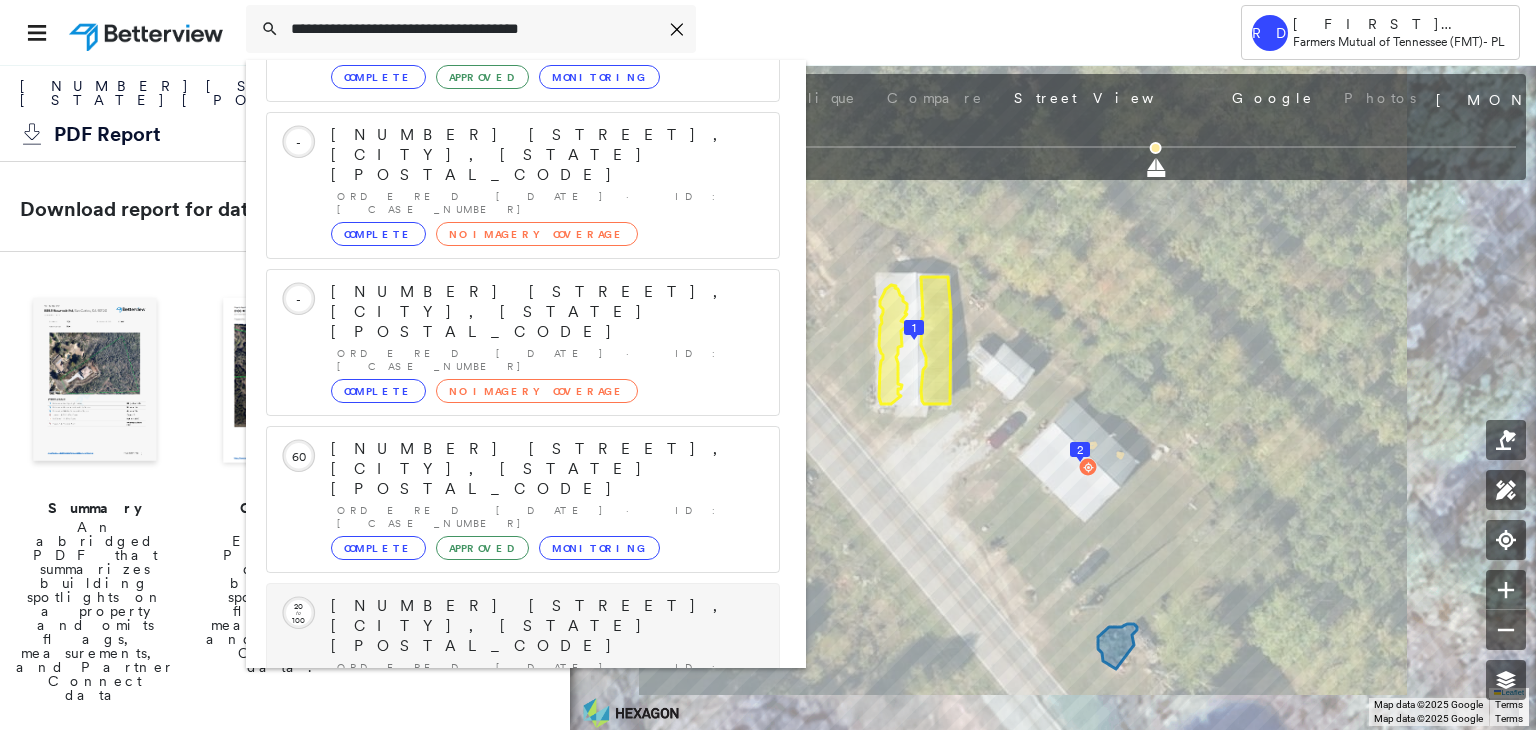 scroll, scrollTop: 208, scrollLeft: 0, axis: vertical 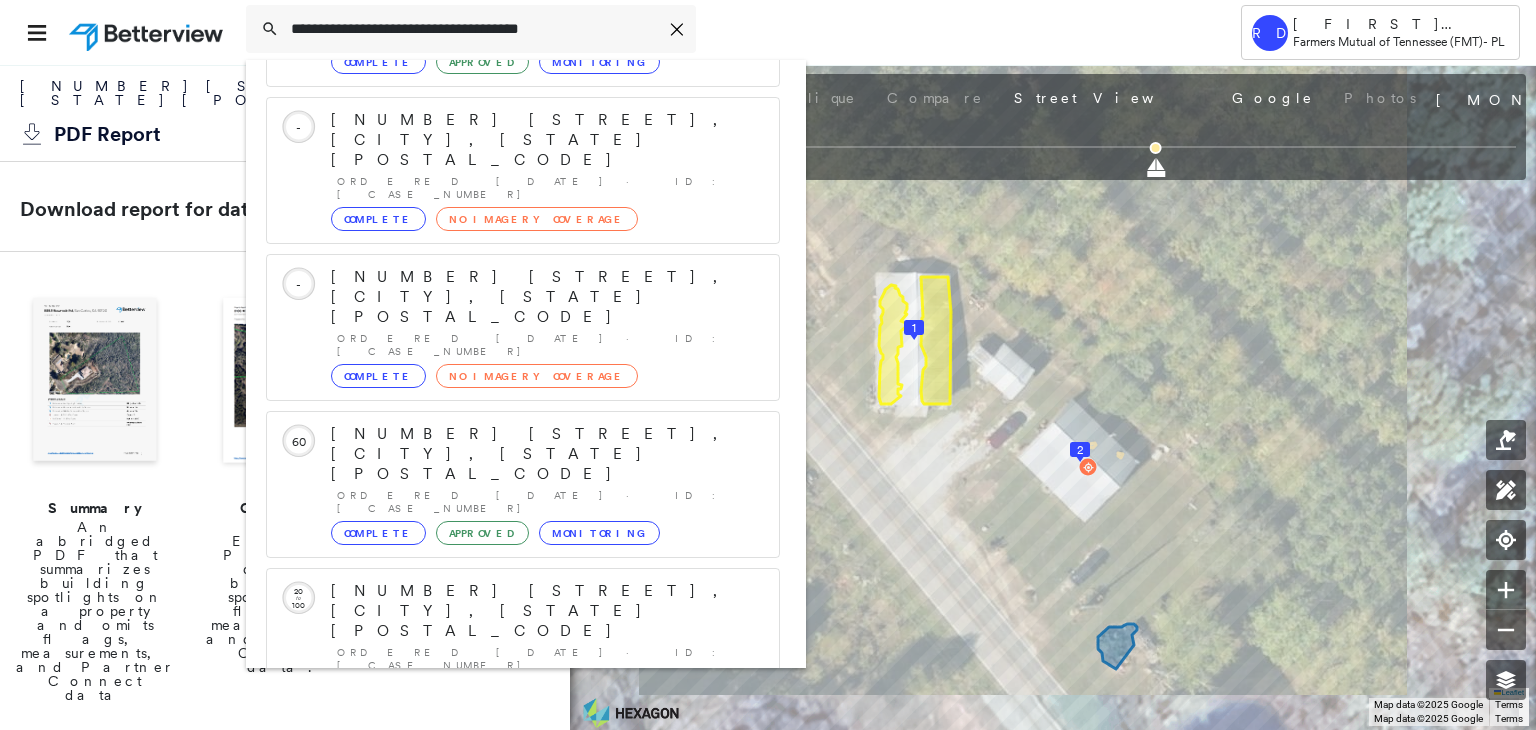 type on "**********" 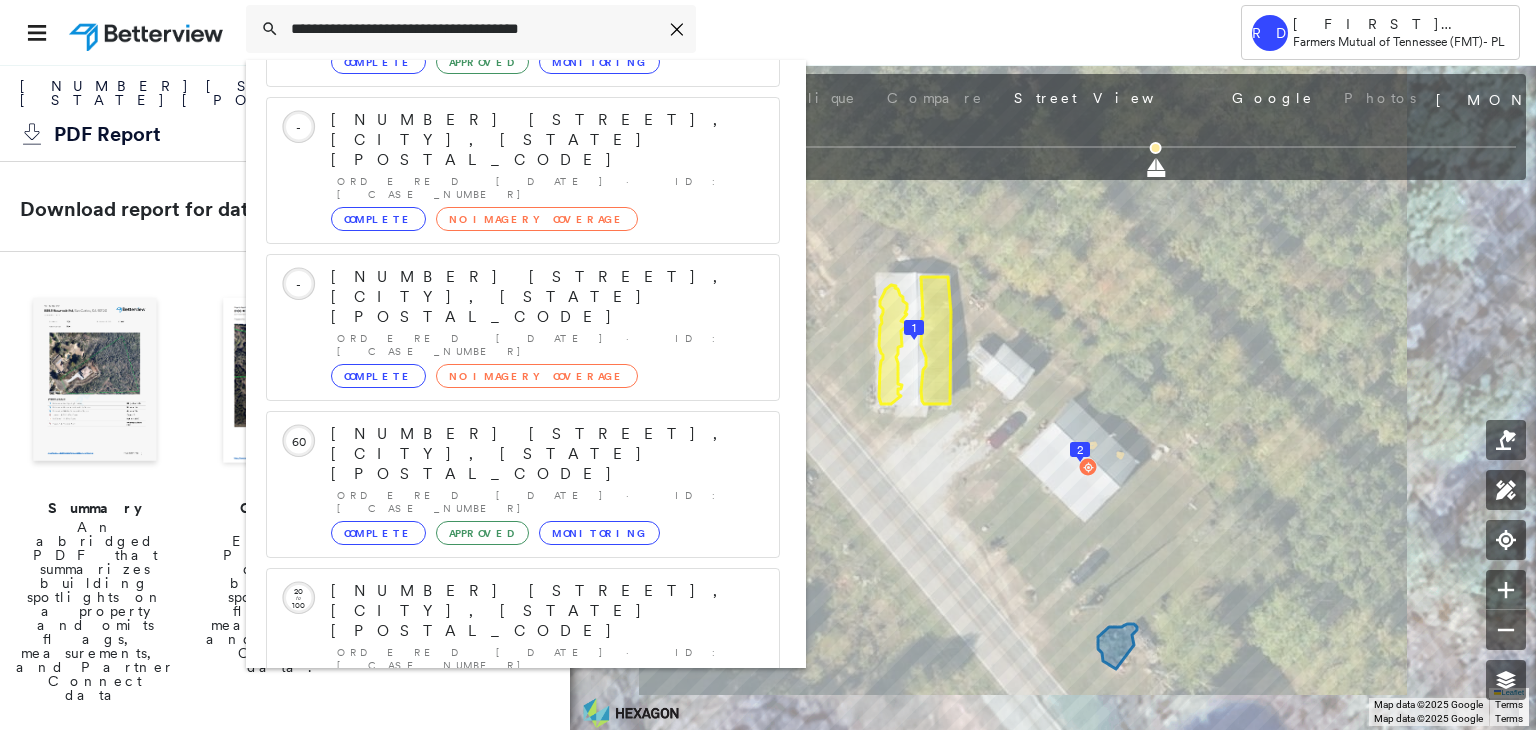 click on "[NUMBER] [STREET], [CITY], [STATE] [POSTAL_CODE]" at bounding box center (501, 903) 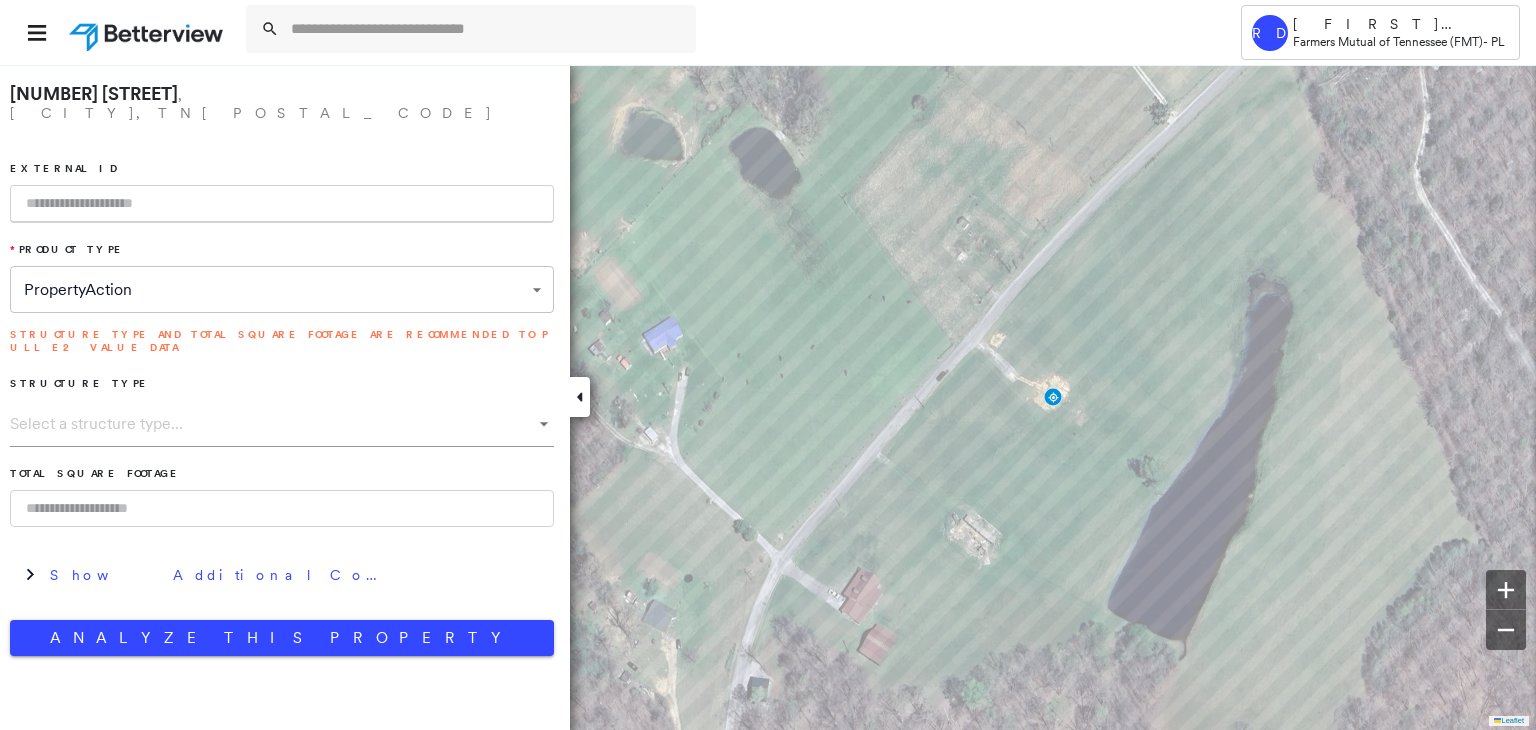 paste on "**********" 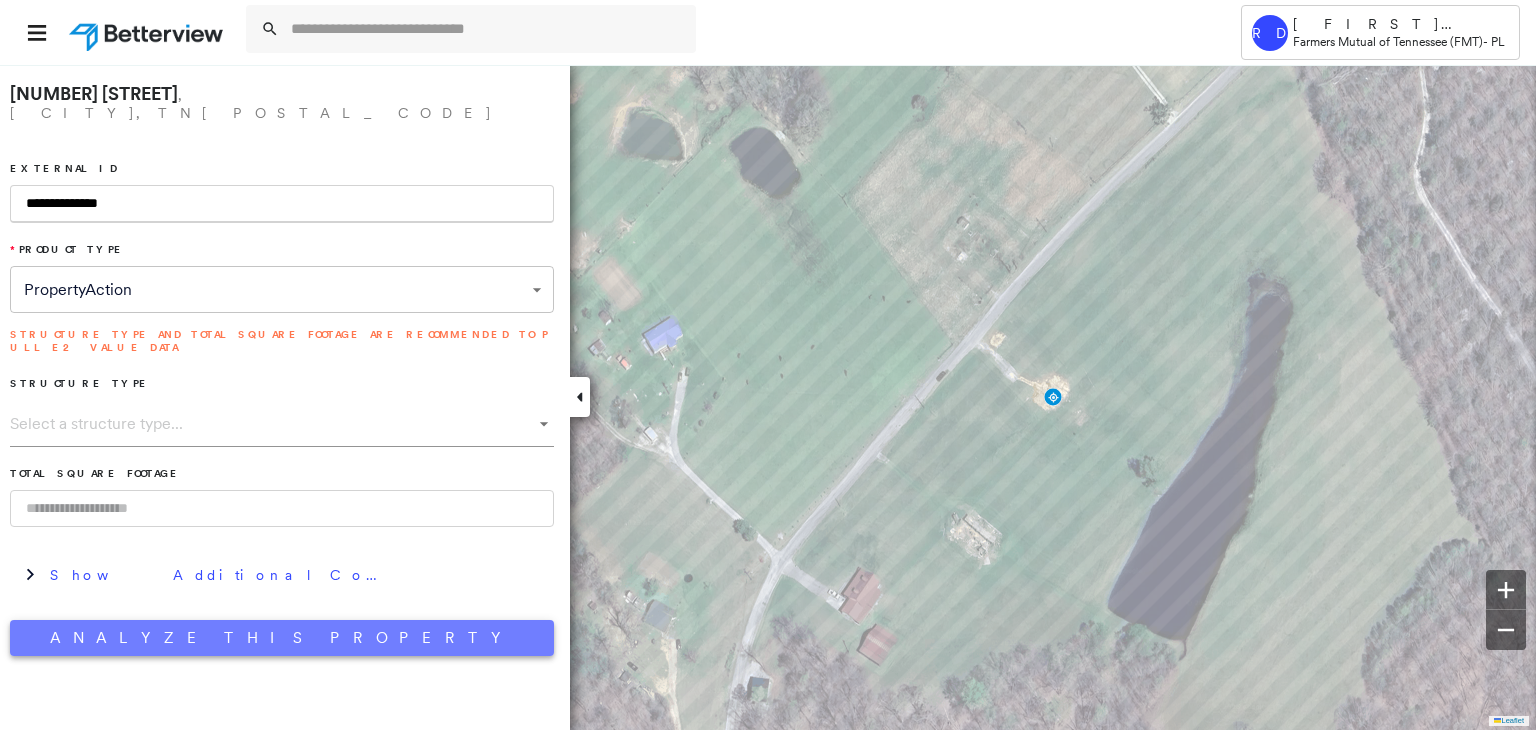 type on "**********" 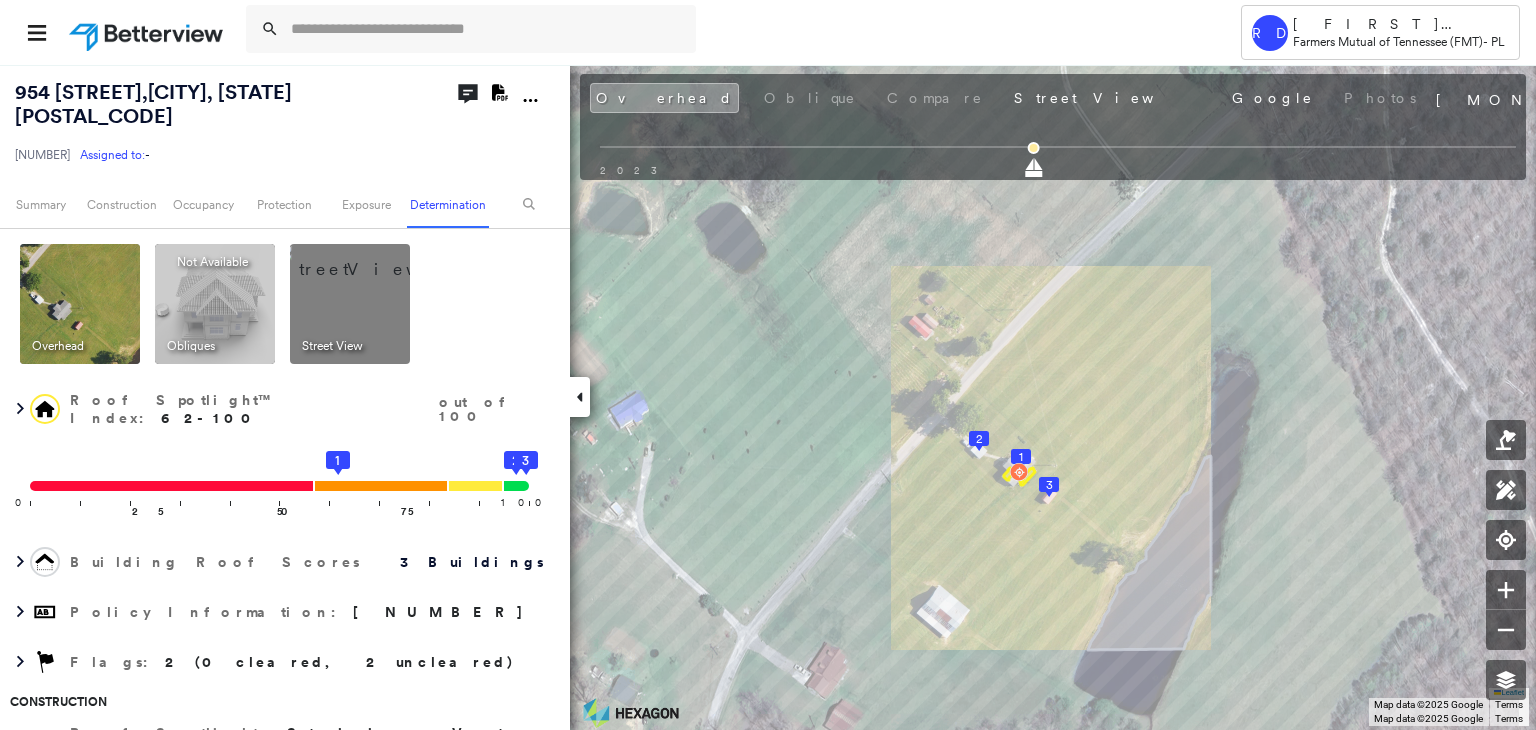 scroll, scrollTop: 0, scrollLeft: 0, axis: both 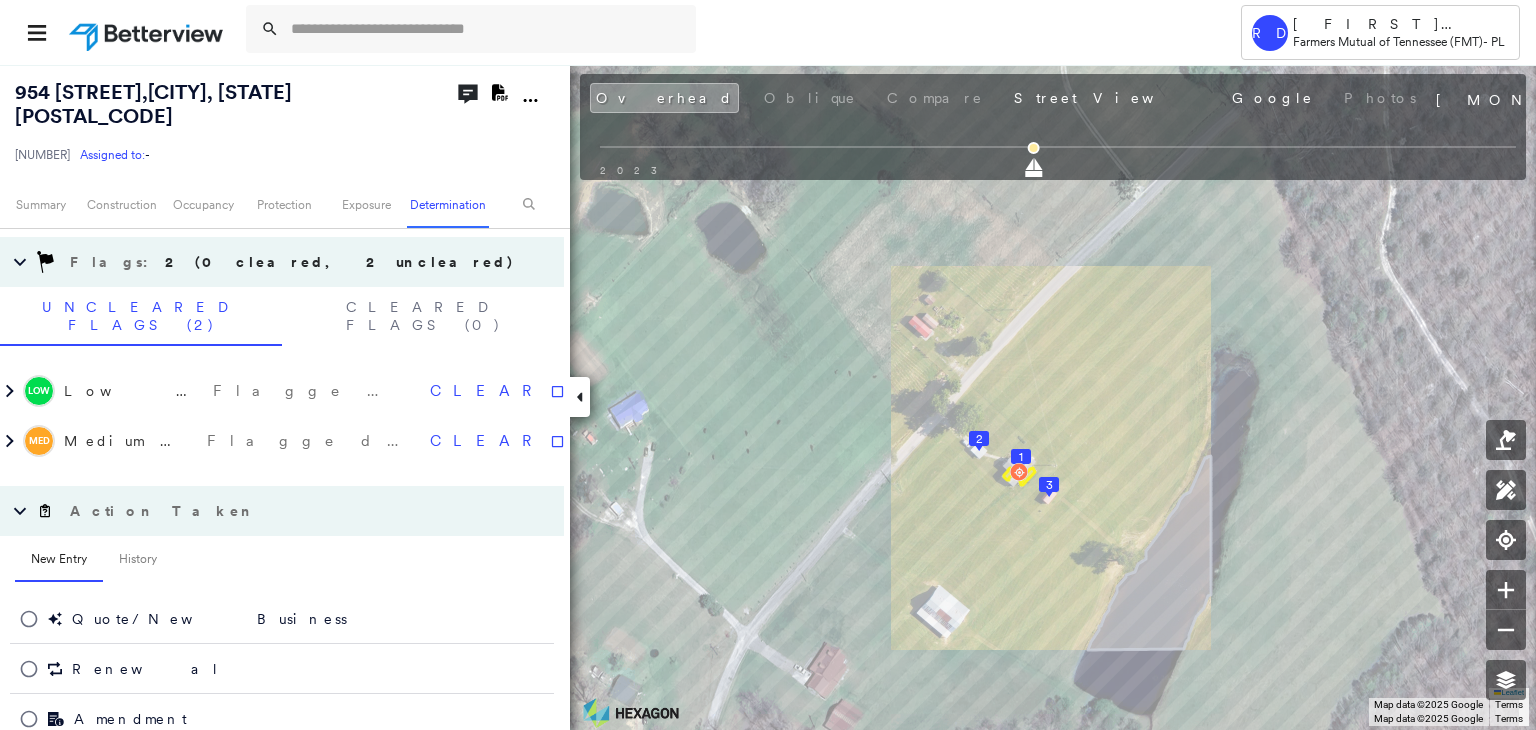 click 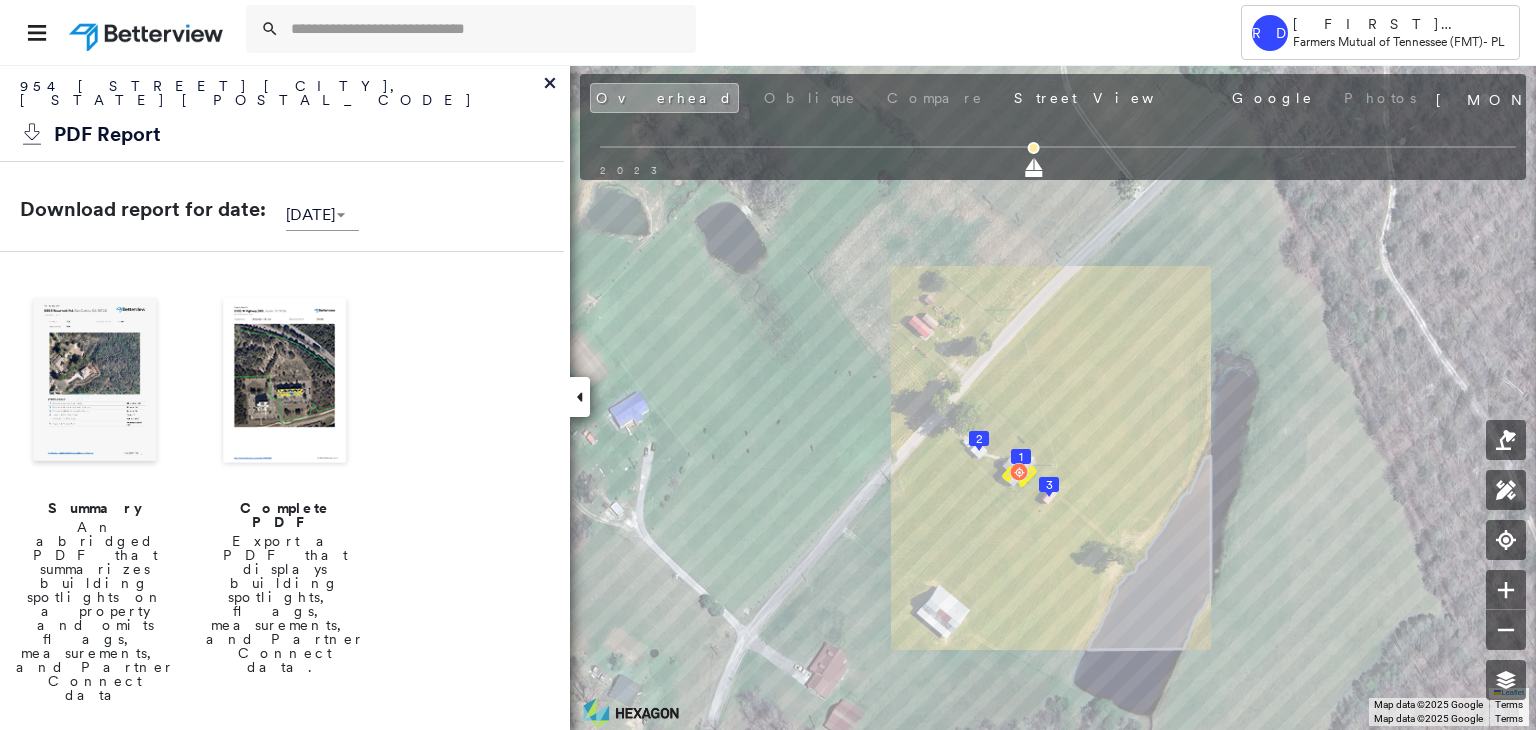 click at bounding box center (285, 382) 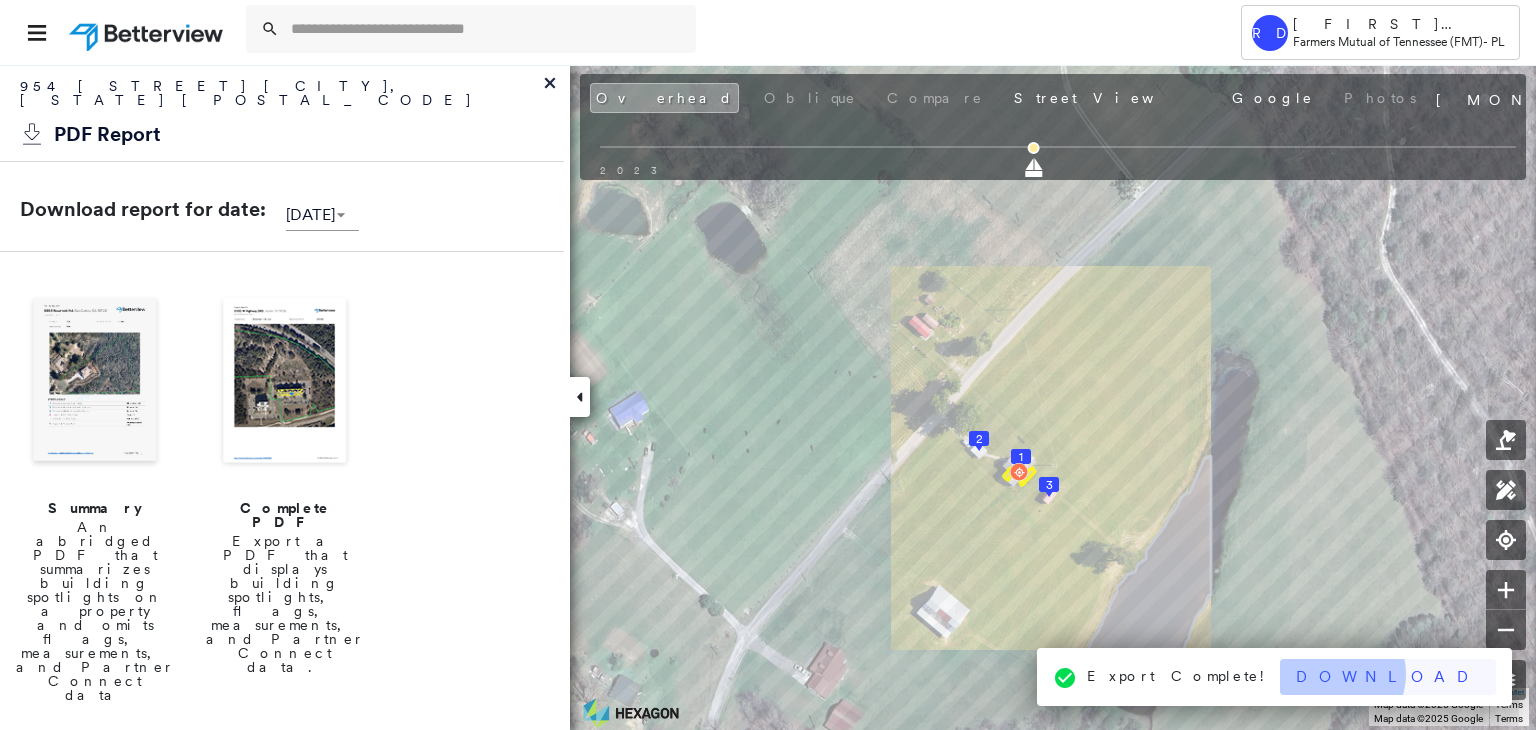 click on "Download" at bounding box center (1388, 677) 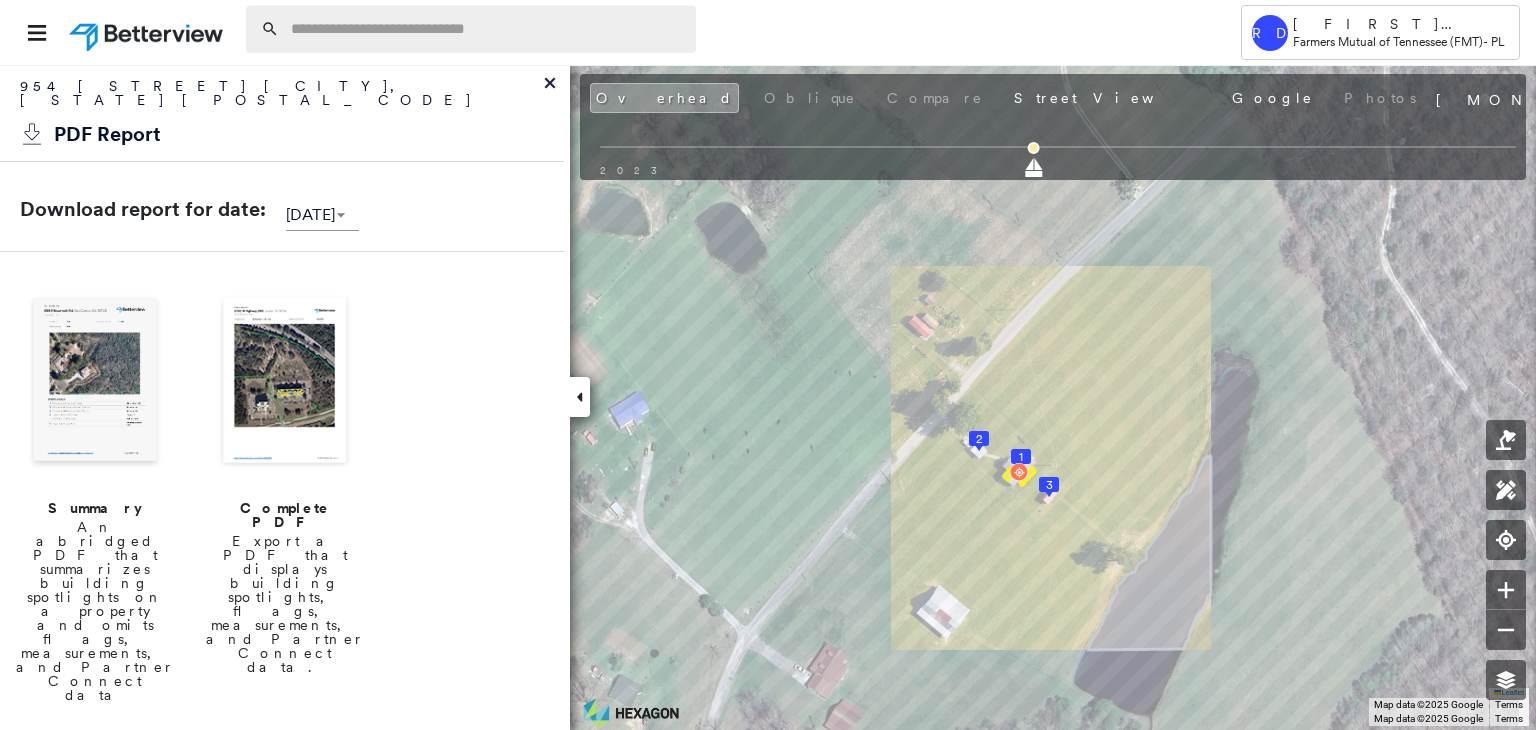 paste on "**********" 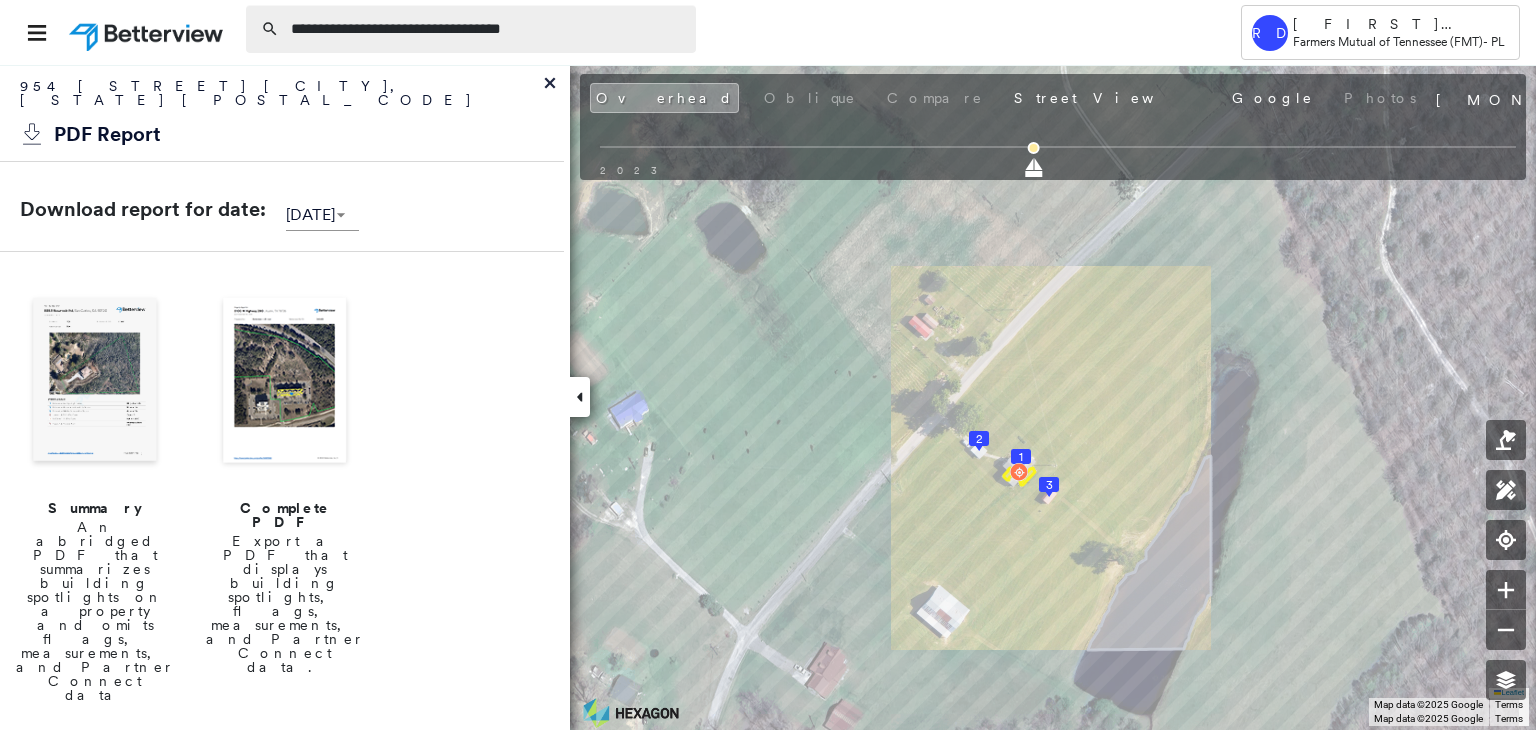 click on "**********" at bounding box center [487, 29] 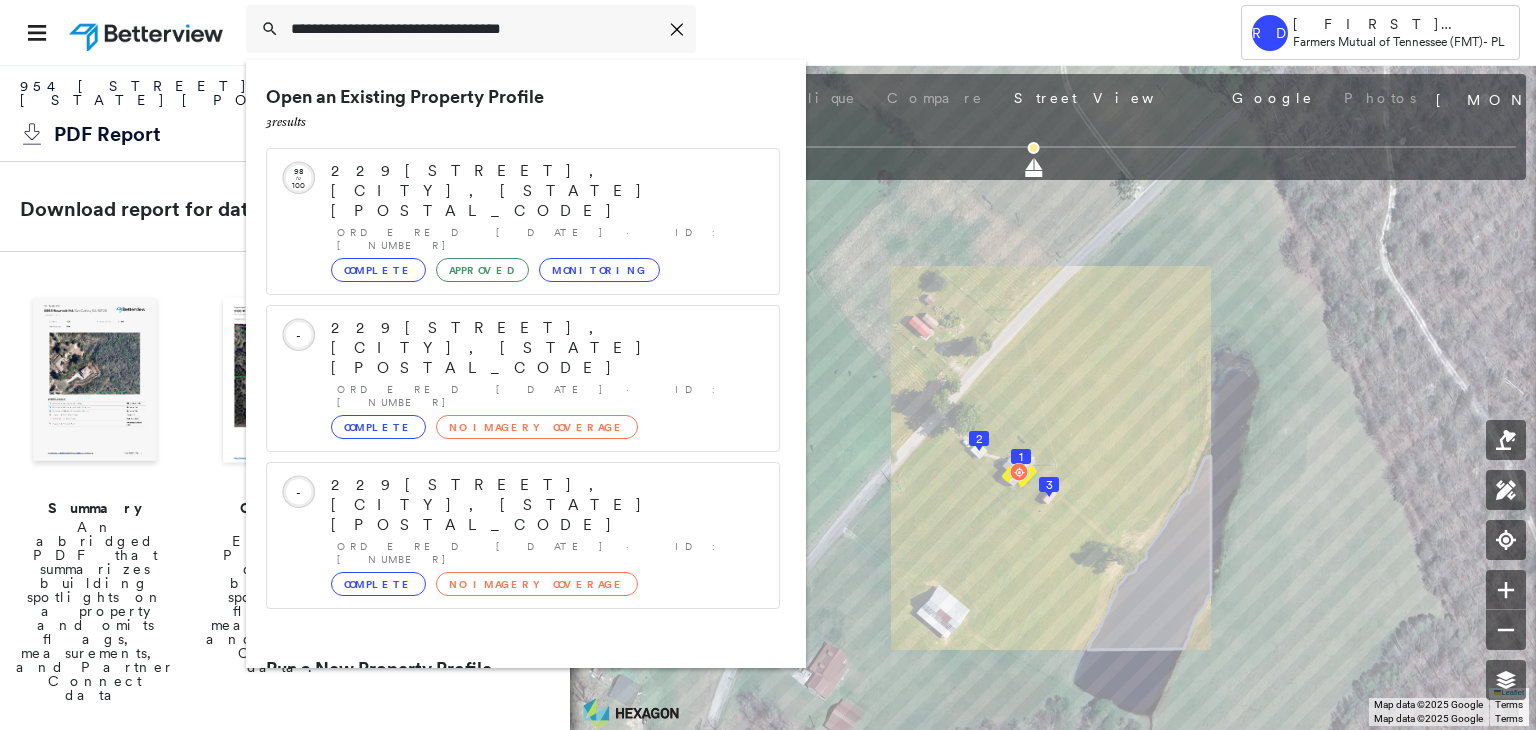 type on "**********" 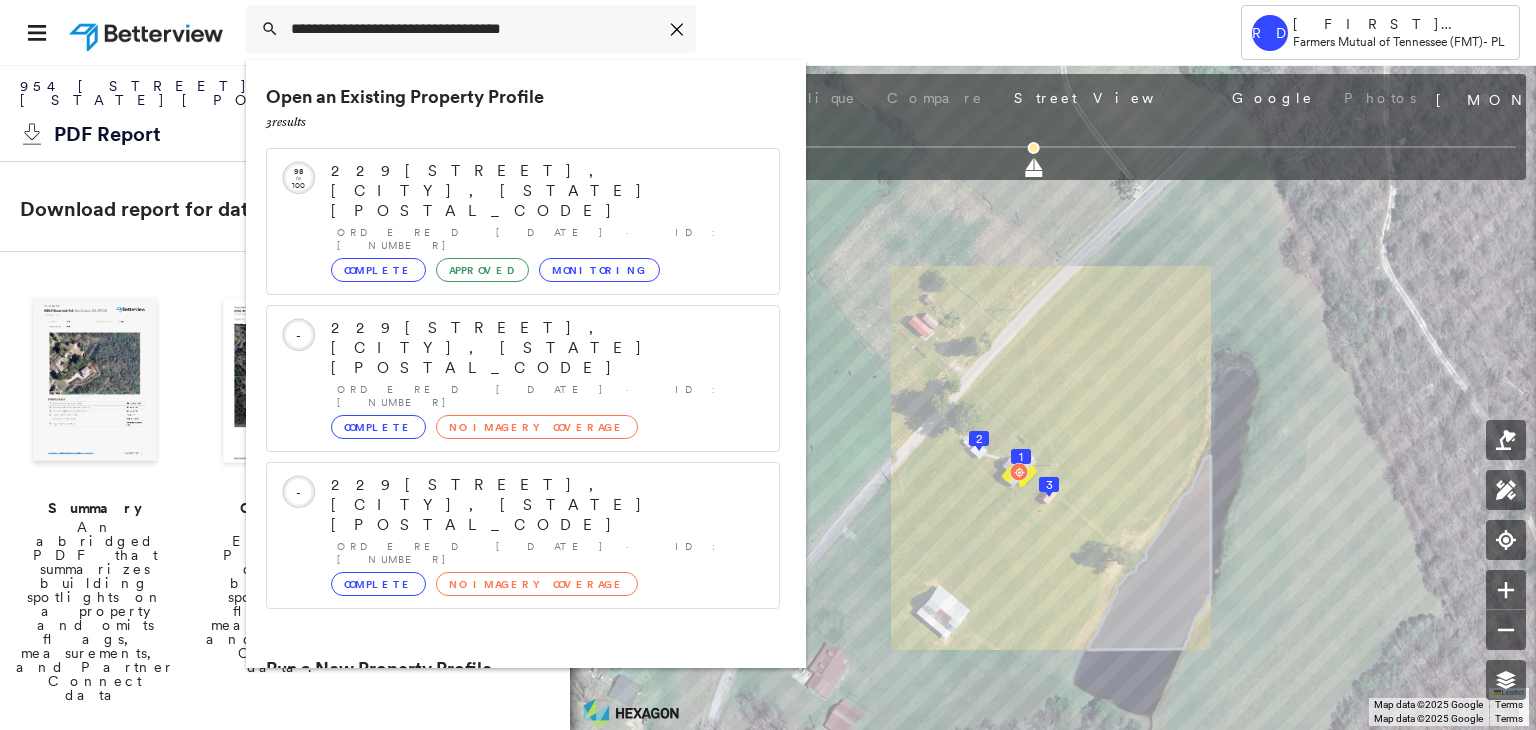 click on "229 Simmons Ave, Erwin, TN 37650" at bounding box center (501, 745) 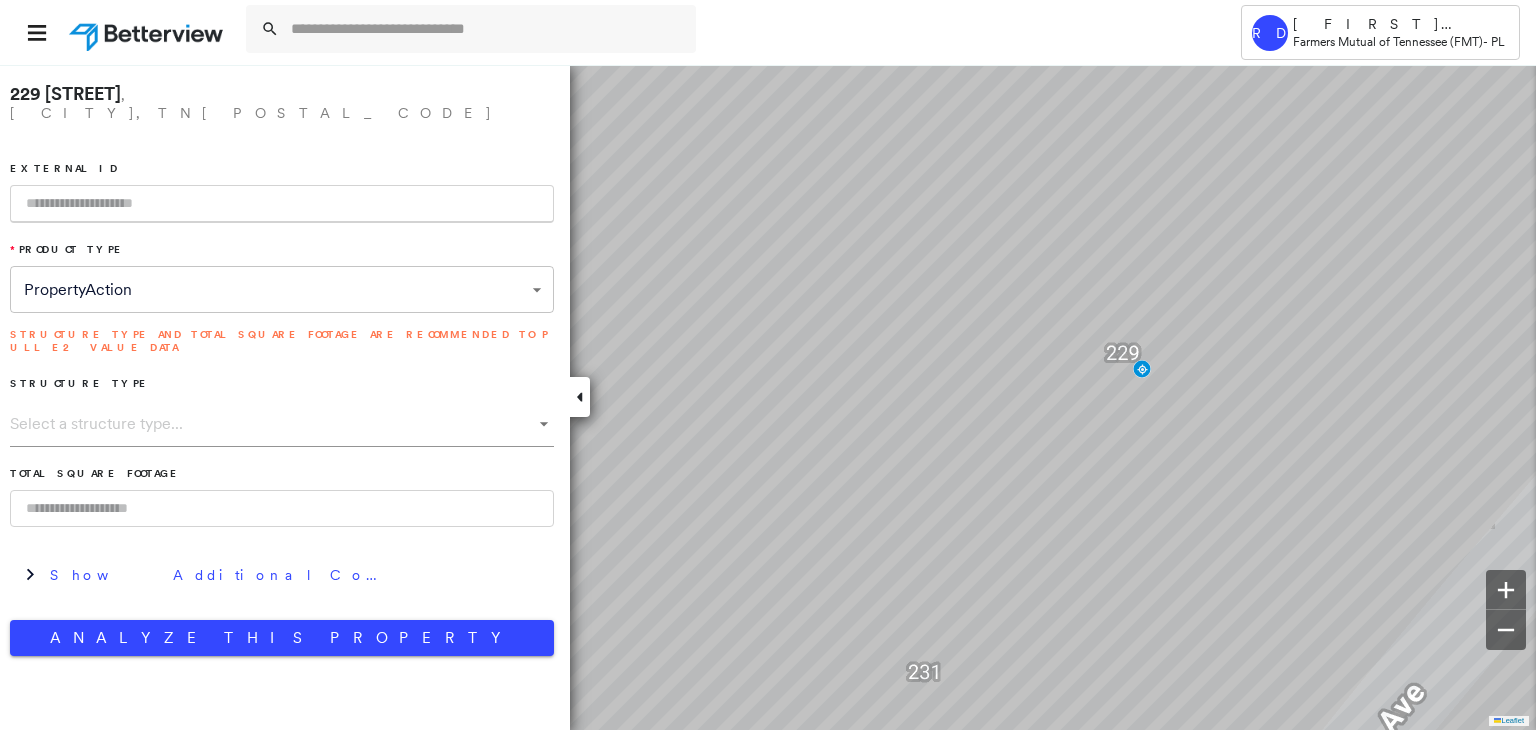 paste on "**********" 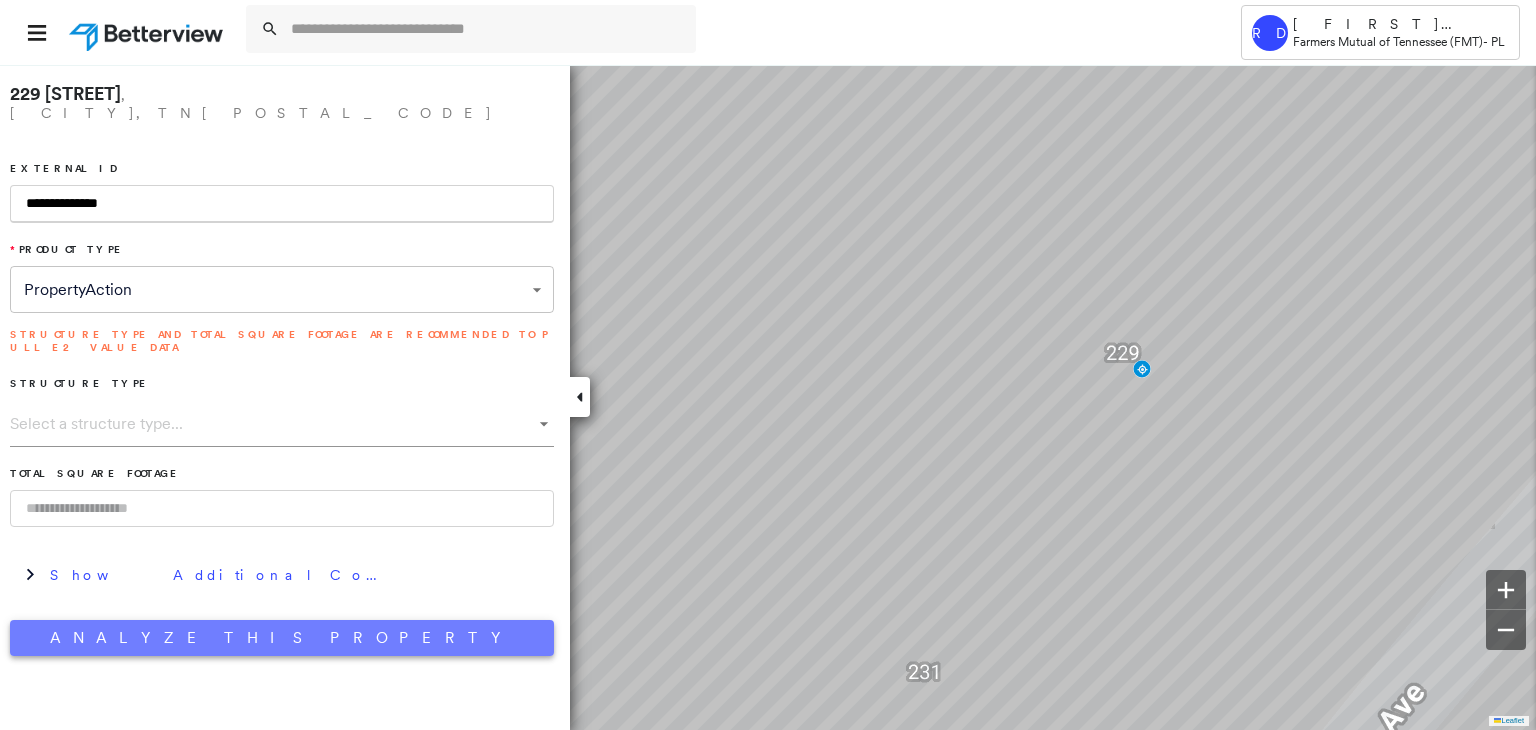 type on "**********" 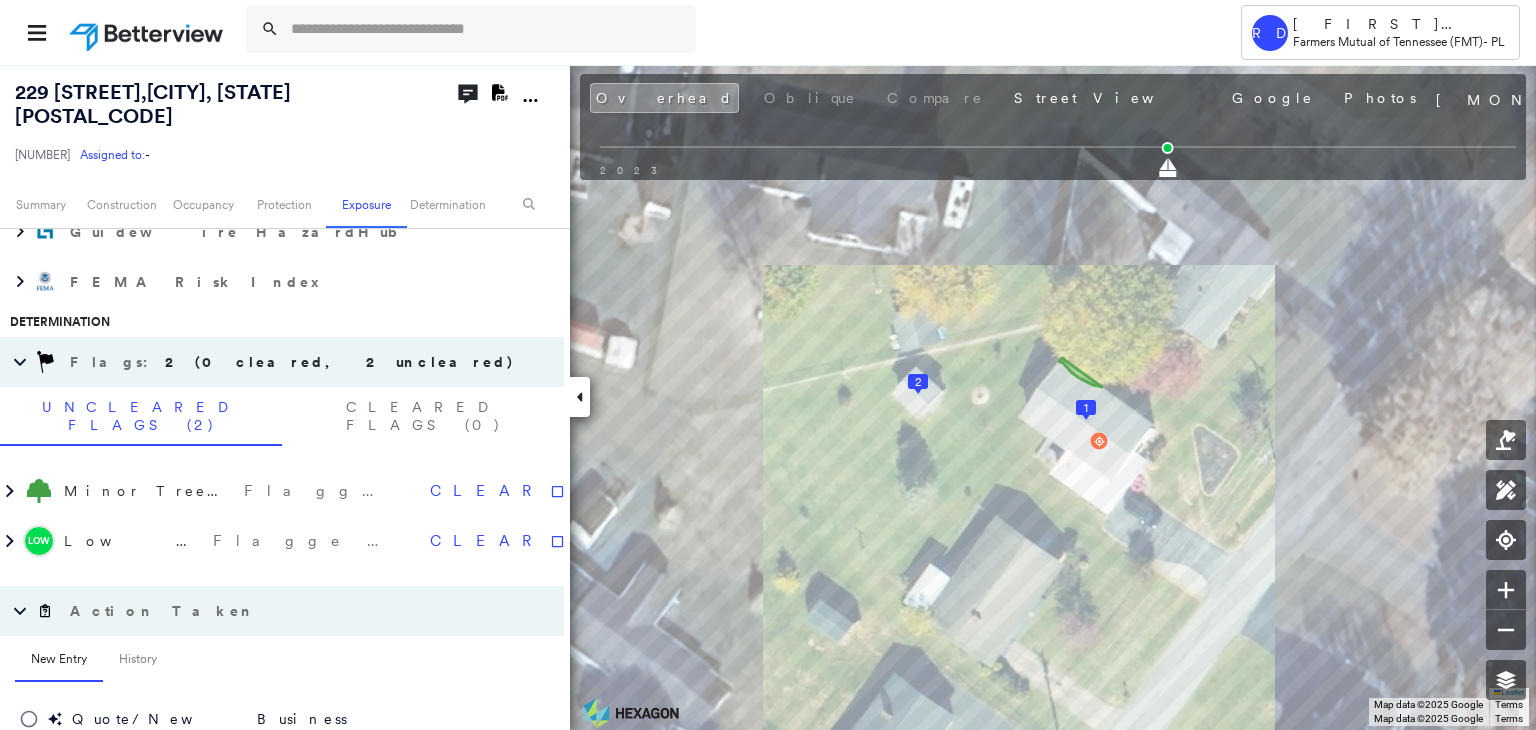 scroll, scrollTop: 1200, scrollLeft: 0, axis: vertical 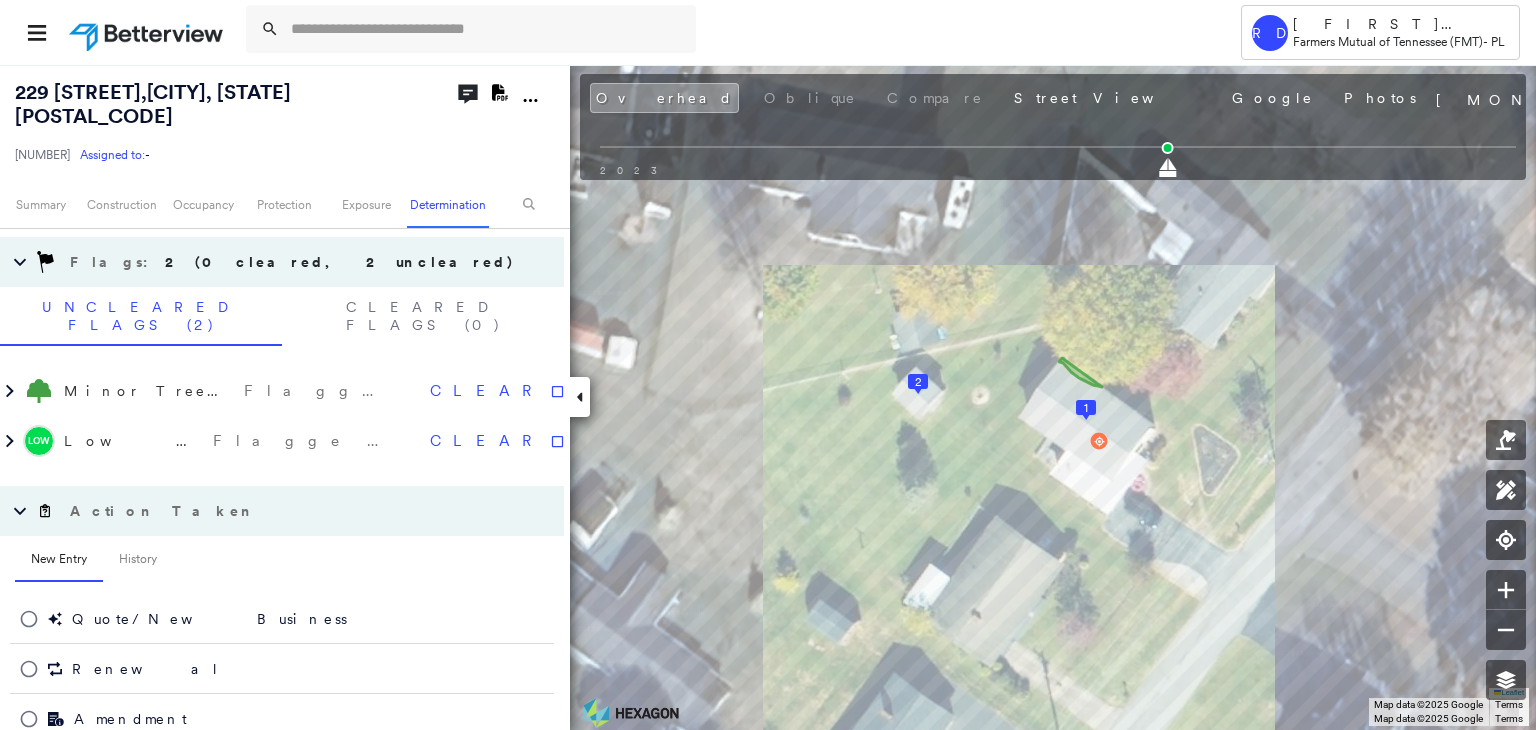 click 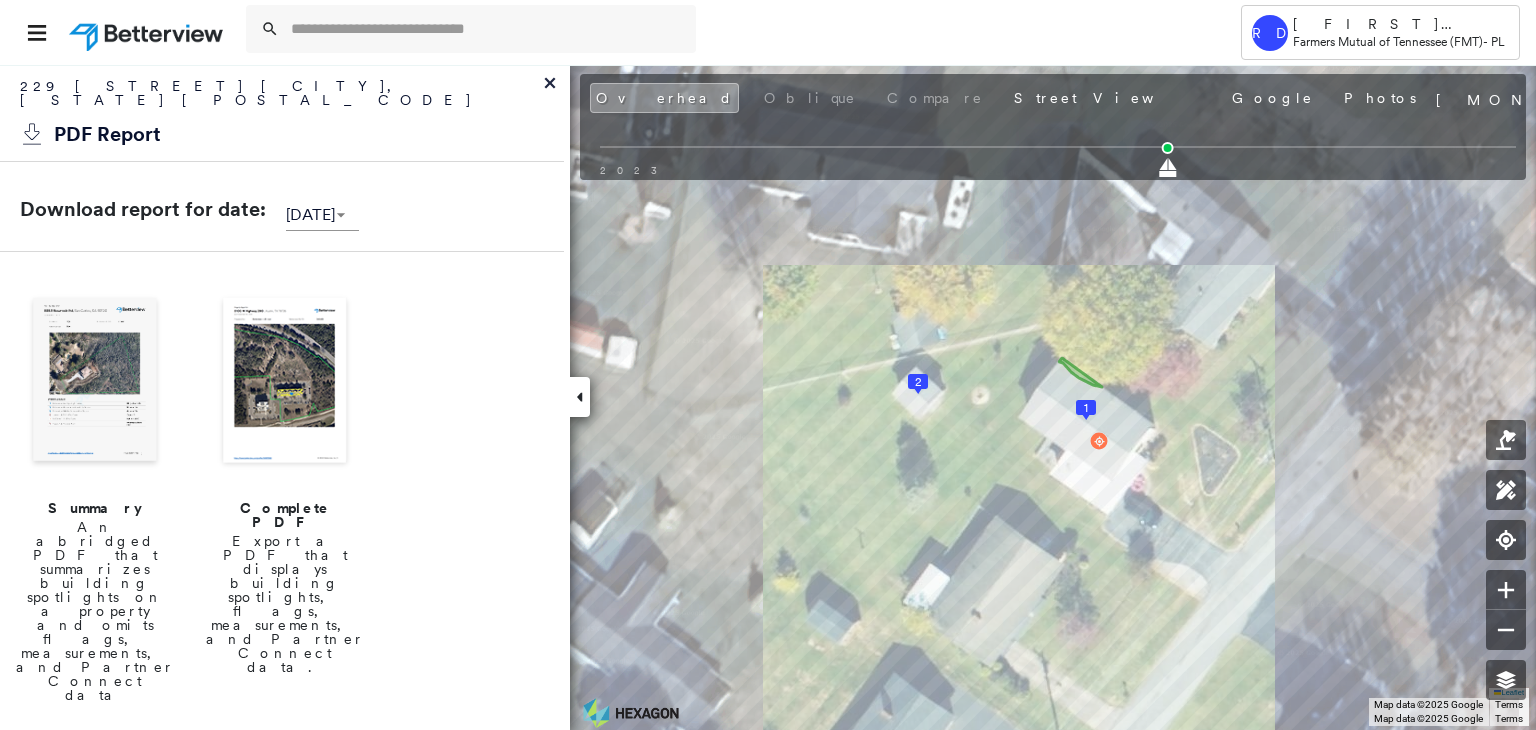 click at bounding box center (285, 382) 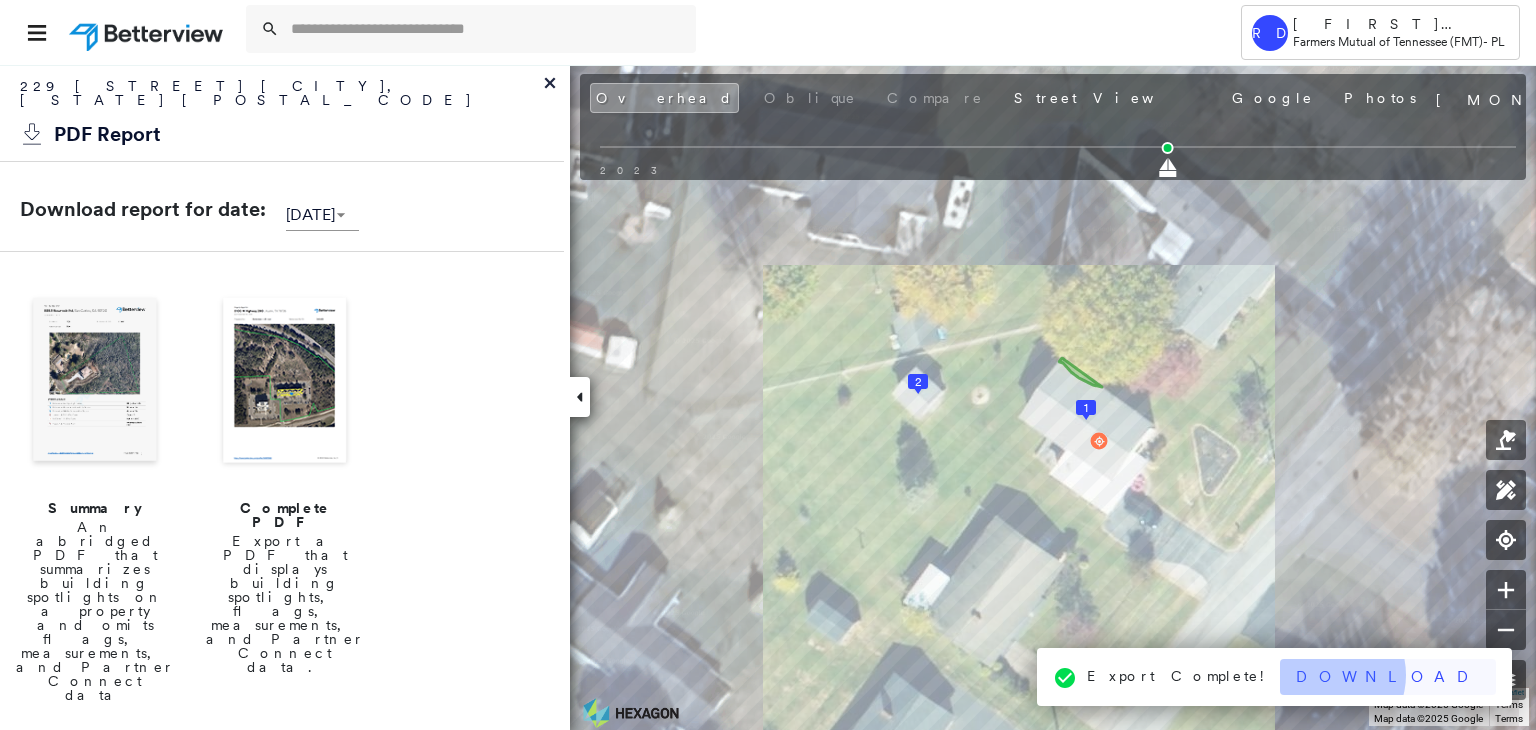 click on "Download" at bounding box center (1388, 677) 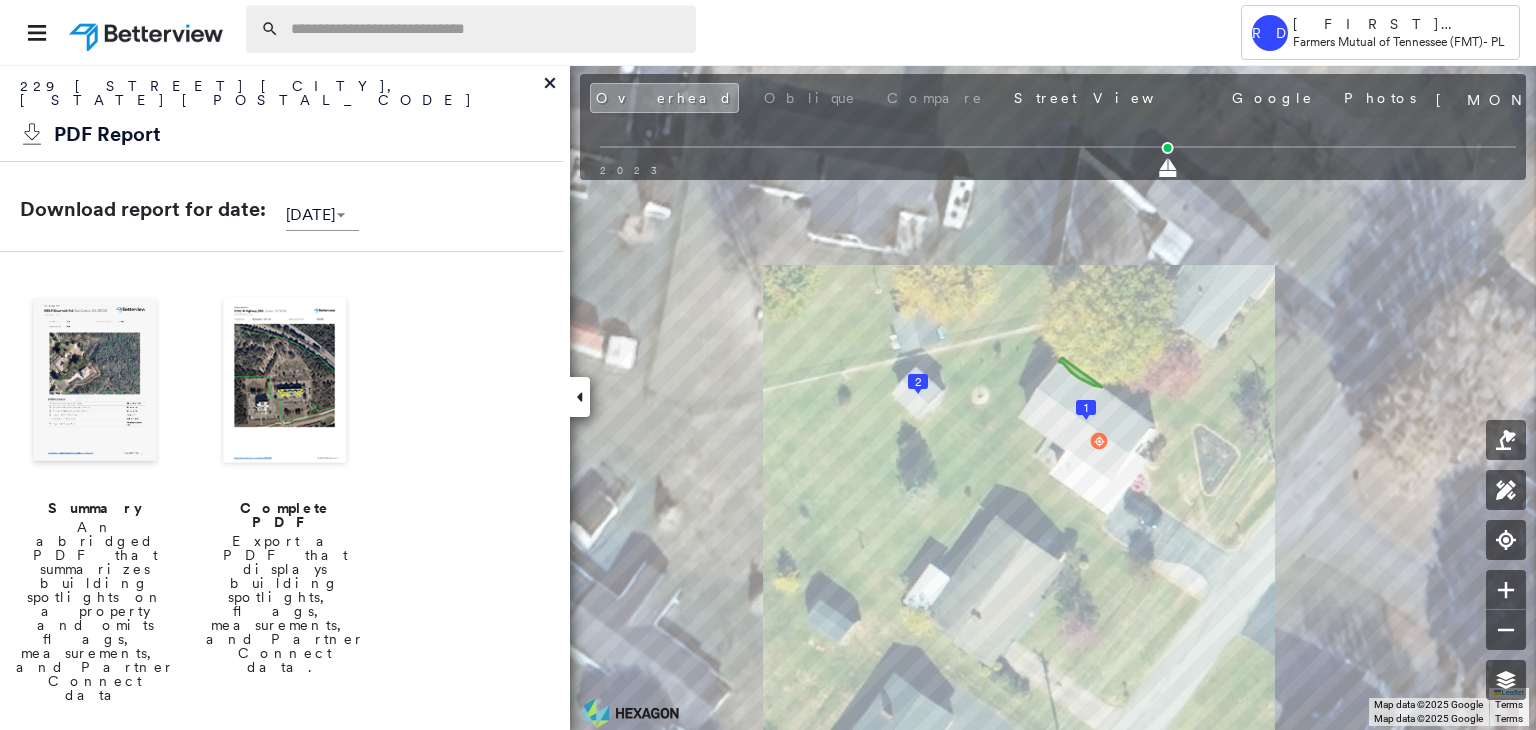 paste on "**********" 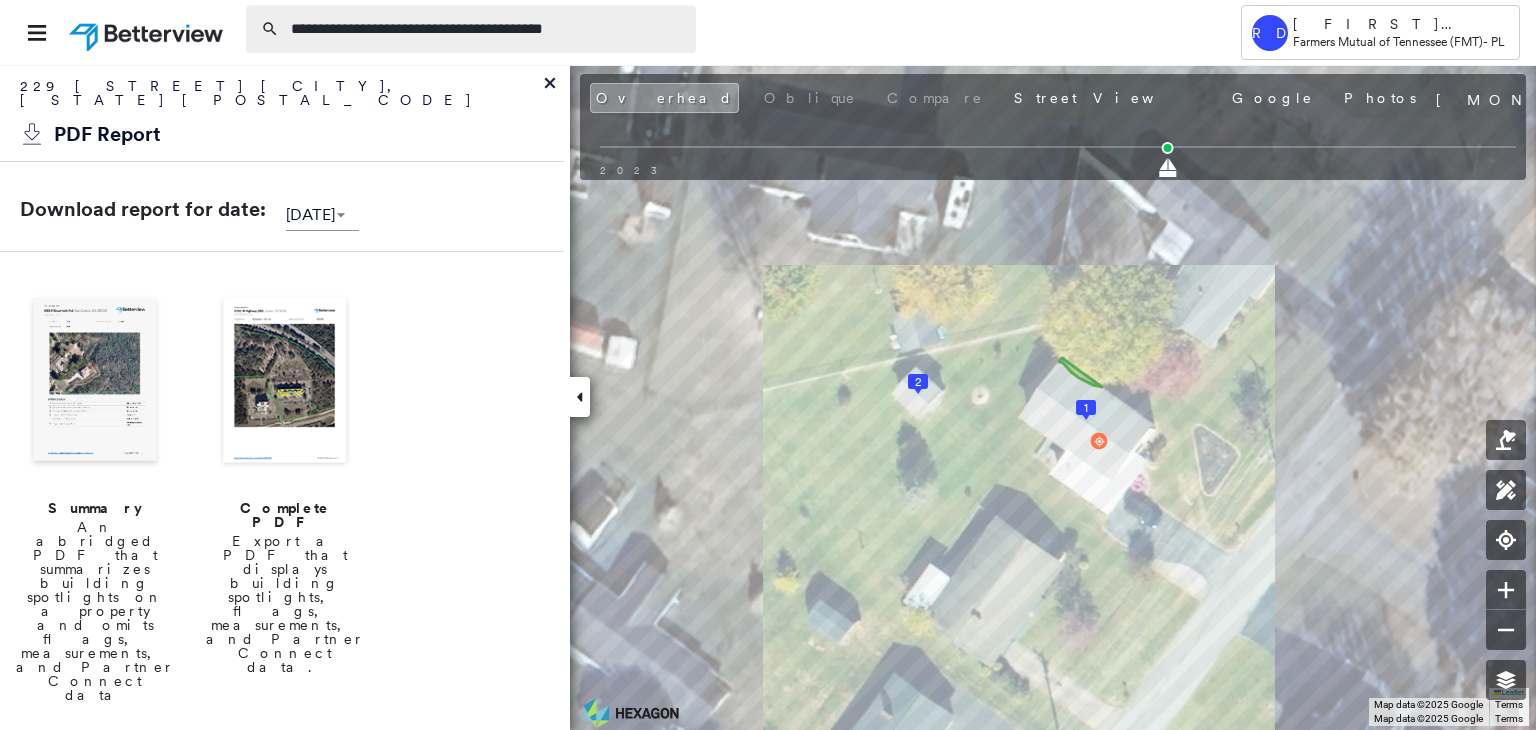 click on "**********" at bounding box center [487, 29] 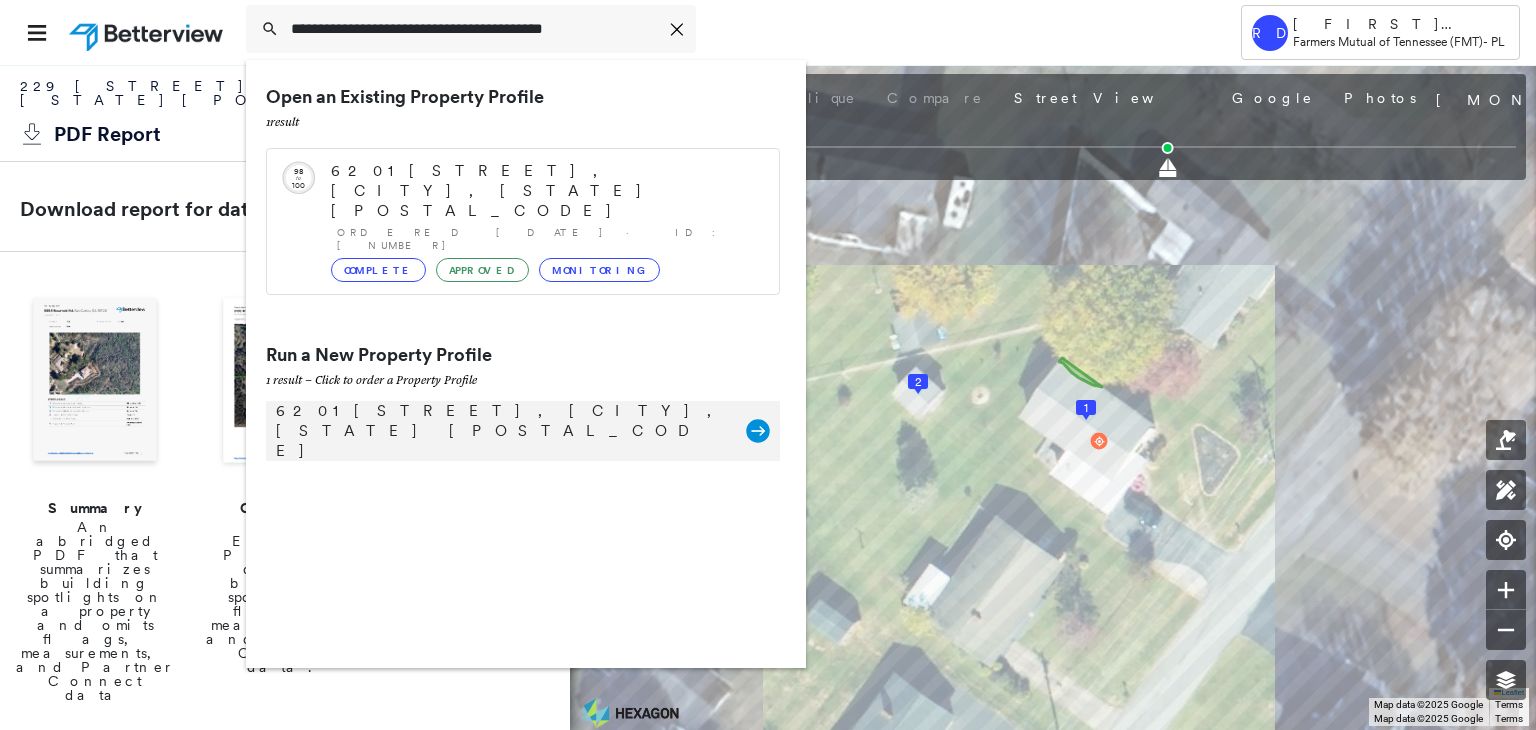 type on "**********" 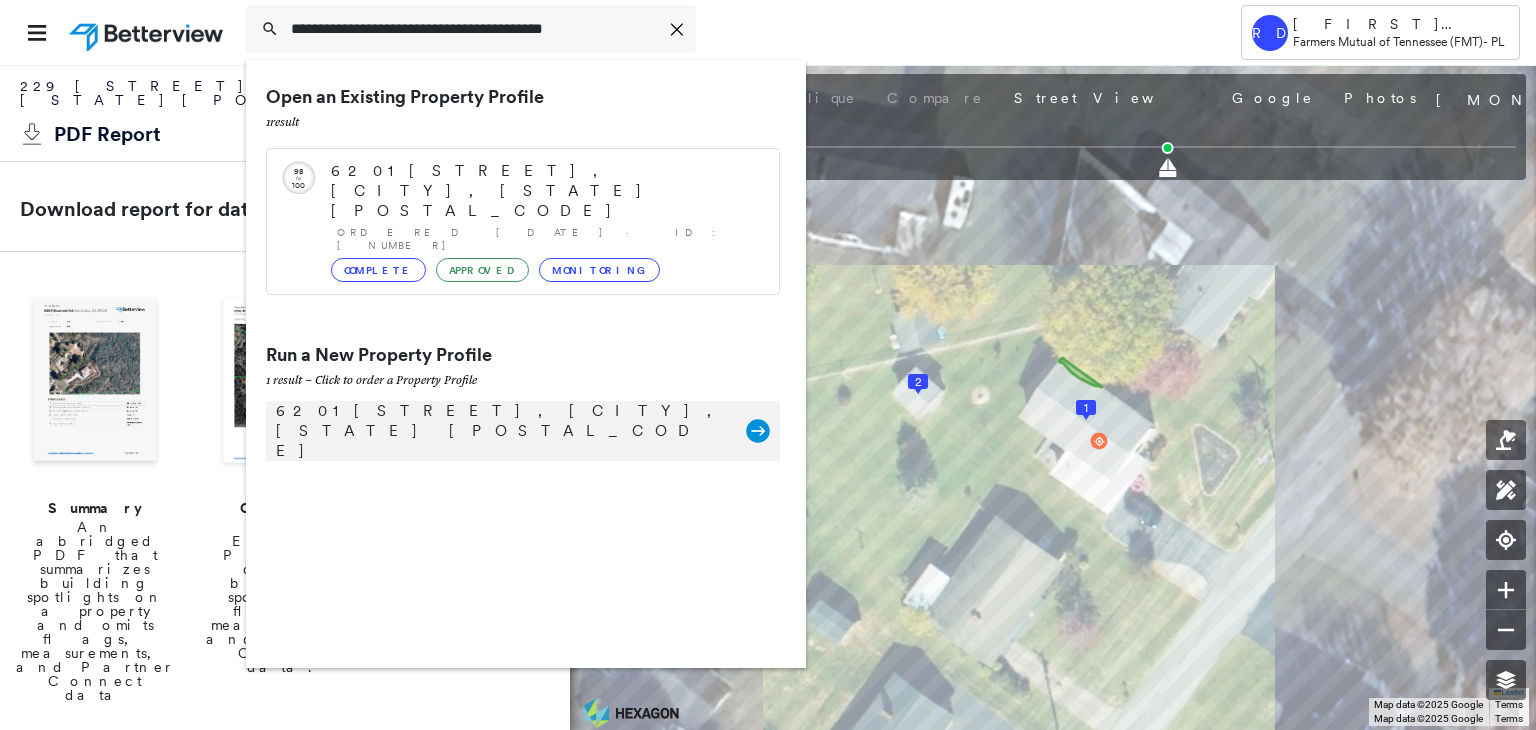 click on "6201 Old Tullahoma Rd, Winchester, TN 37398" at bounding box center [501, 431] 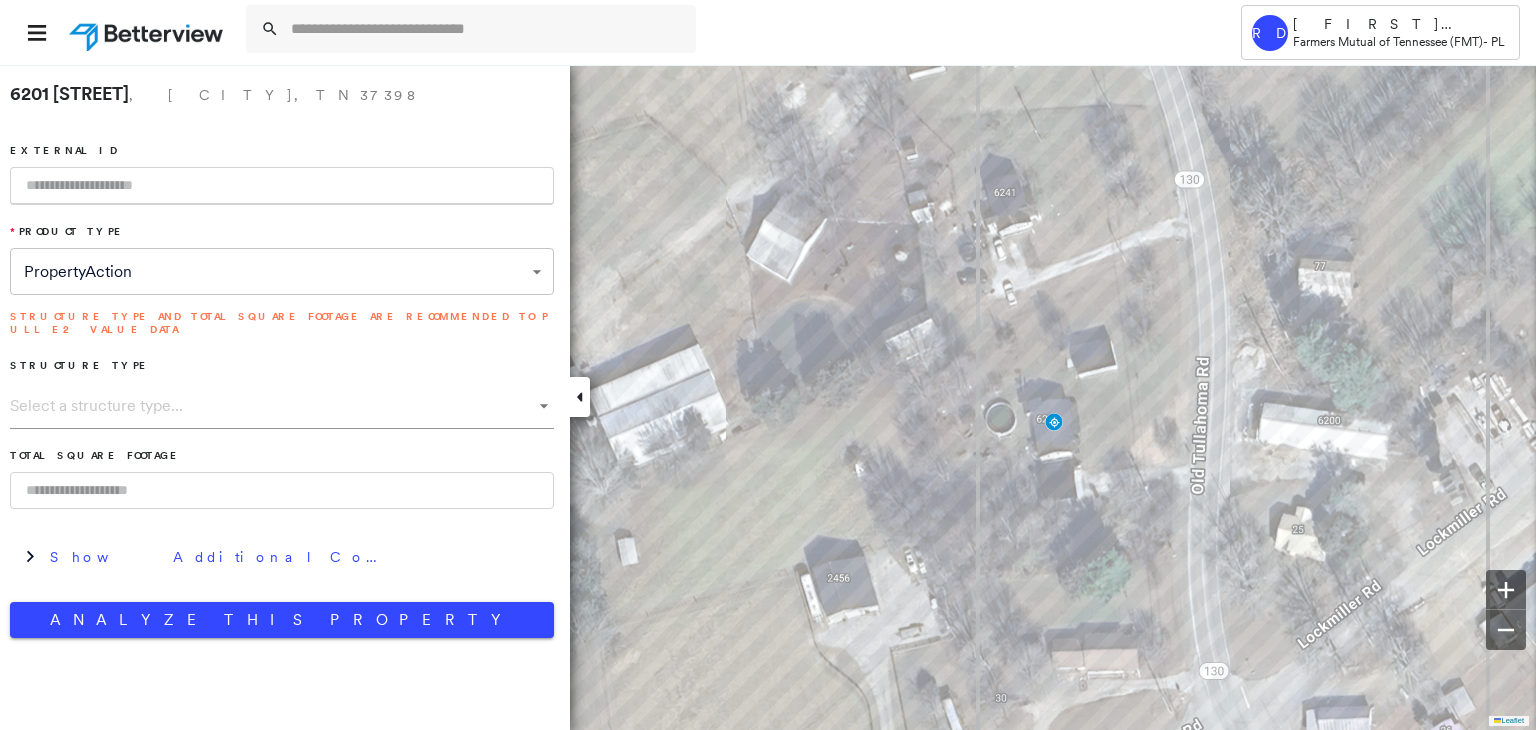 paste on "**********" 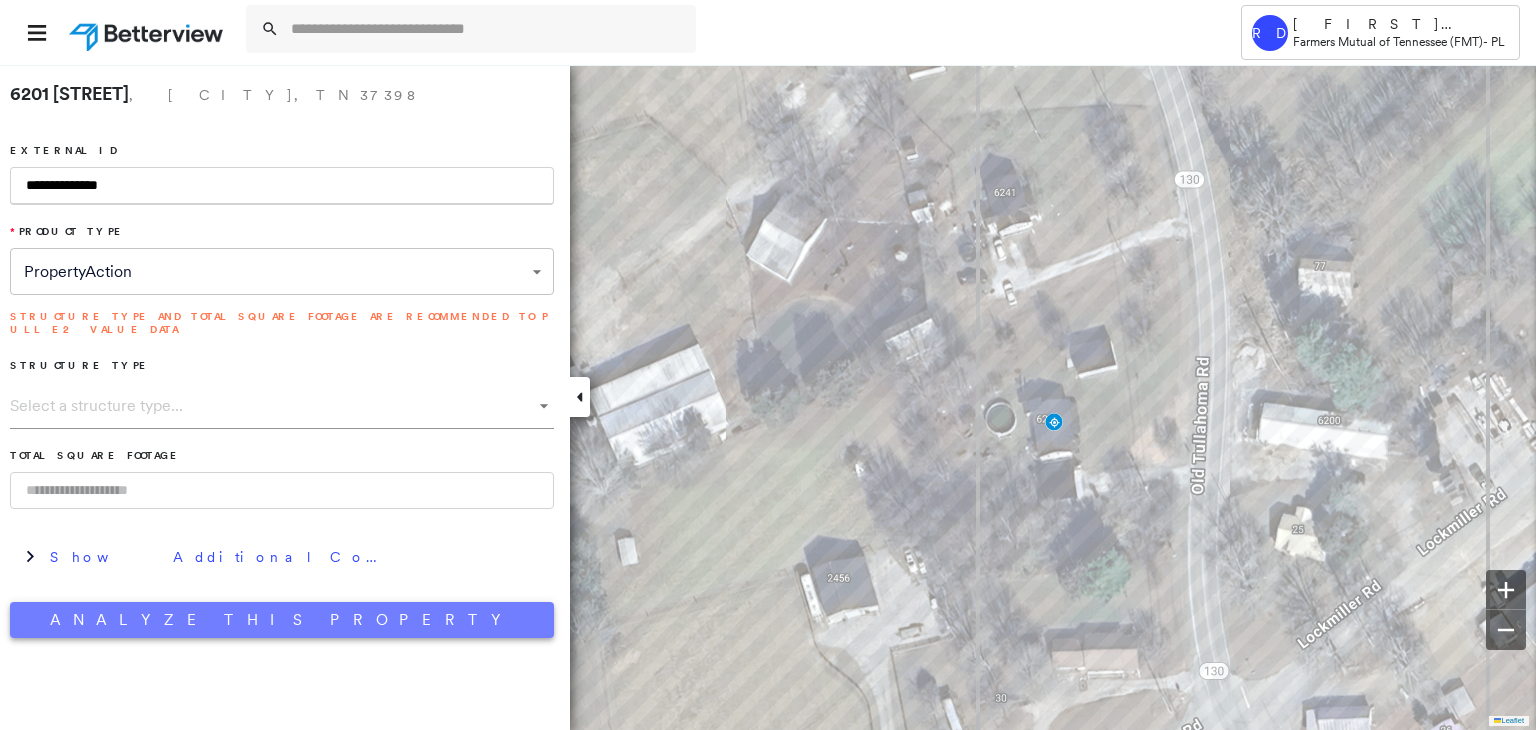 type on "**********" 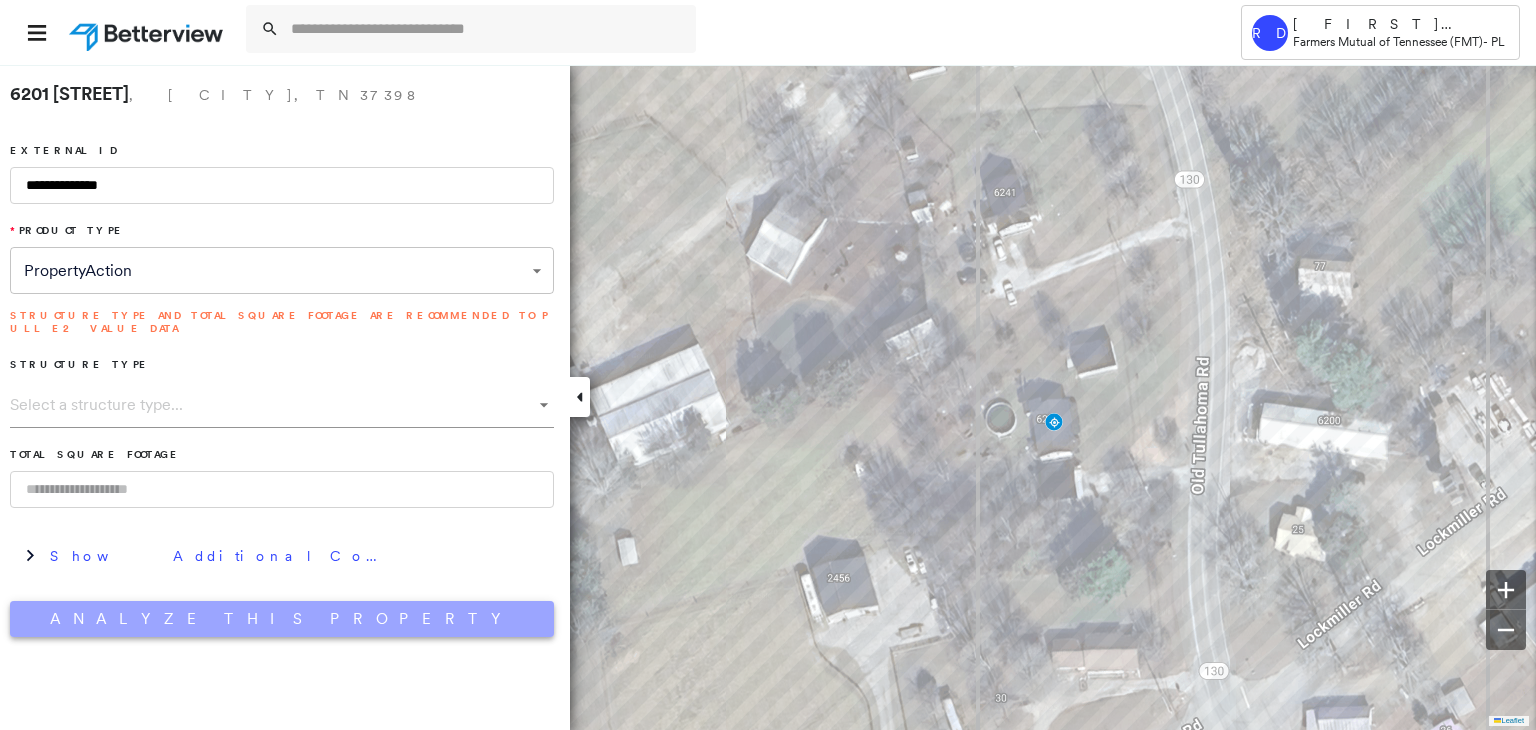 click on "Analyze This Property" at bounding box center [282, 619] 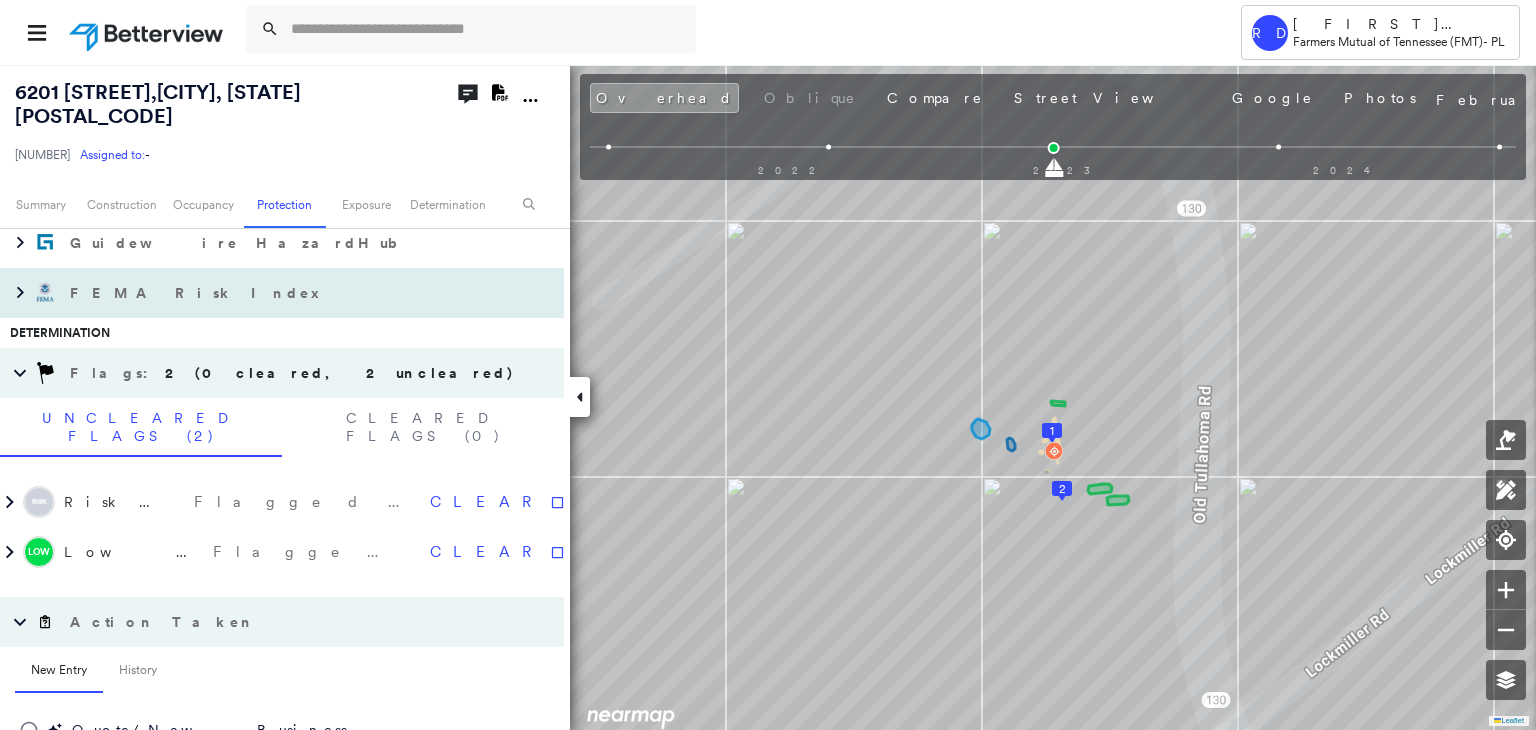 scroll, scrollTop: 1100, scrollLeft: 0, axis: vertical 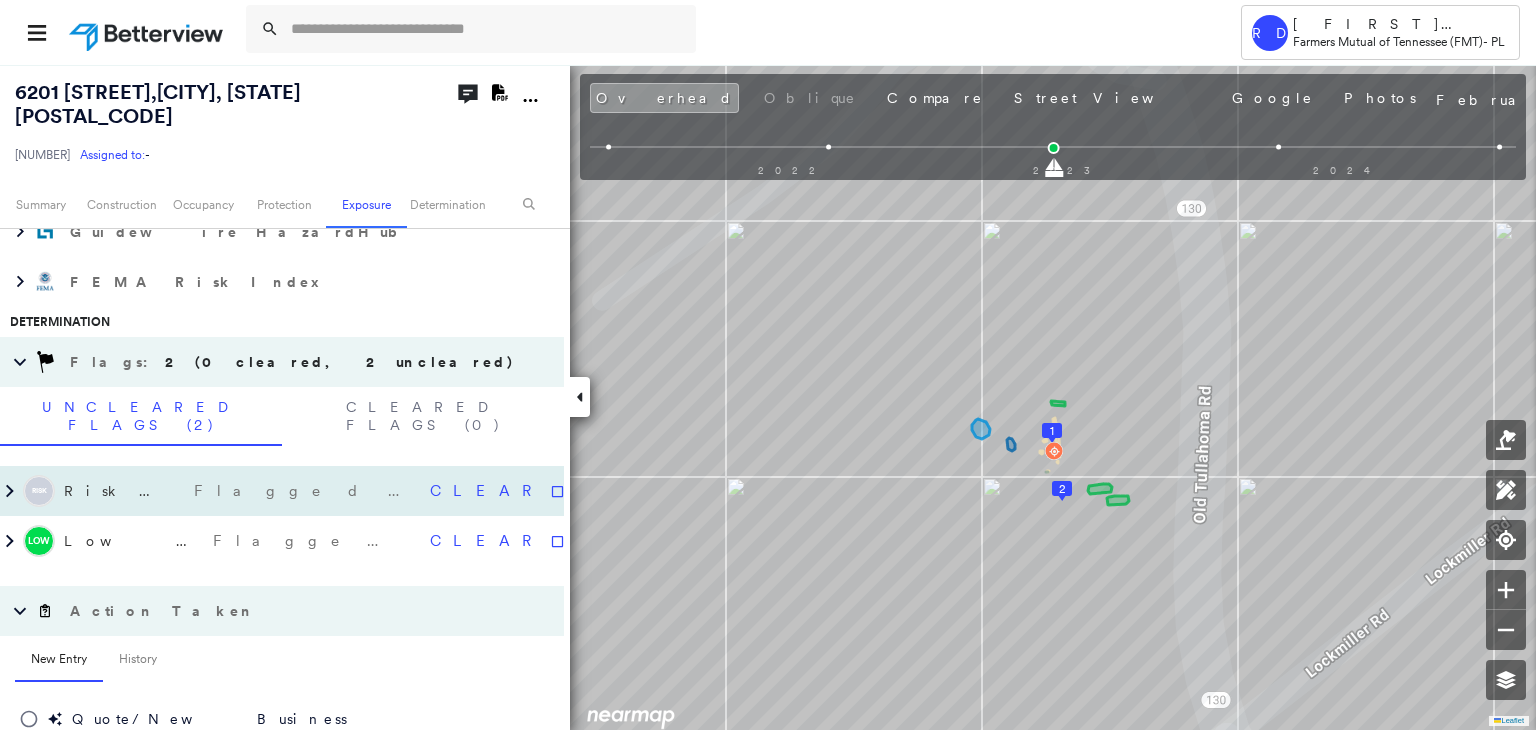 click on "Risk Factors" at bounding box center [124, 491] 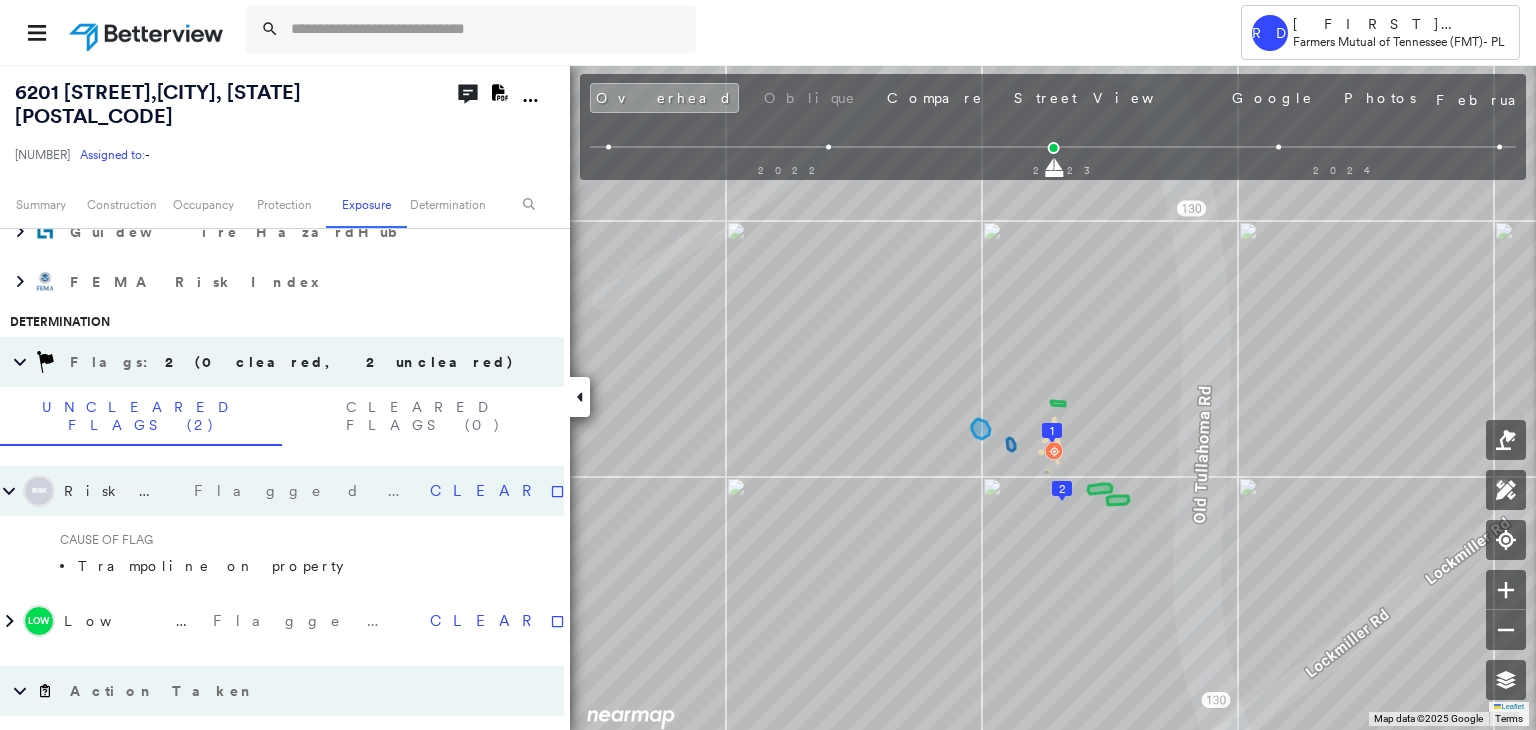 click 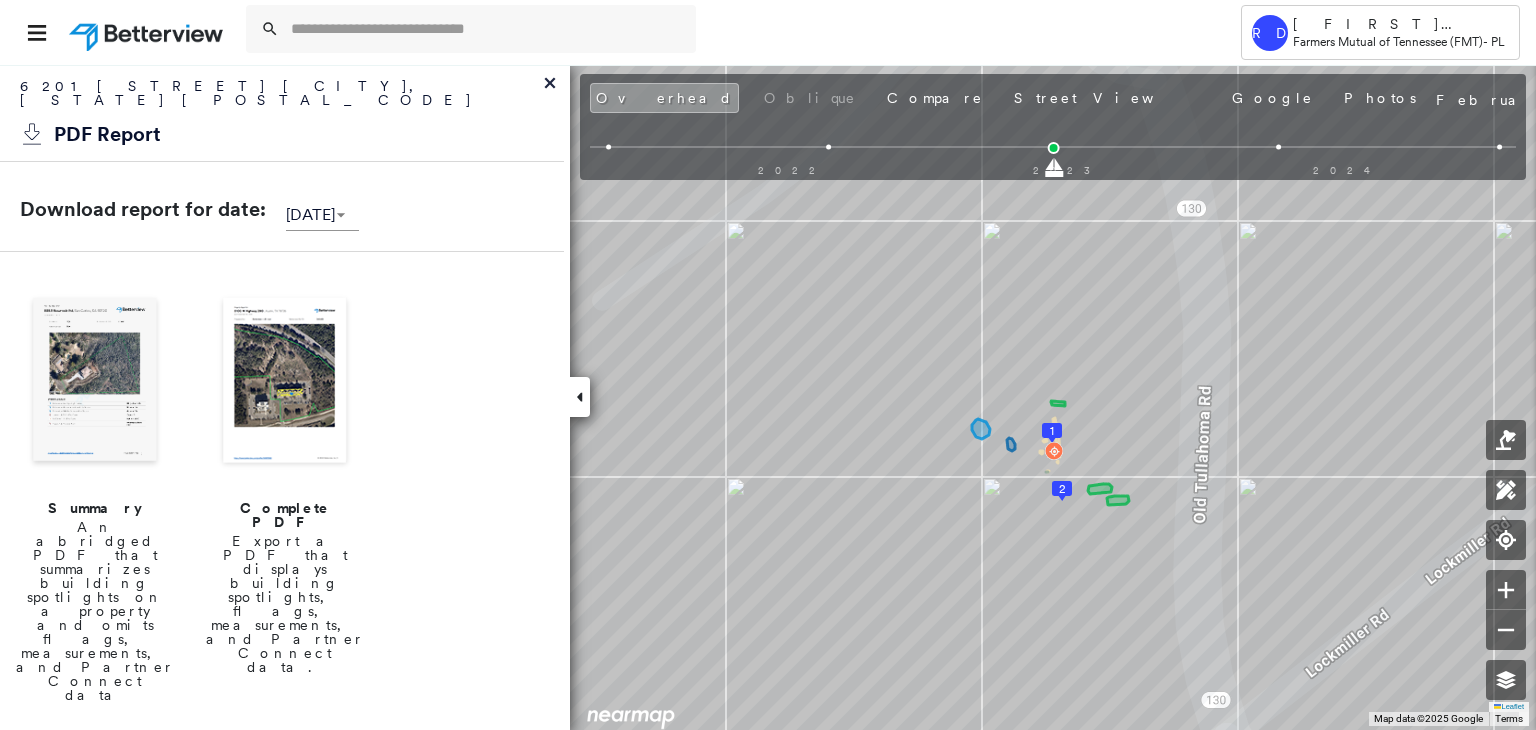 click at bounding box center [285, 382] 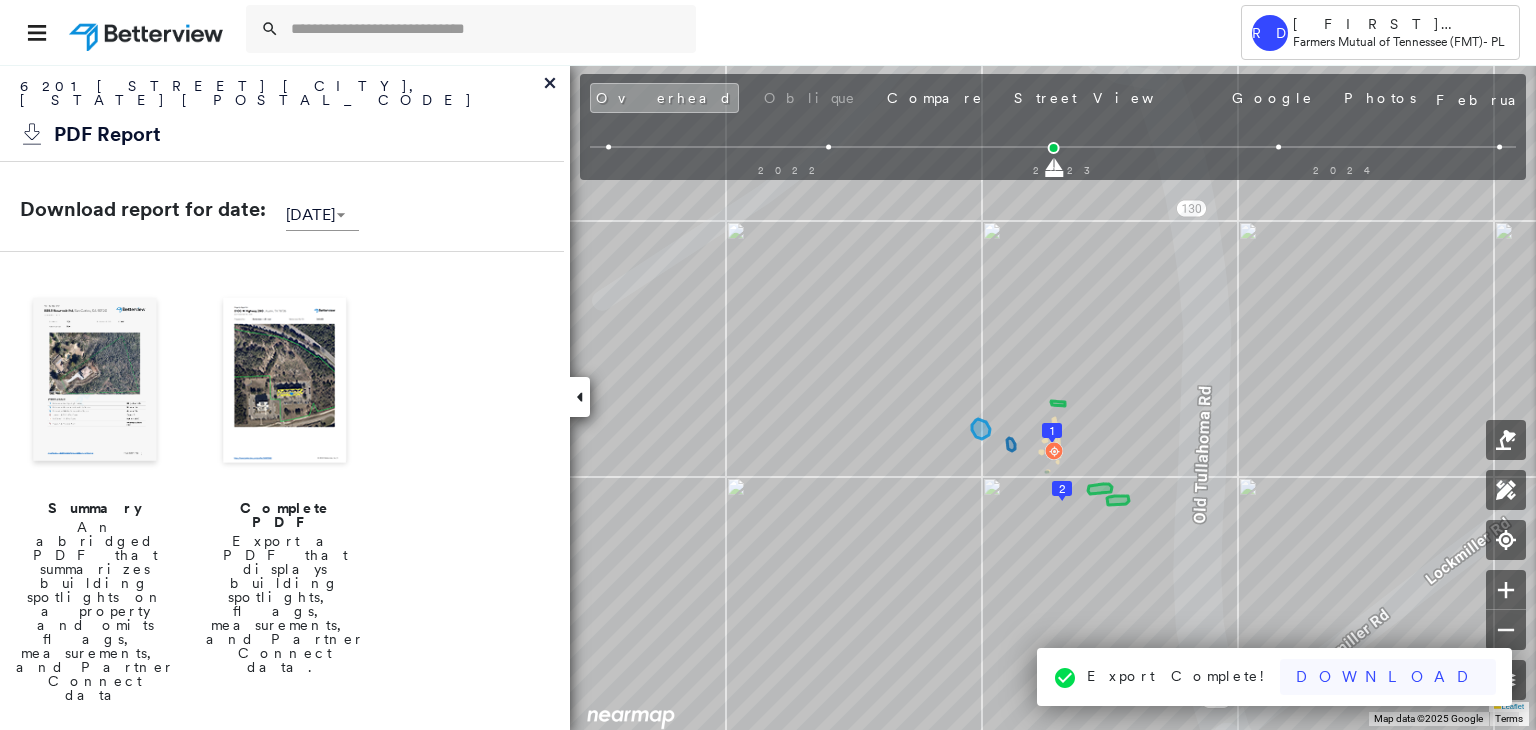click on "Download" at bounding box center [1388, 677] 